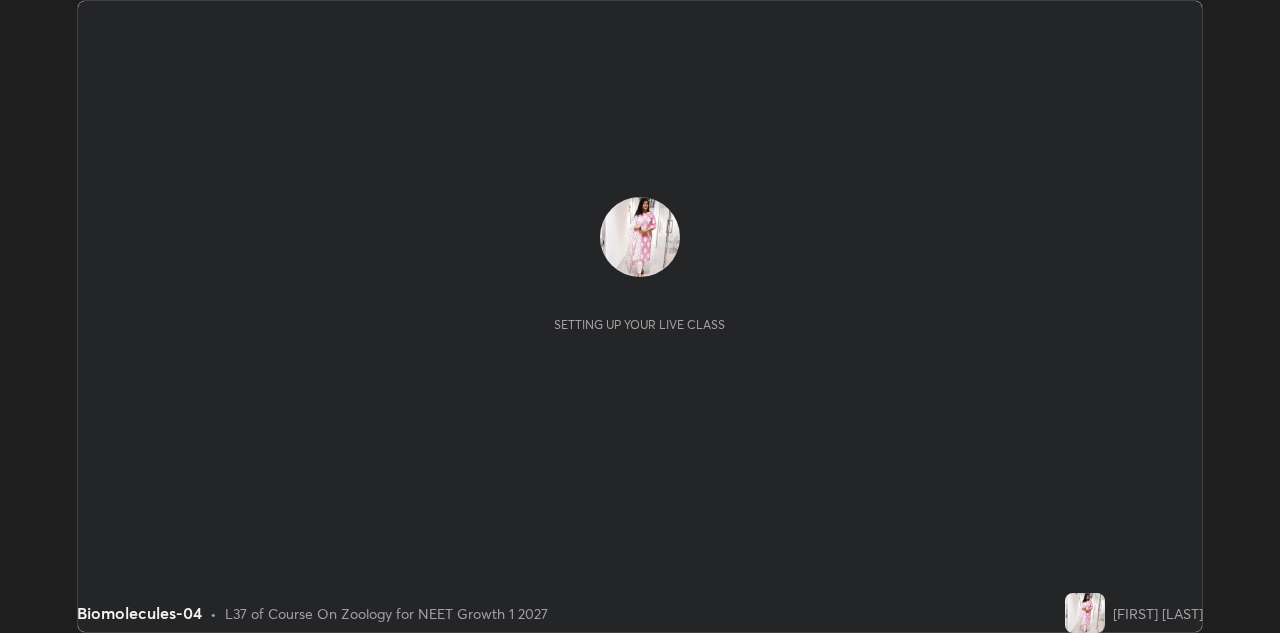 scroll, scrollTop: 0, scrollLeft: 0, axis: both 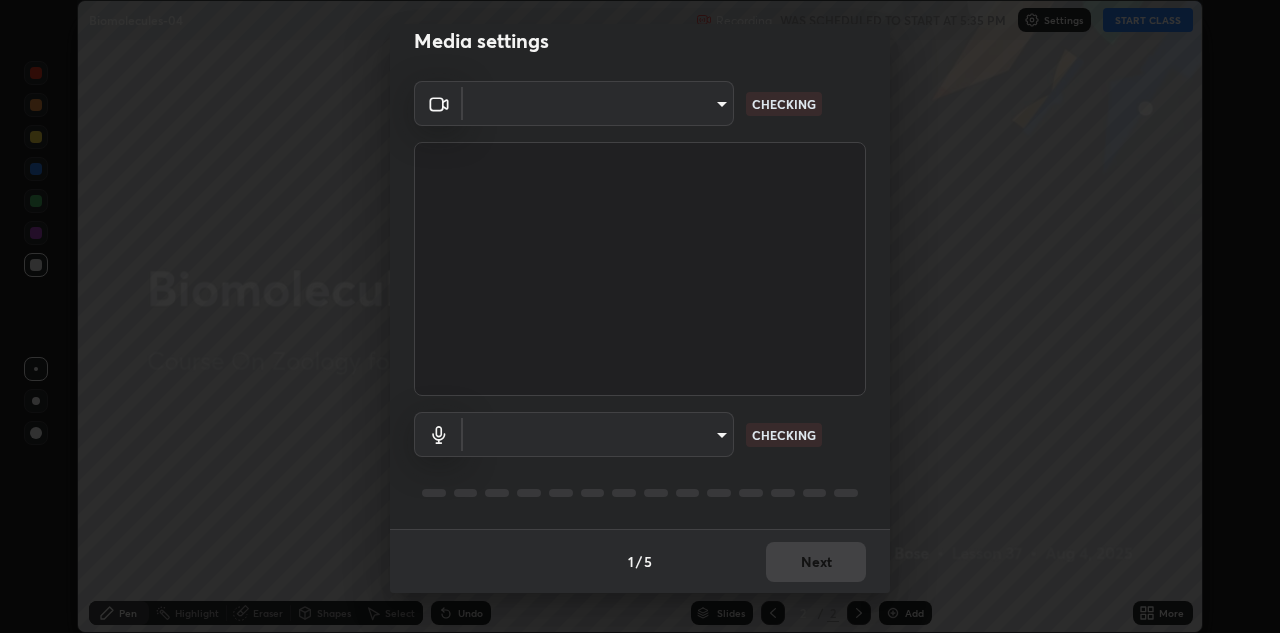 type on "4e3965257e4c32928a962c549e69d2dd98495dfd5ffd05f38c963d662b04e8e1" 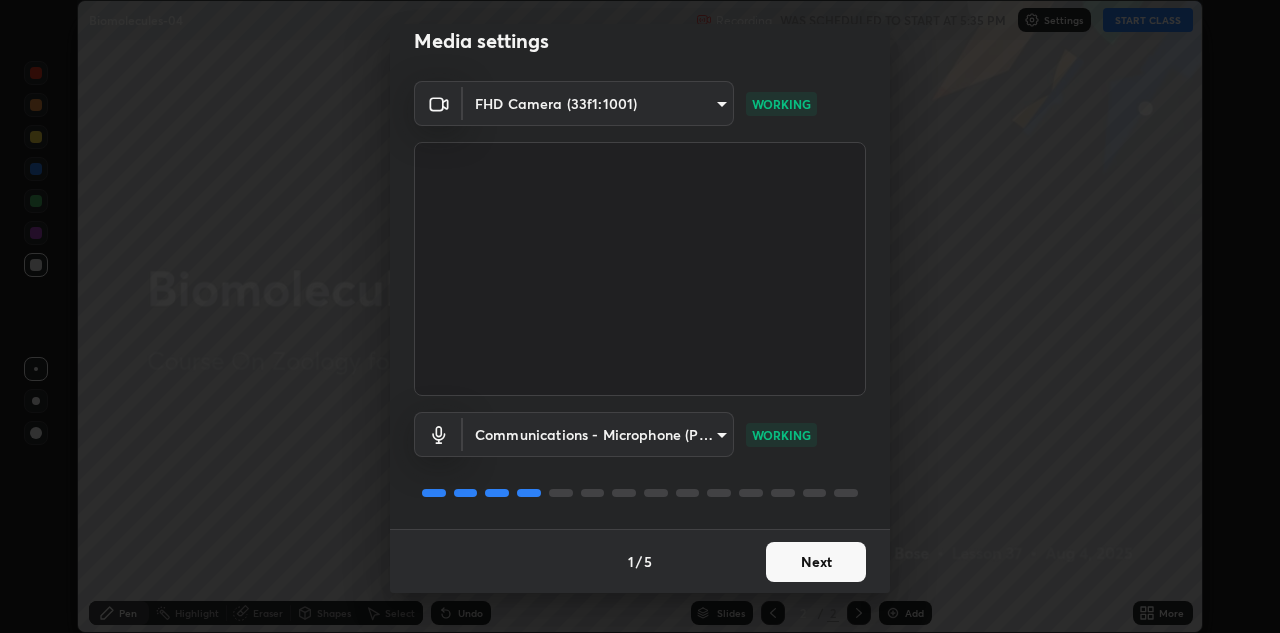 click on "Next" at bounding box center [816, 562] 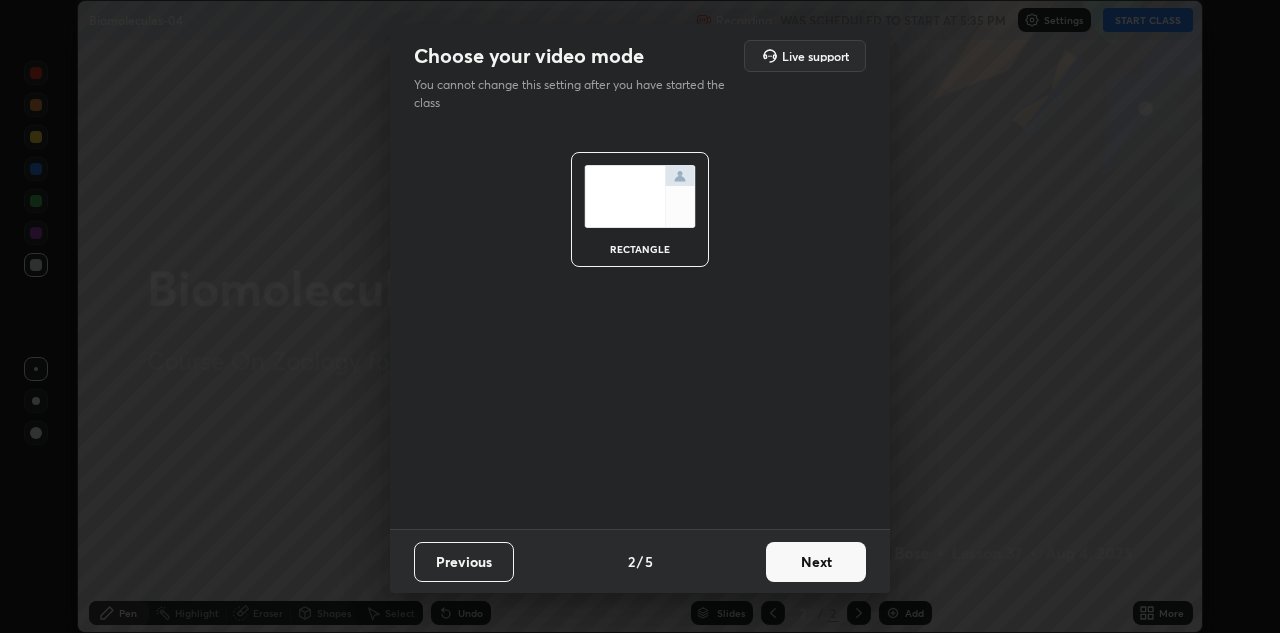 scroll, scrollTop: 0, scrollLeft: 0, axis: both 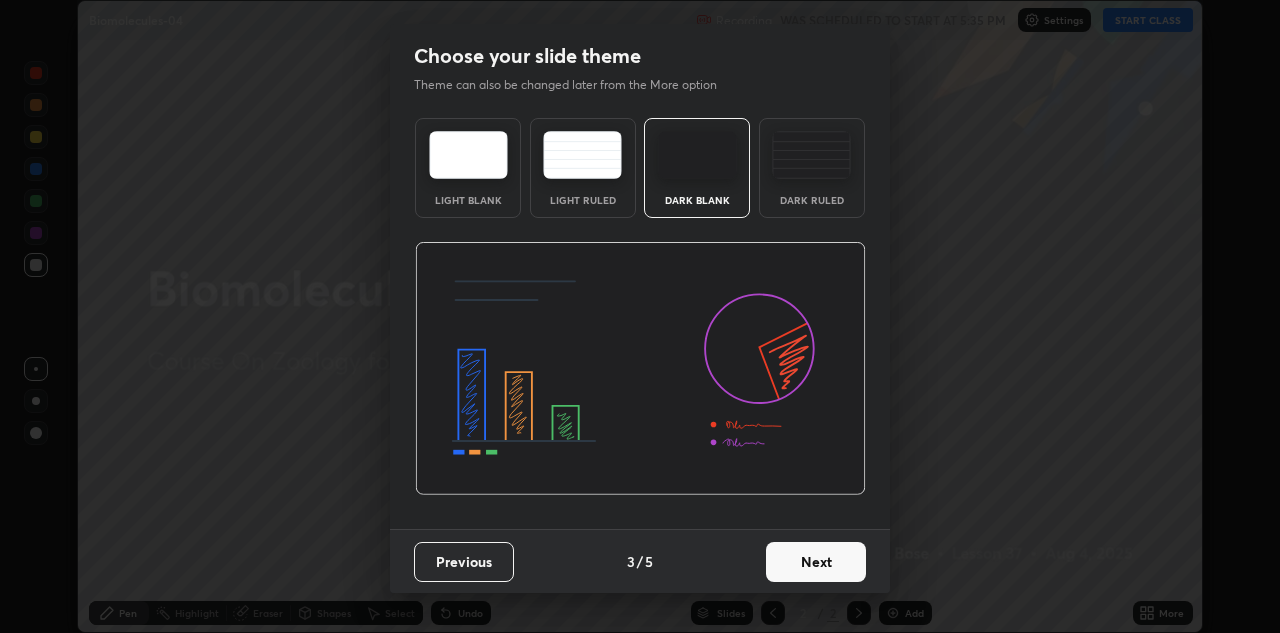 click on "Next" at bounding box center [816, 562] 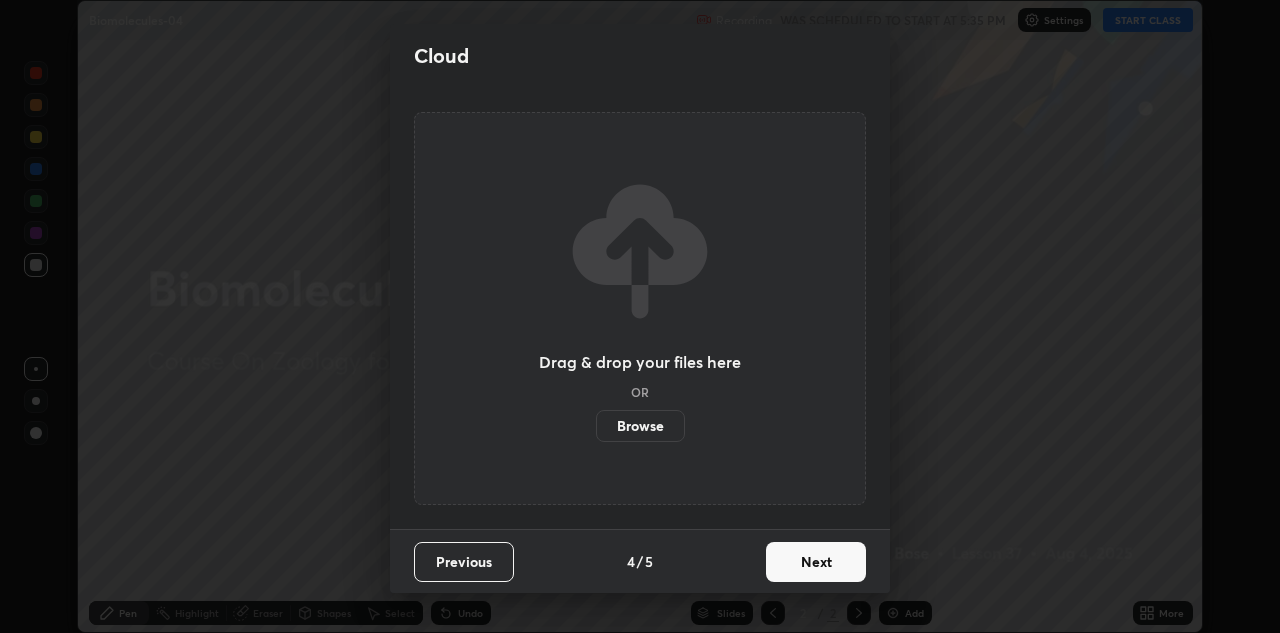click on "Next" at bounding box center [816, 562] 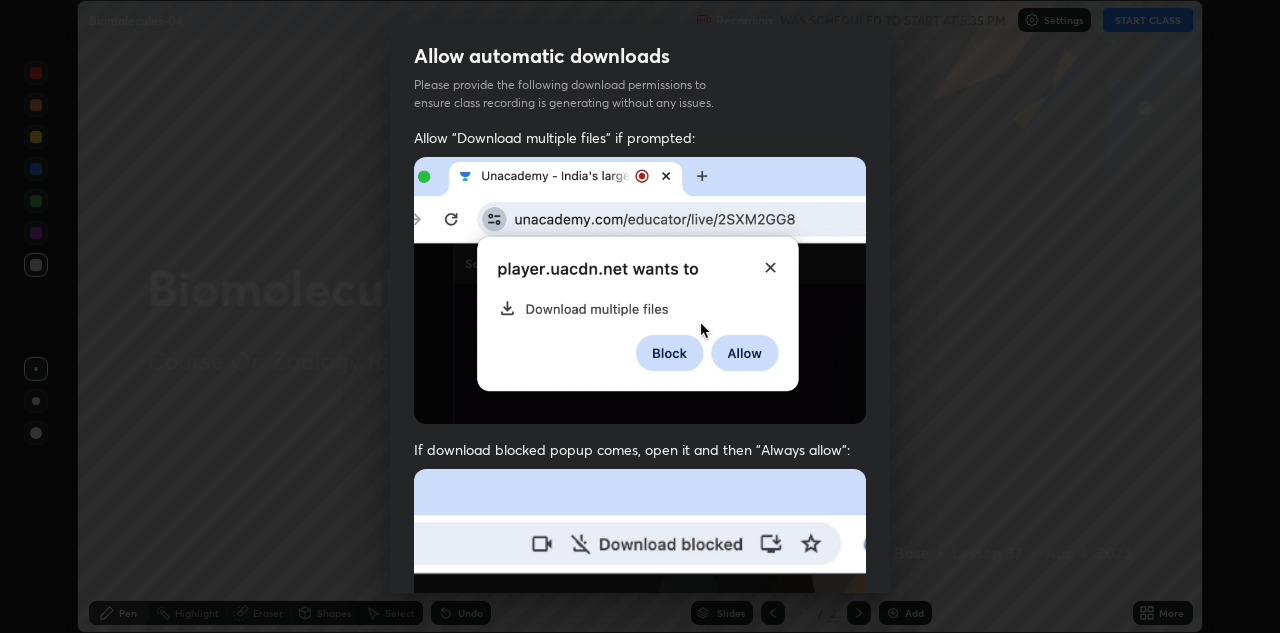 click at bounding box center (640, 687) 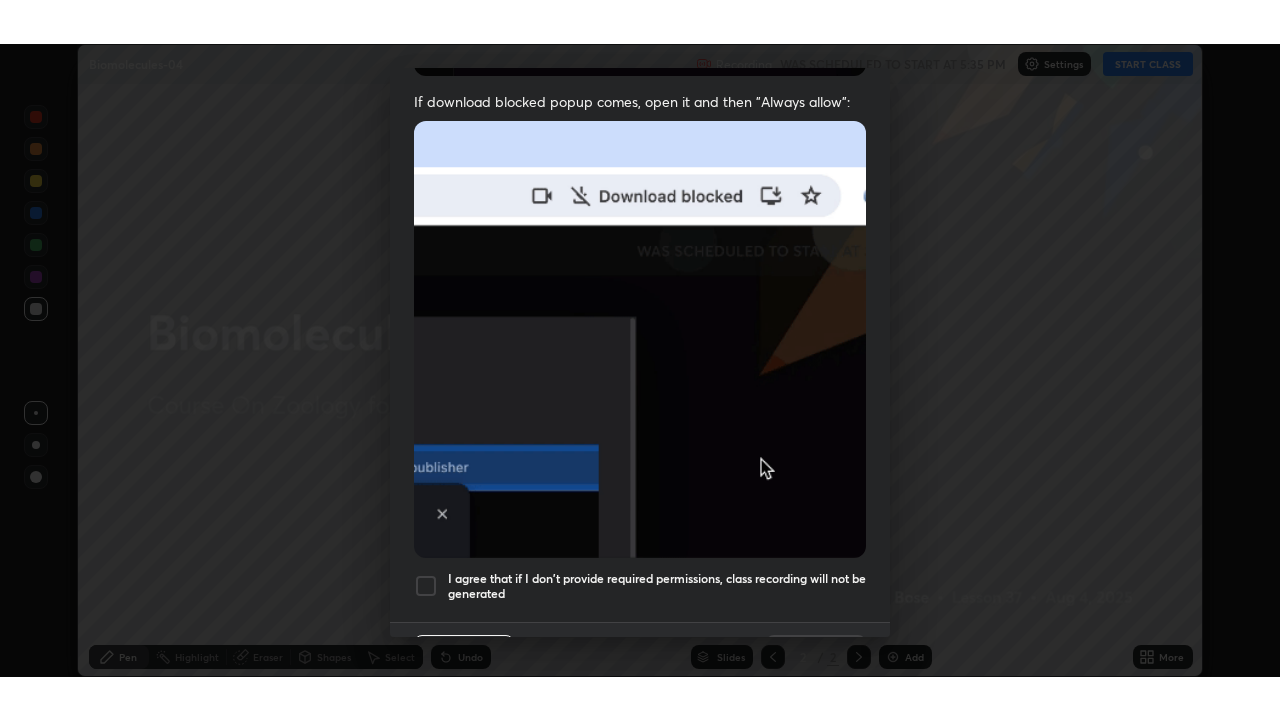 scroll, scrollTop: 431, scrollLeft: 0, axis: vertical 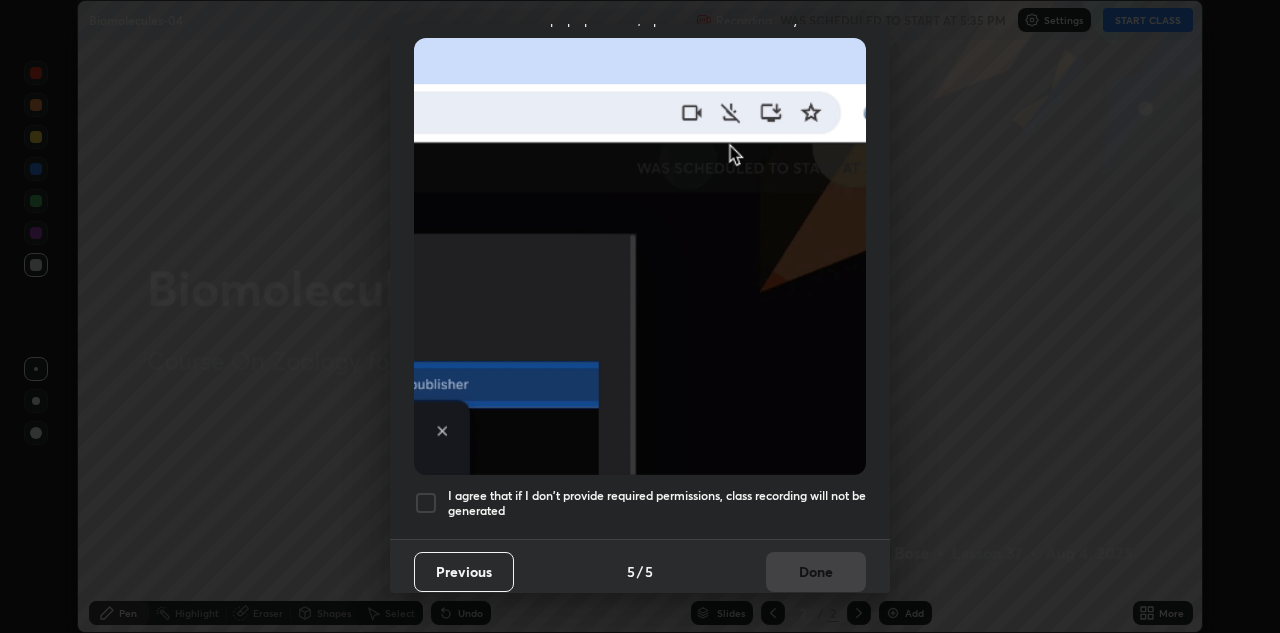 click on "I agree that if I don't provide required permissions, class recording will not be generated" at bounding box center [657, 503] 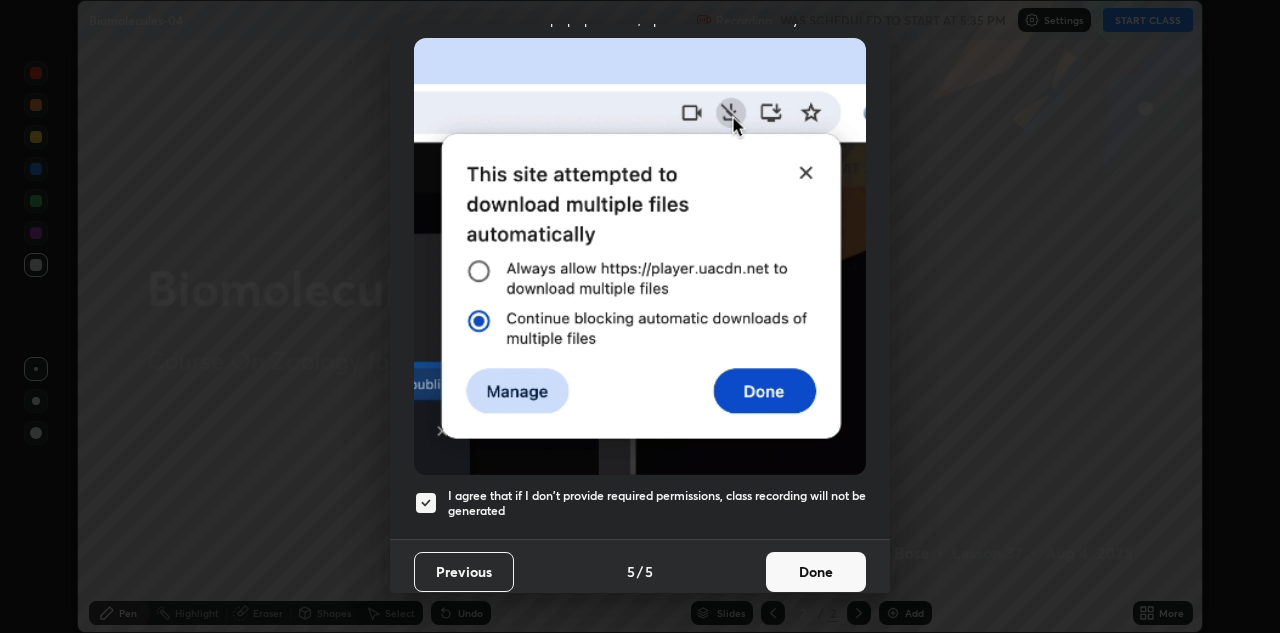 click on "Done" at bounding box center (816, 572) 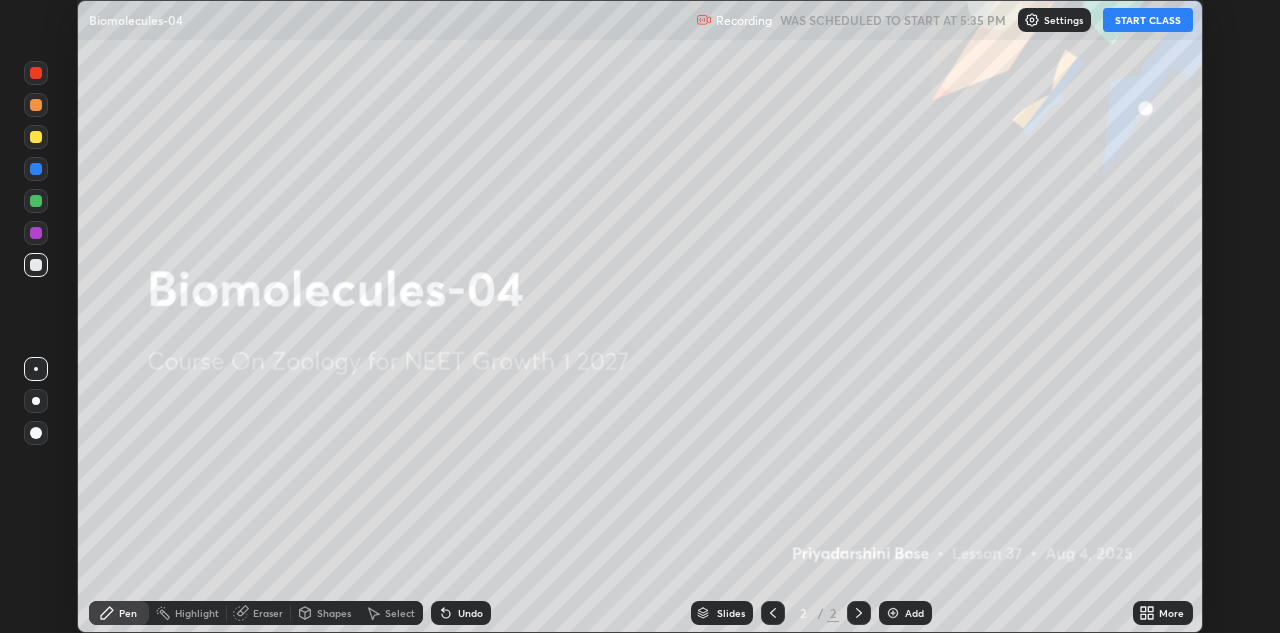 click on "START CLASS" at bounding box center [1148, 20] 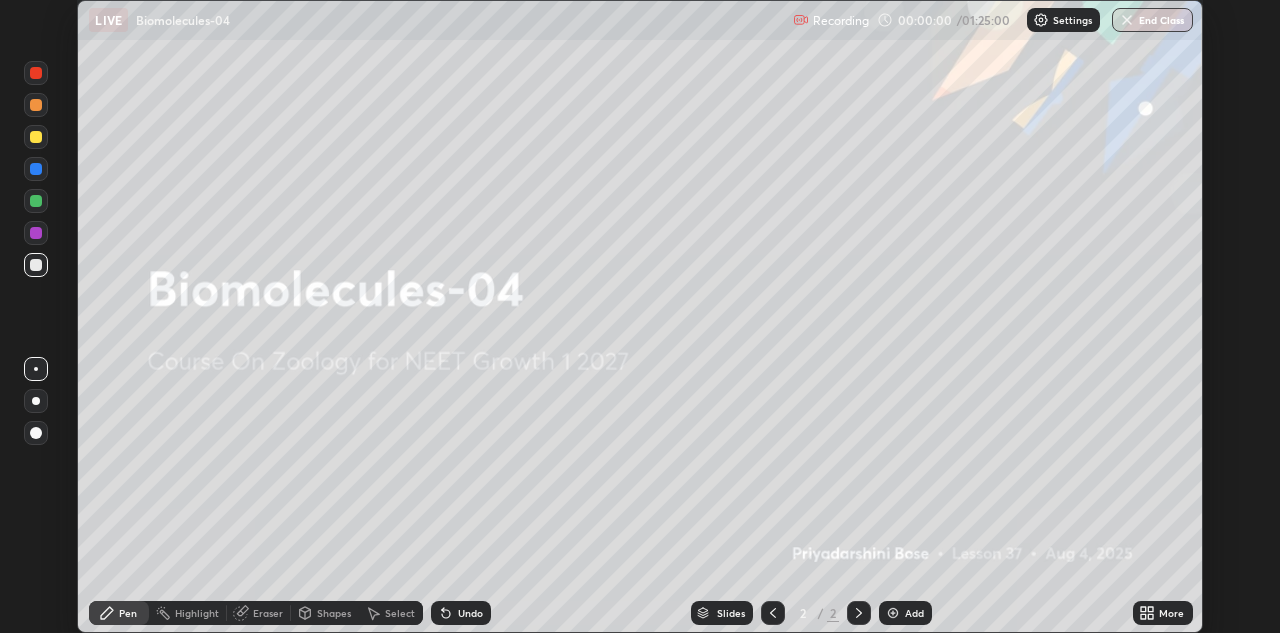 click at bounding box center [893, 613] 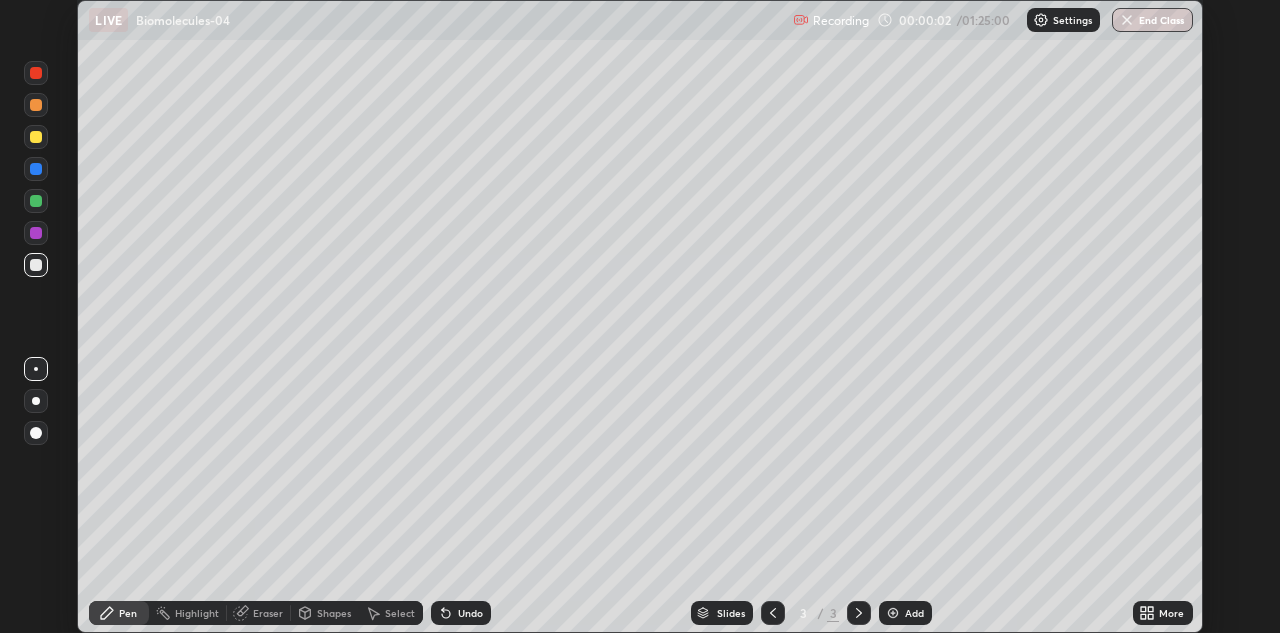 click 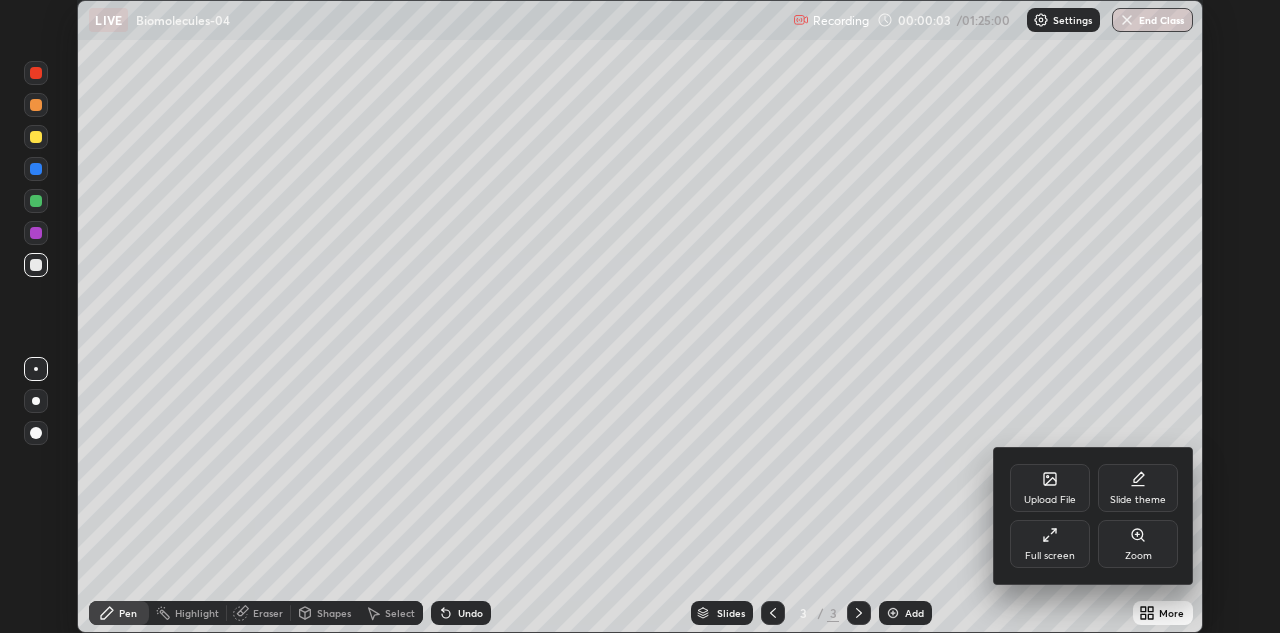 click 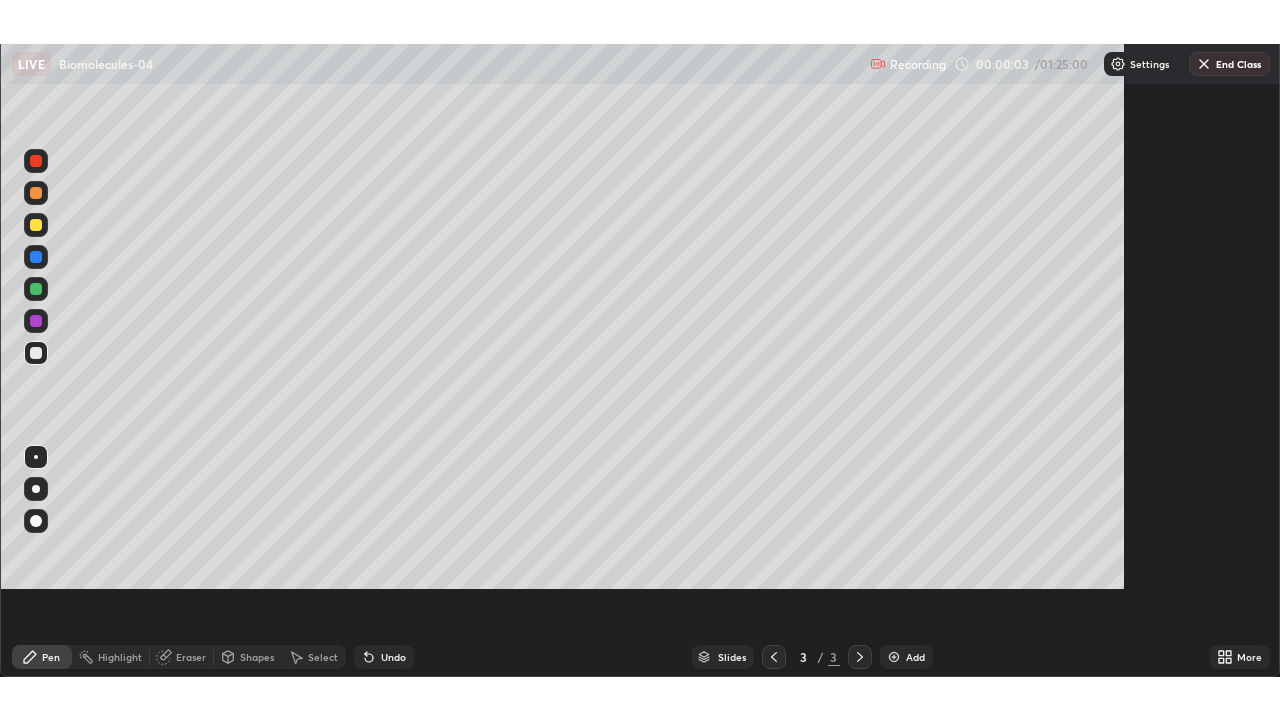scroll, scrollTop: 99280, scrollLeft: 98720, axis: both 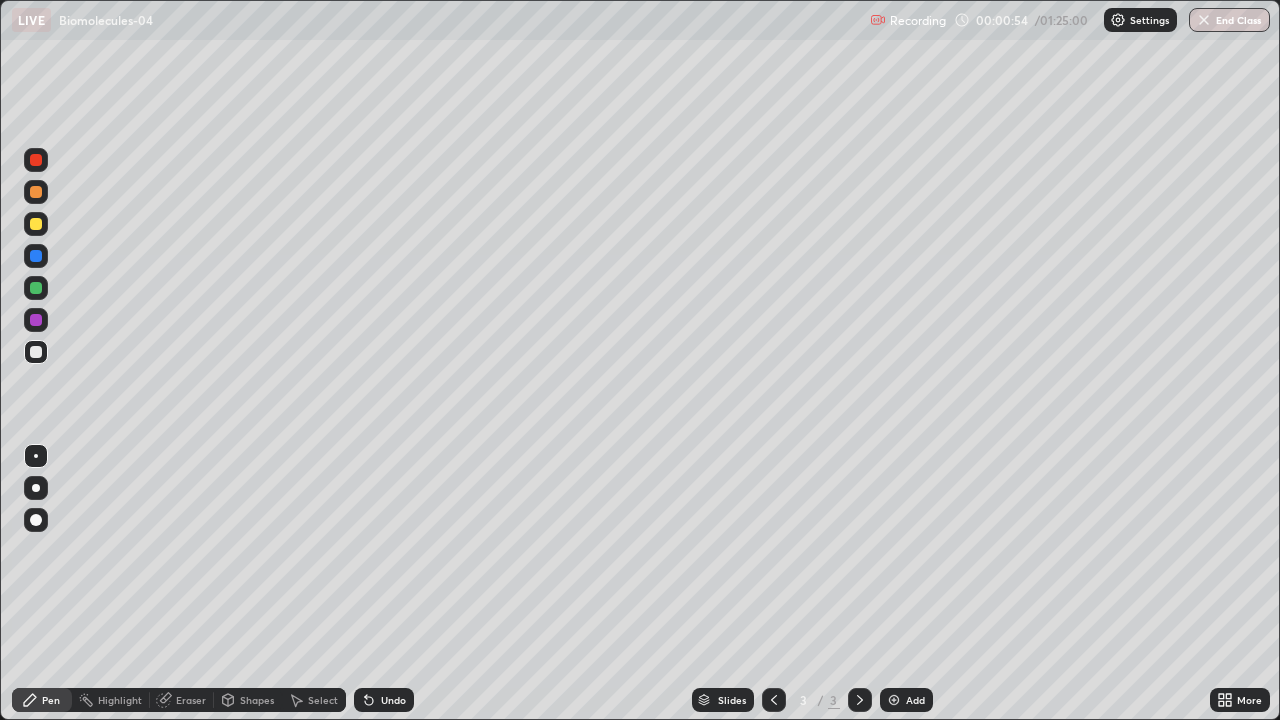 click at bounding box center [36, 192] 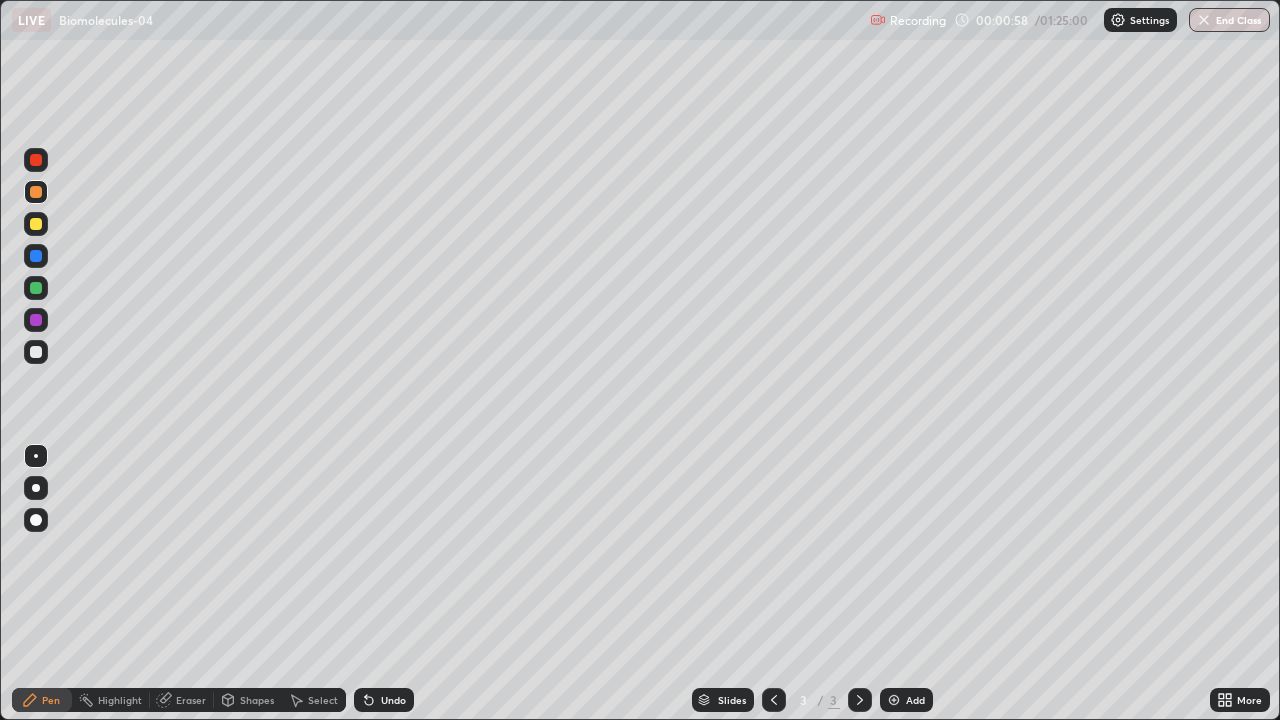 click at bounding box center (36, 520) 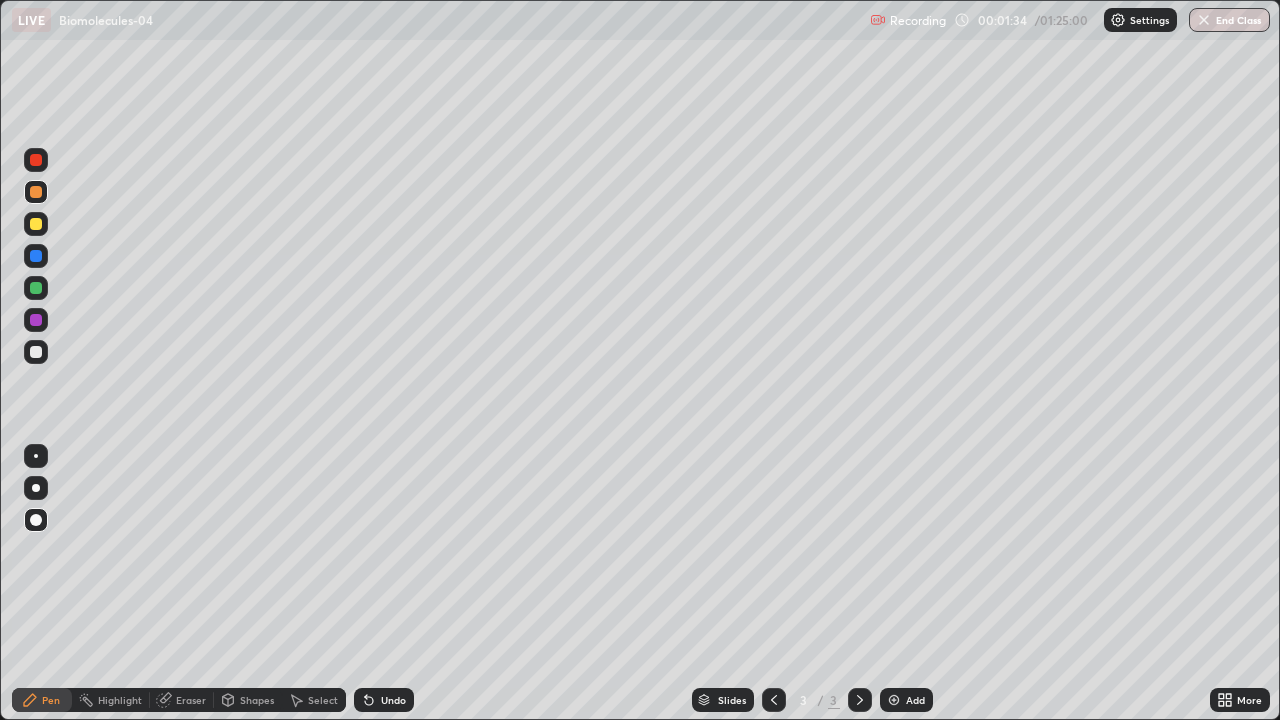 click at bounding box center [36, 288] 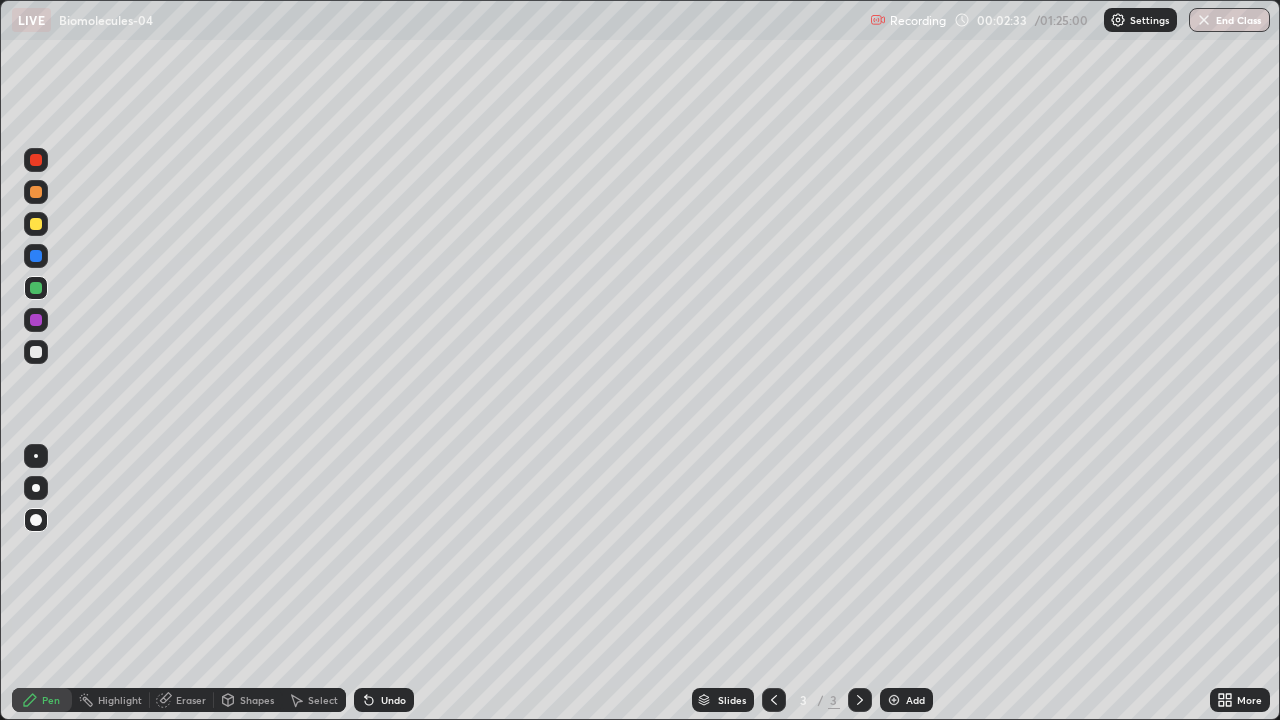 click at bounding box center [36, 320] 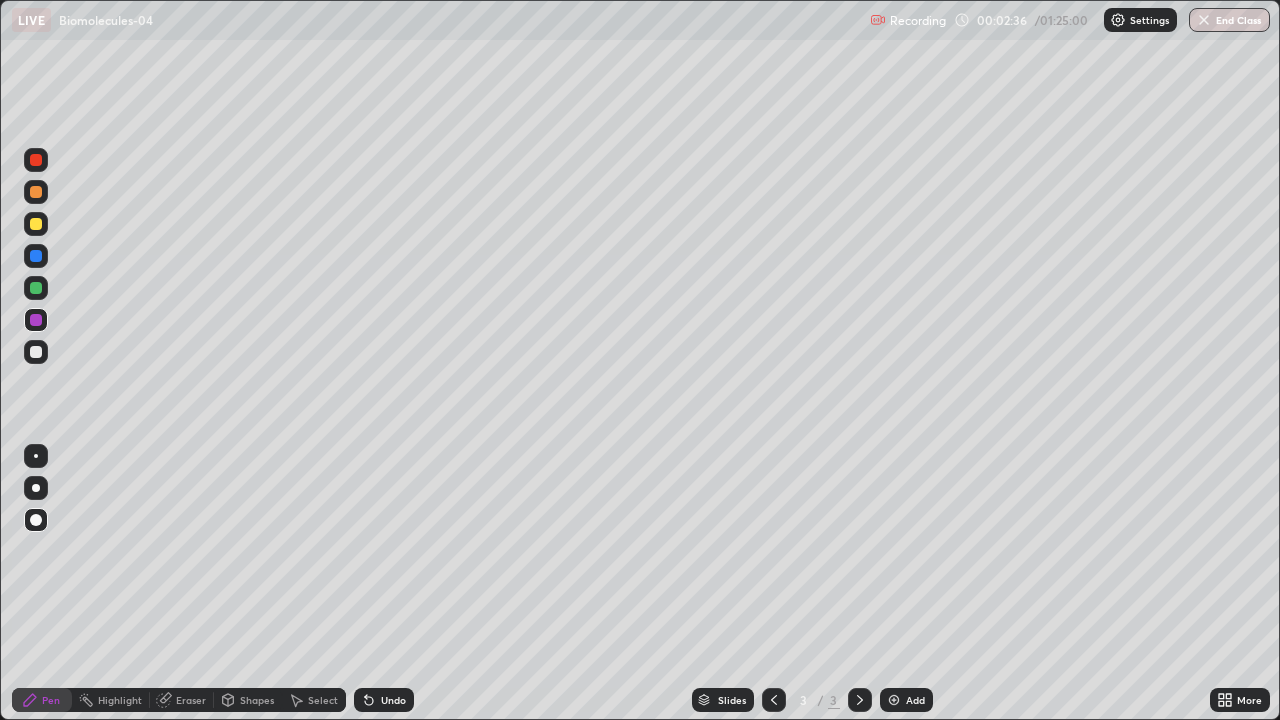 click at bounding box center [36, 224] 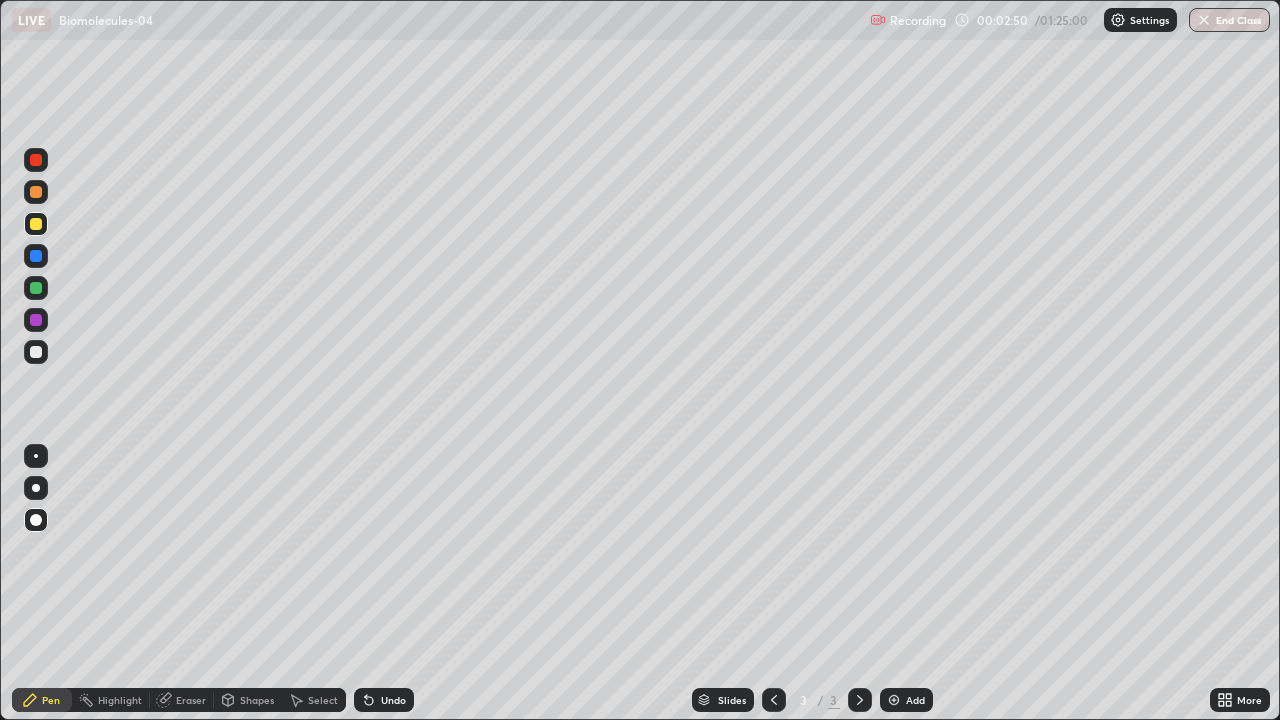 click at bounding box center (36, 320) 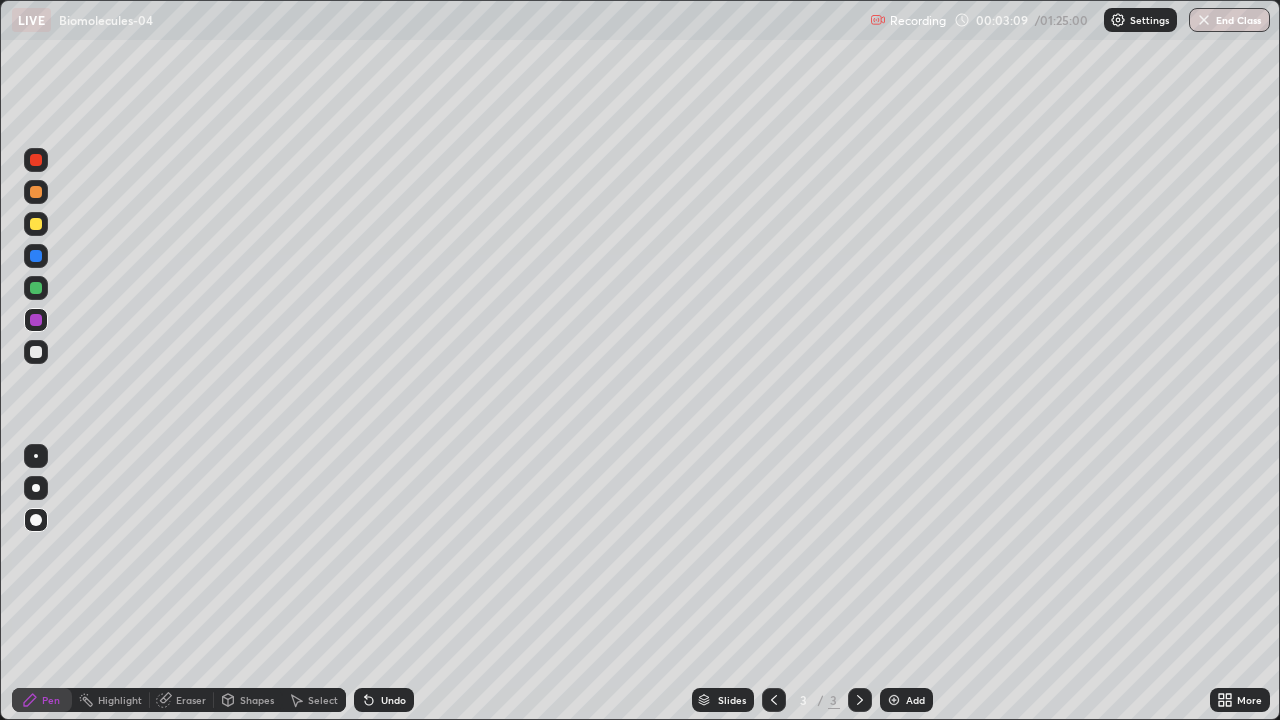 click at bounding box center [36, 352] 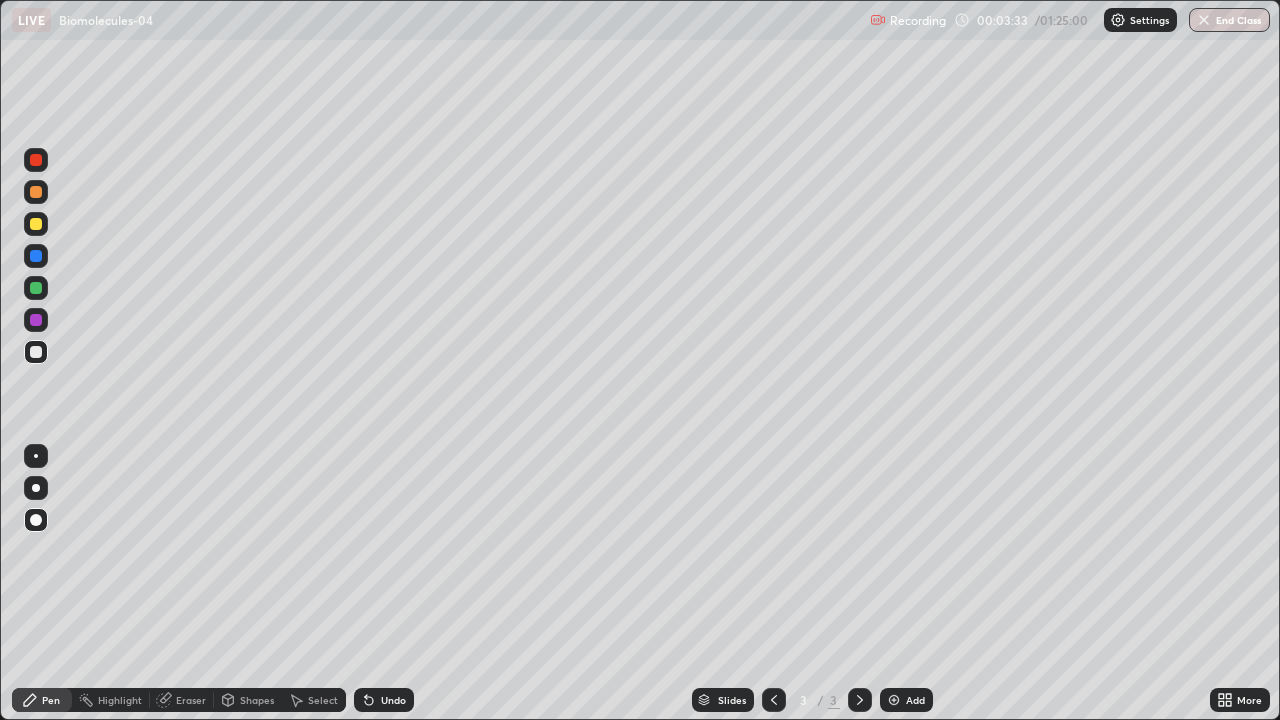click at bounding box center [36, 320] 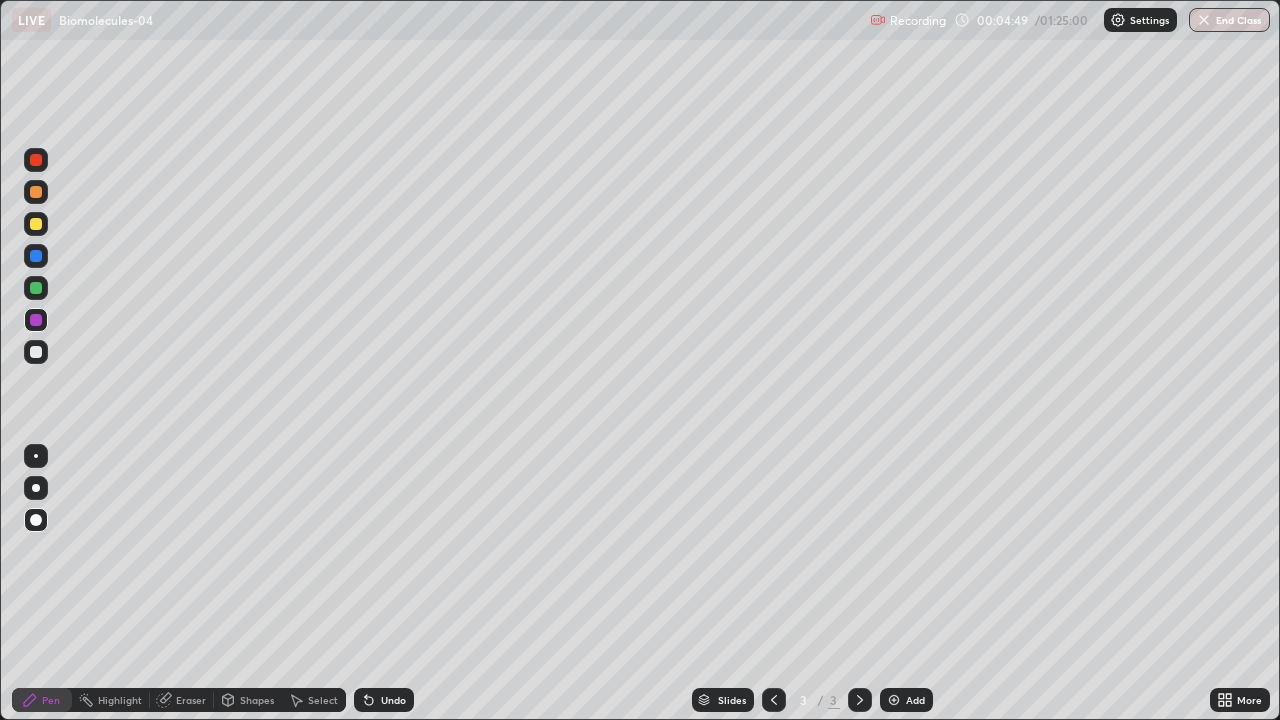 click at bounding box center (36, 288) 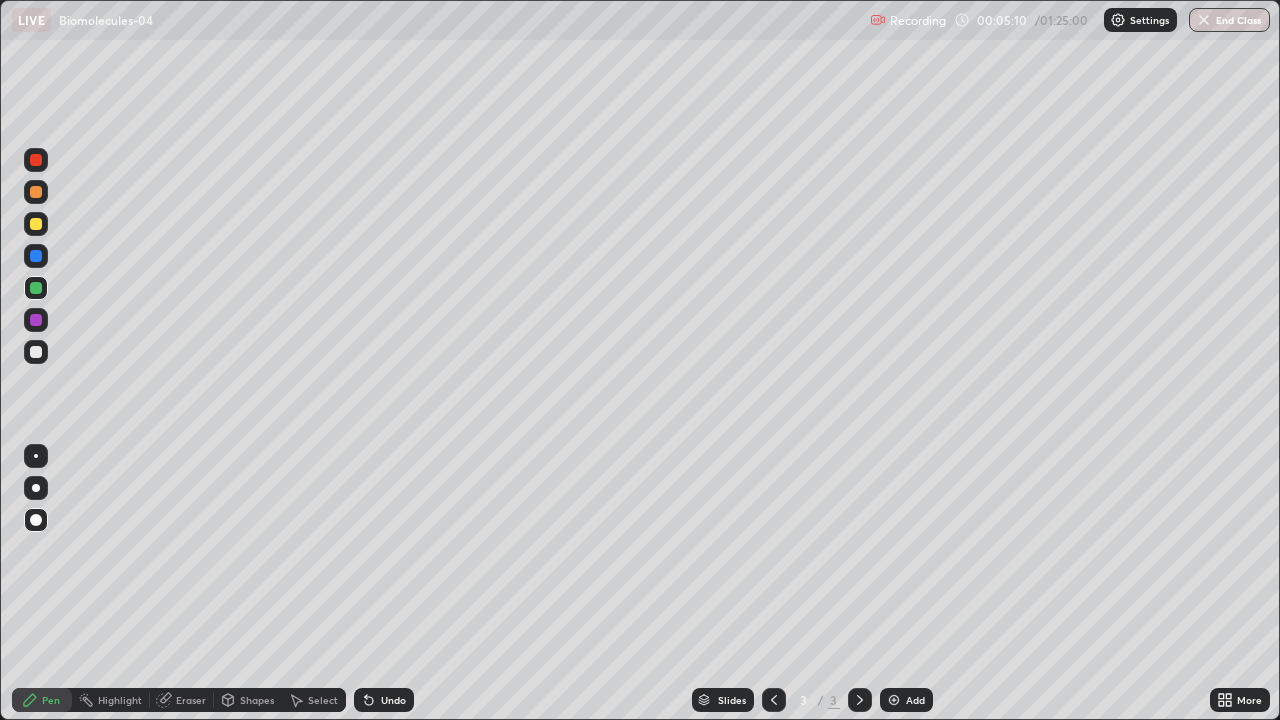 click at bounding box center (36, 352) 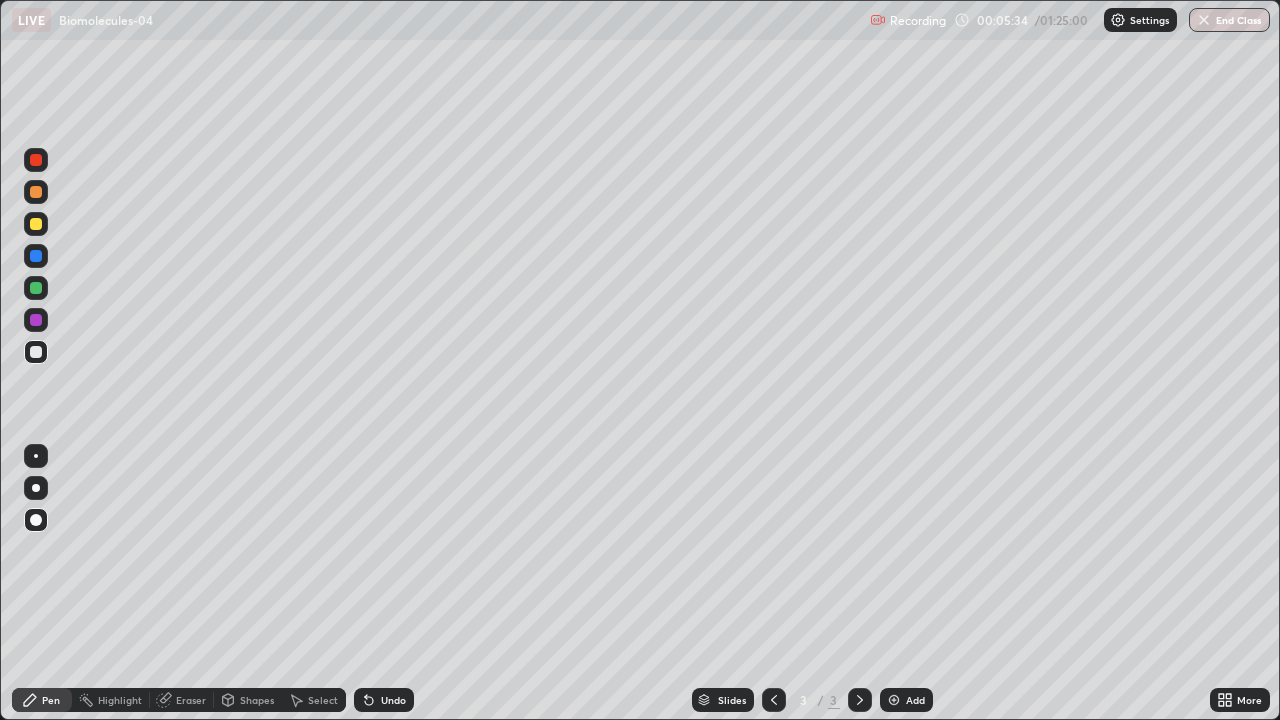 click at bounding box center [36, 256] 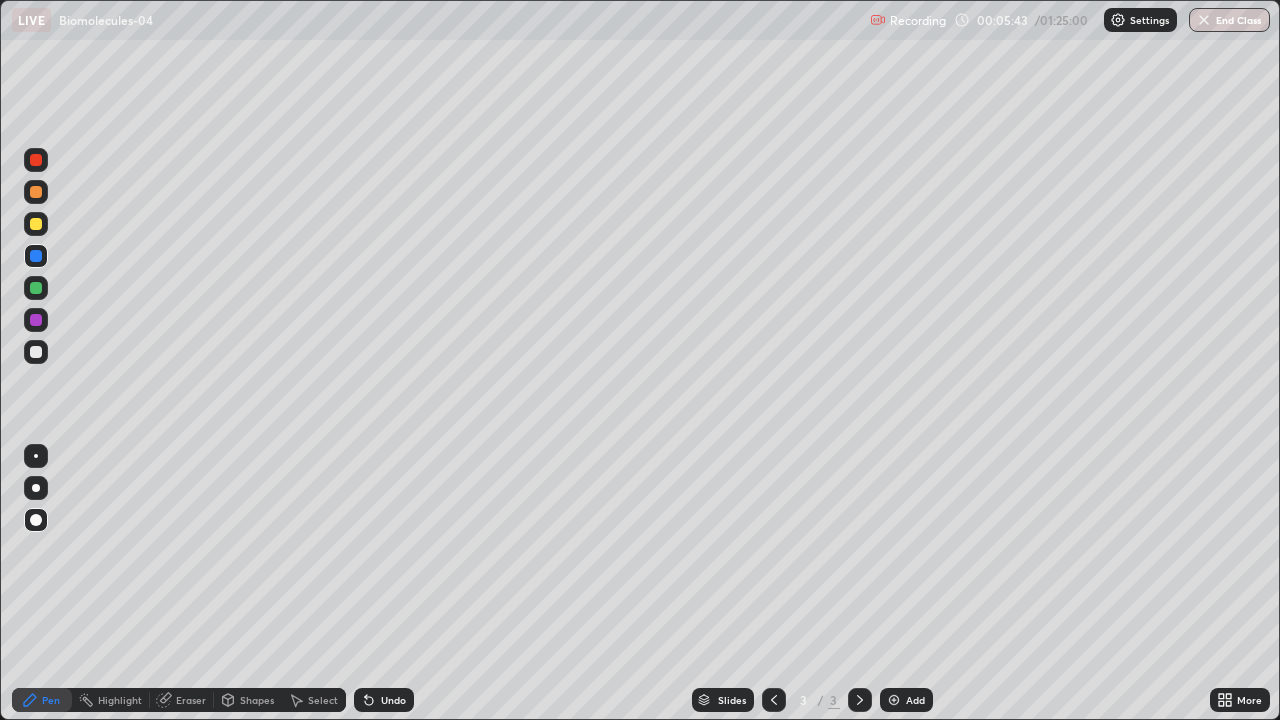 click at bounding box center [36, 224] 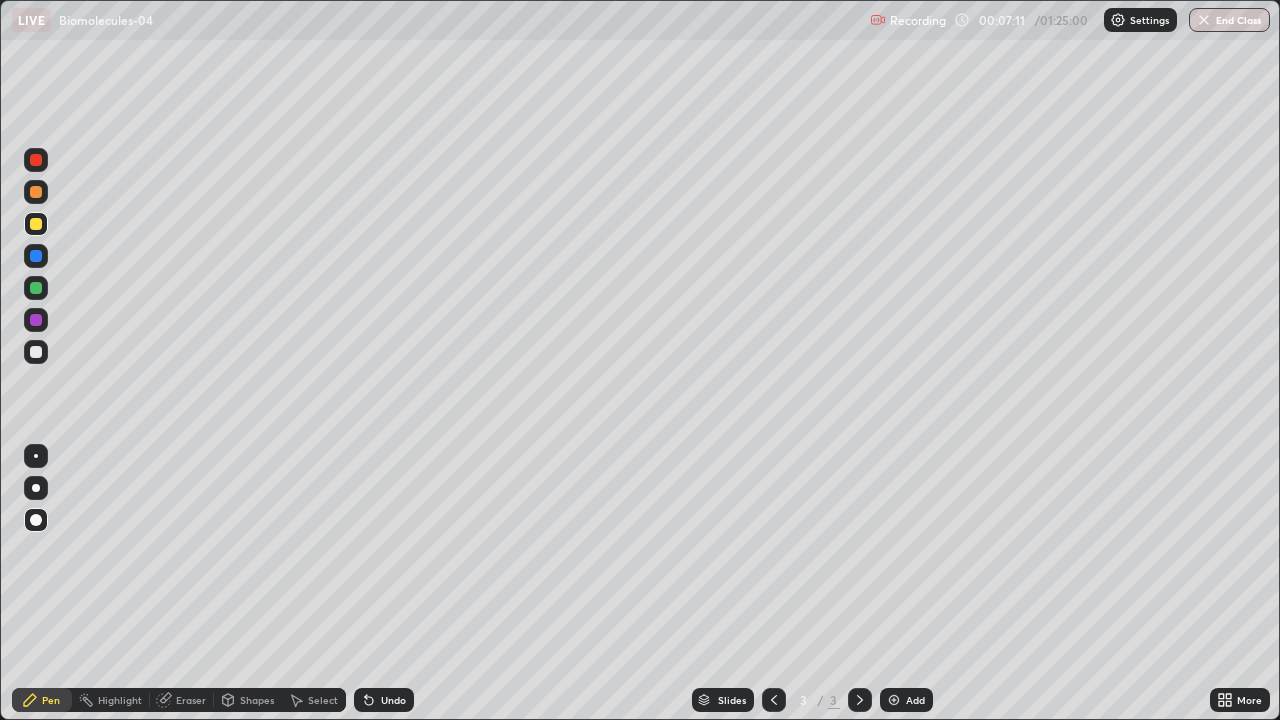 click at bounding box center [36, 288] 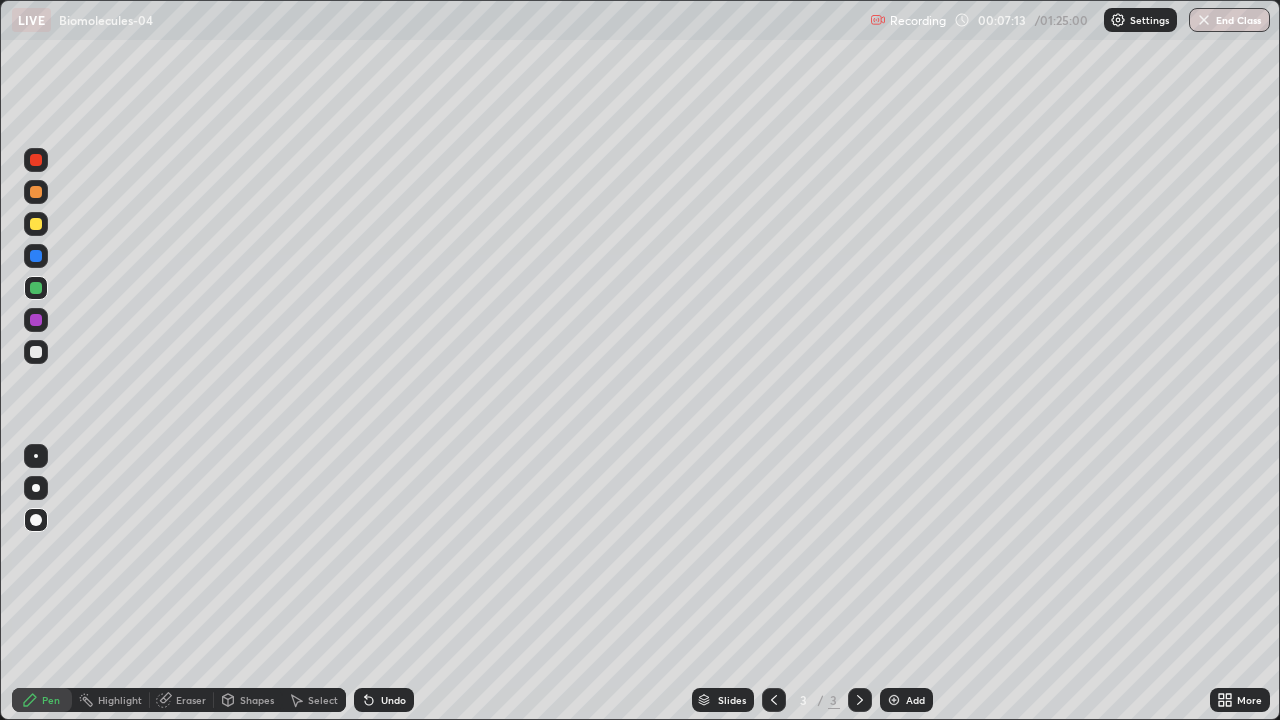 click at bounding box center (36, 256) 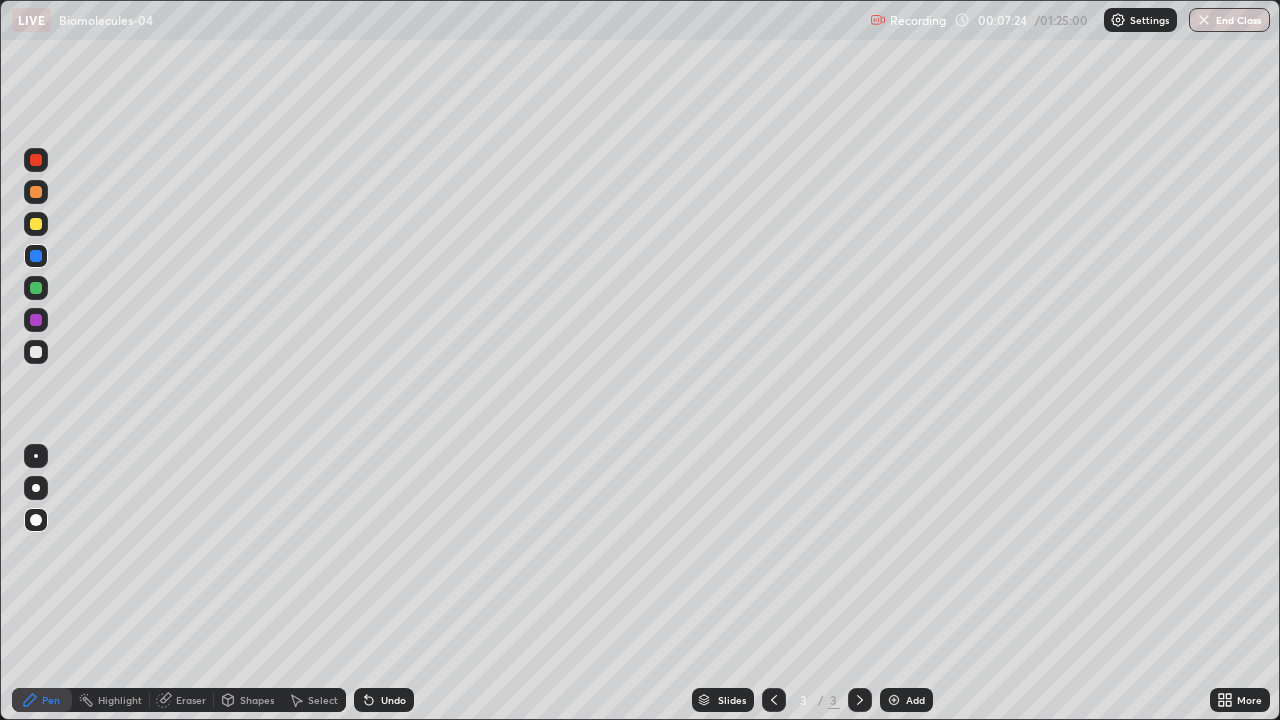 click on "Eraser" at bounding box center [182, 700] 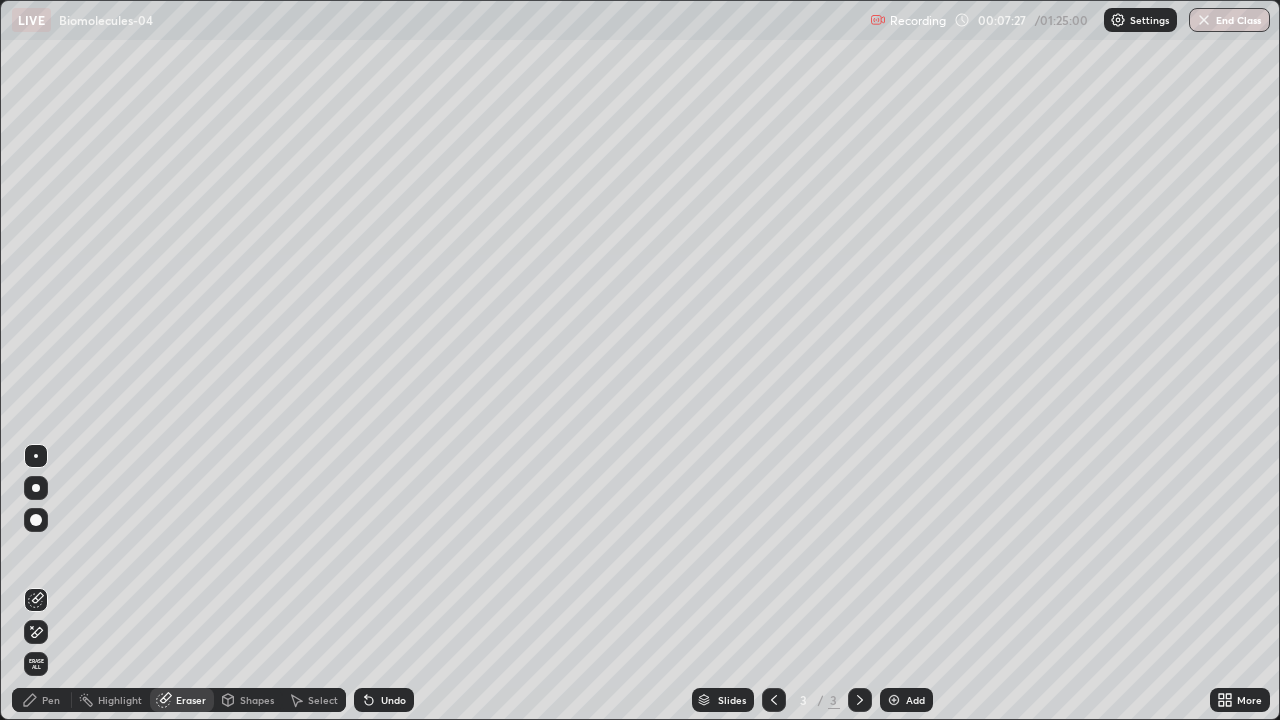 click on "Pen" at bounding box center [42, 700] 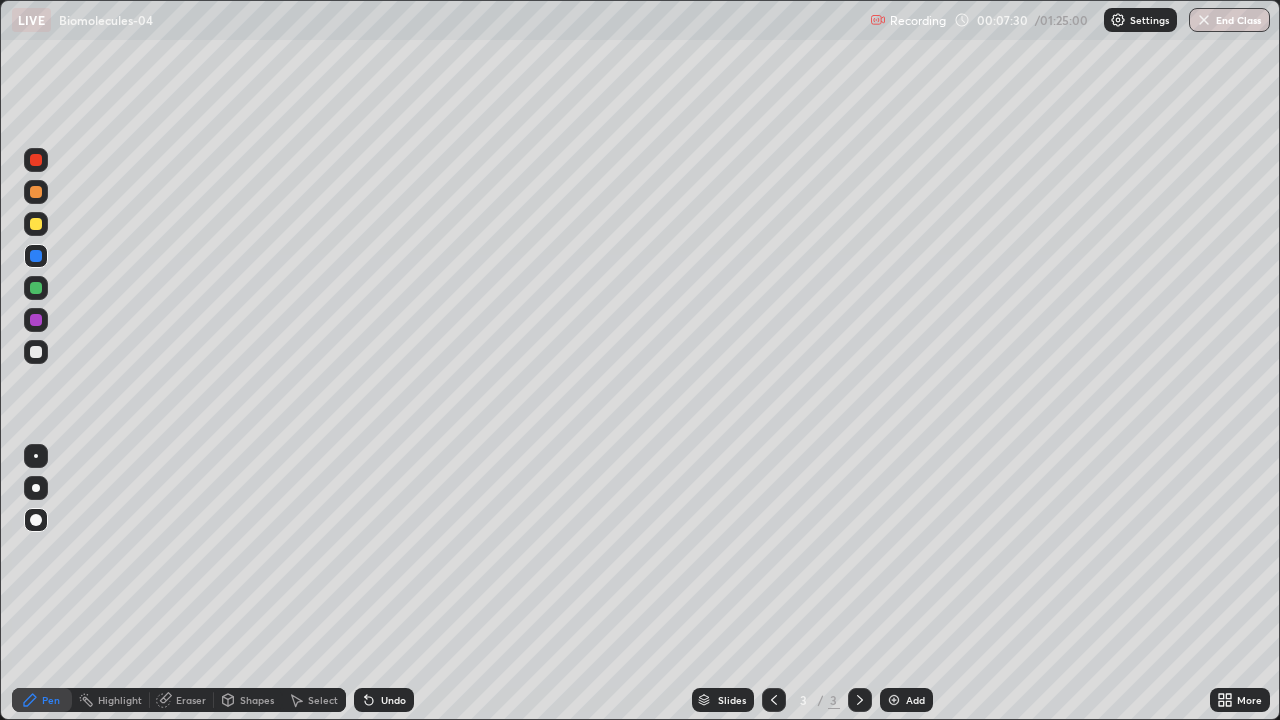 click on "Undo" at bounding box center [384, 700] 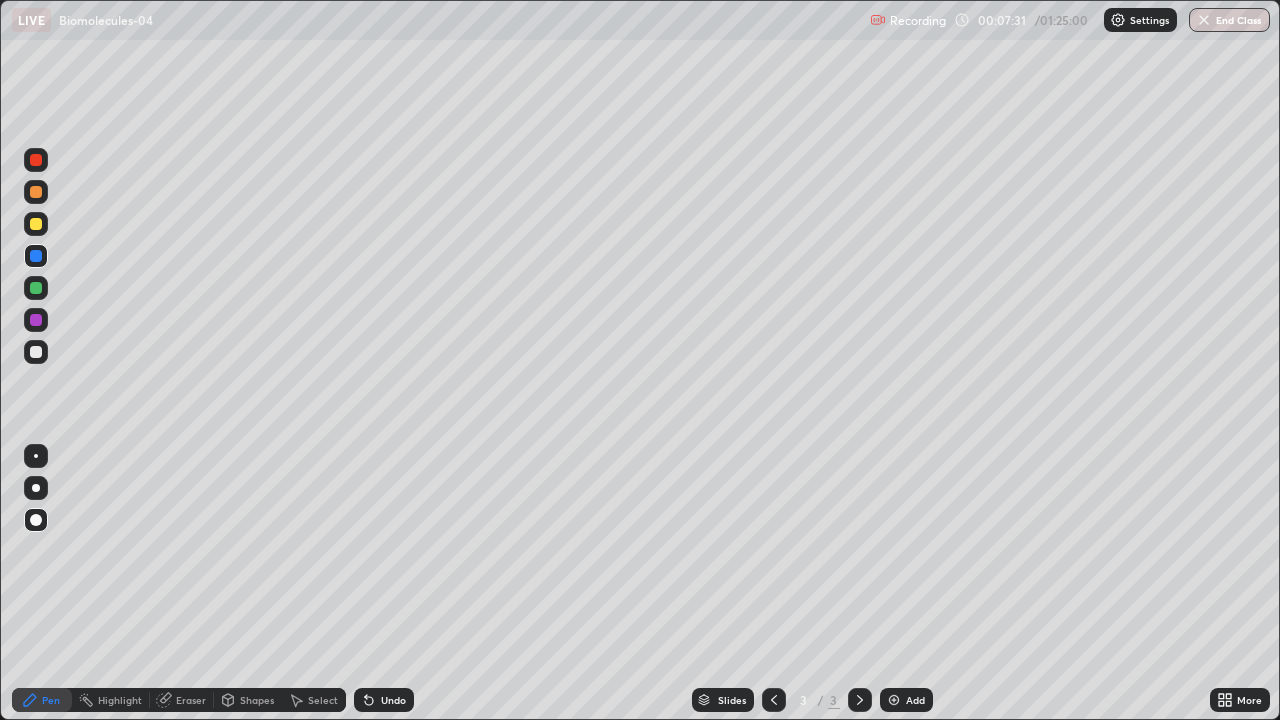 click at bounding box center [36, 352] 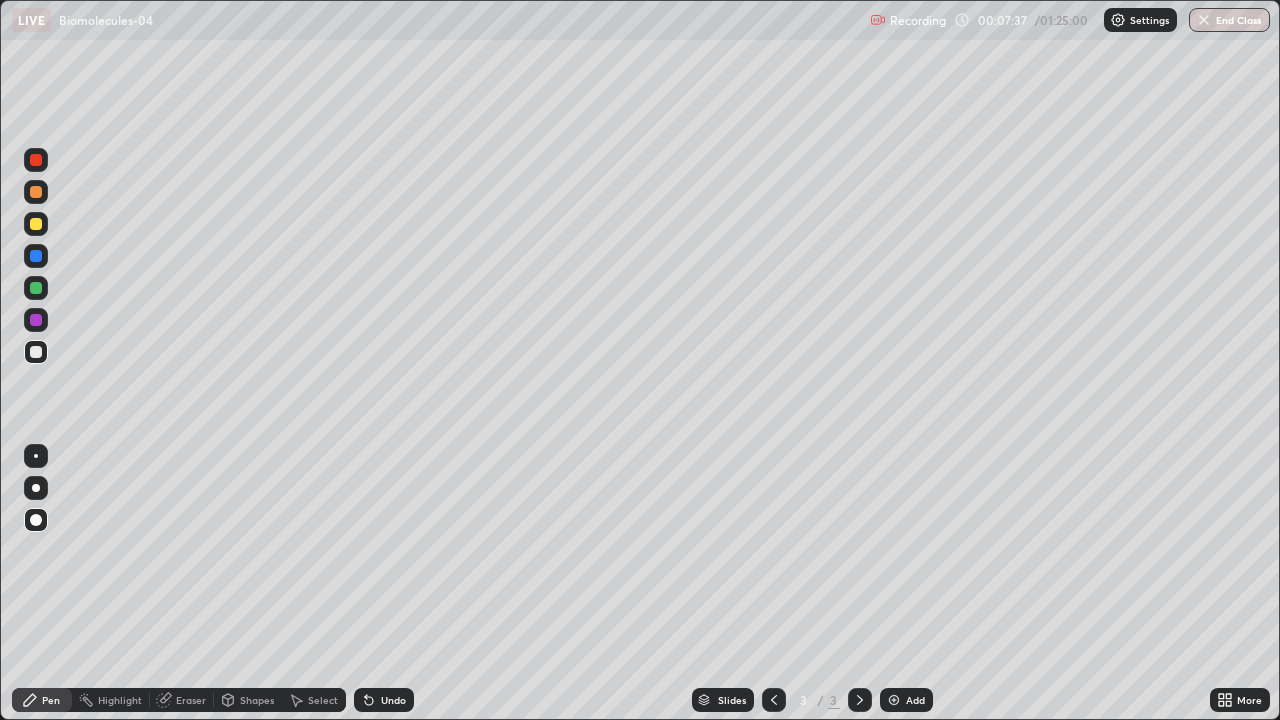 click at bounding box center [36, 256] 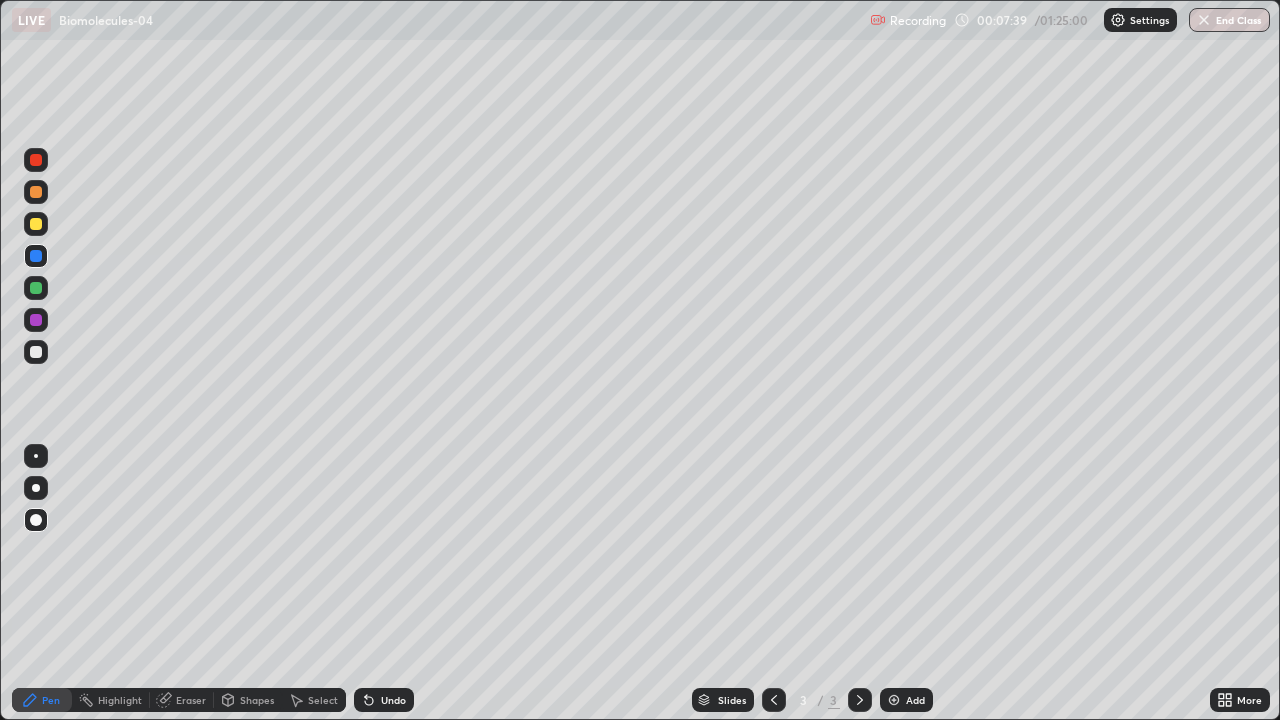 click 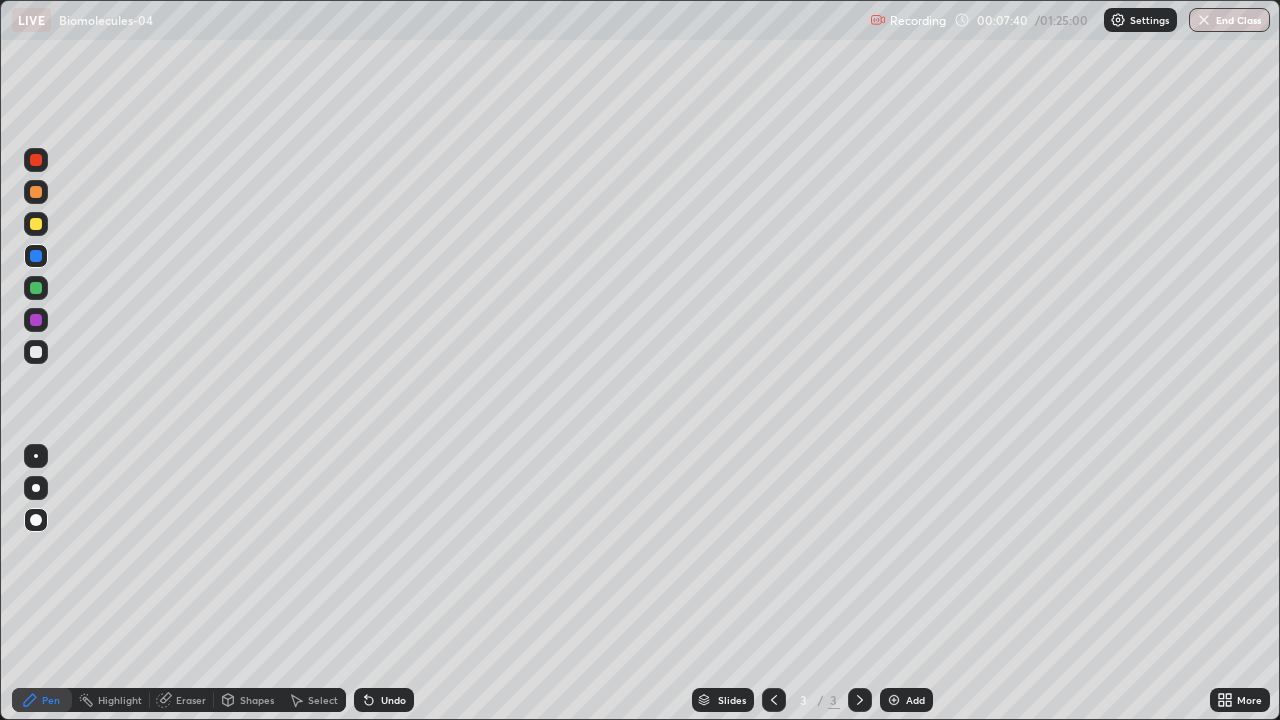 click 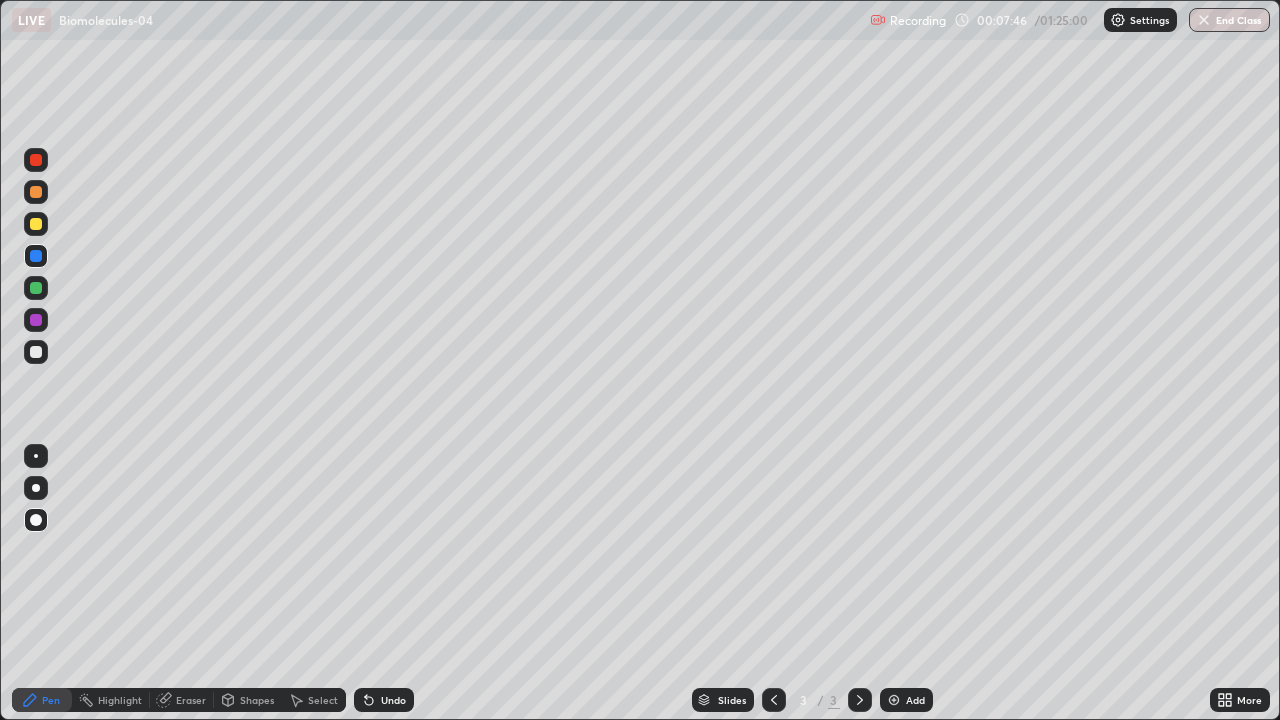click at bounding box center (36, 352) 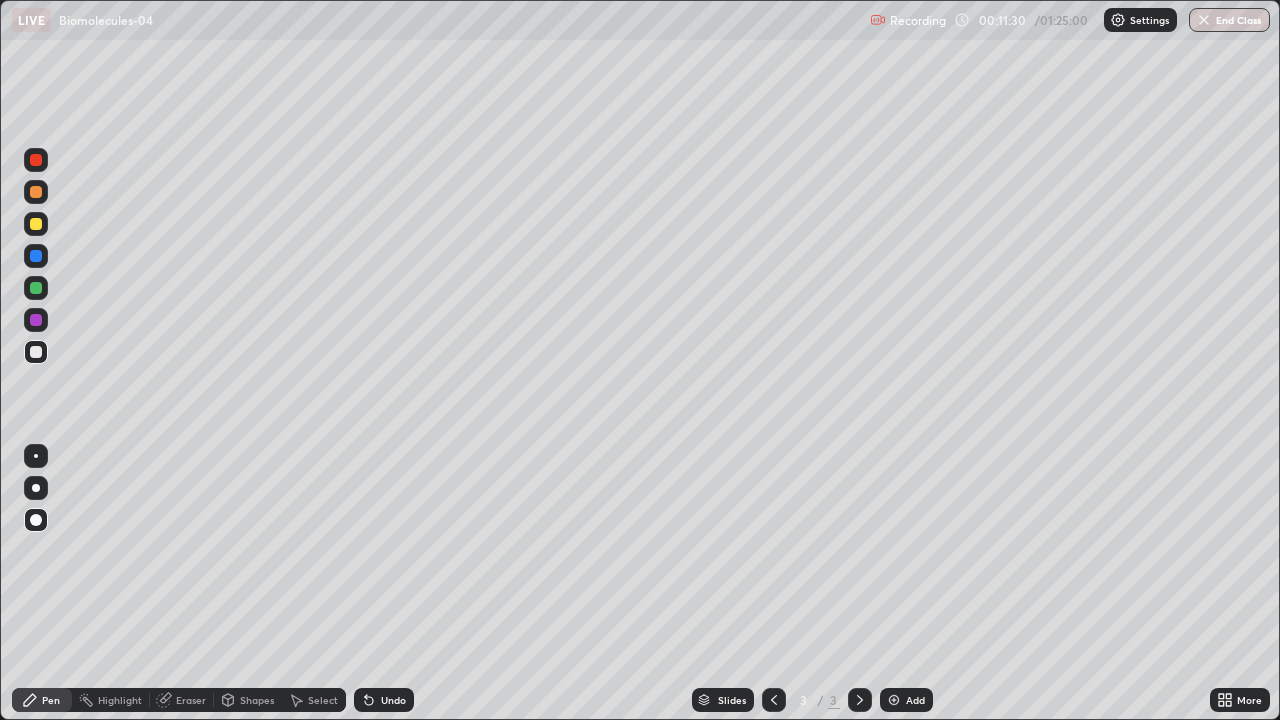 click at bounding box center (36, 320) 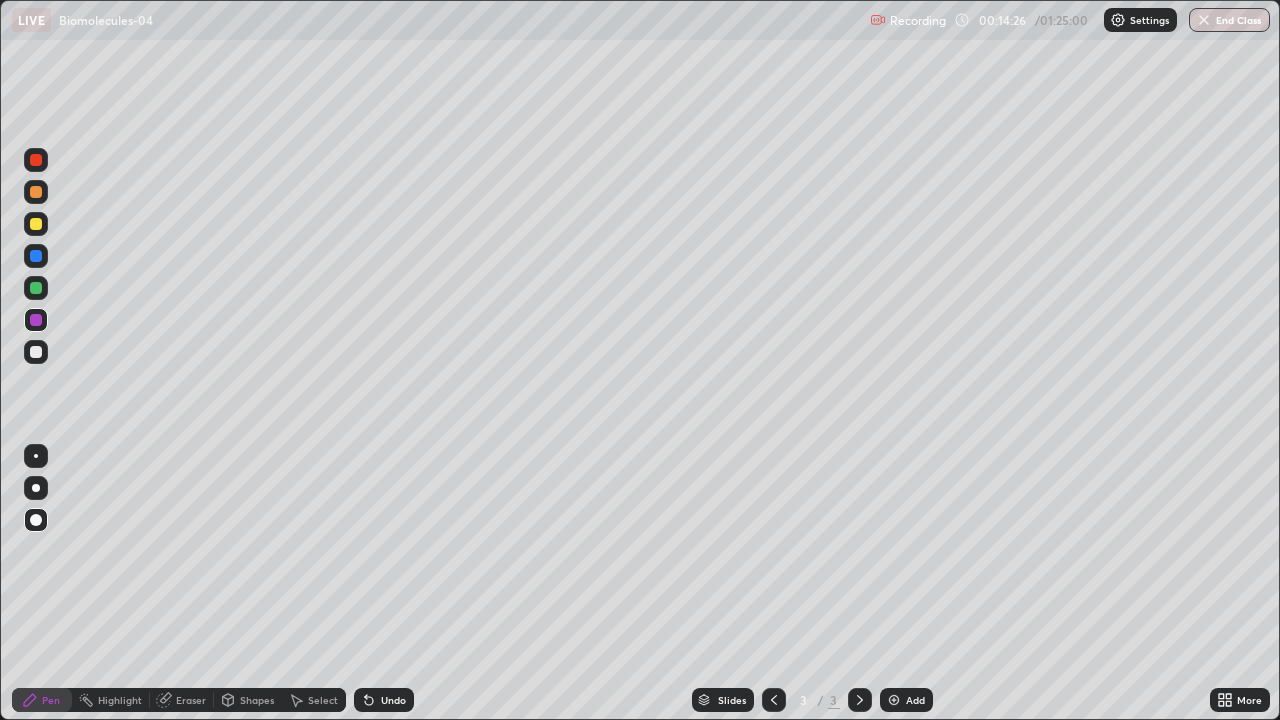click on "Eraser" at bounding box center [182, 700] 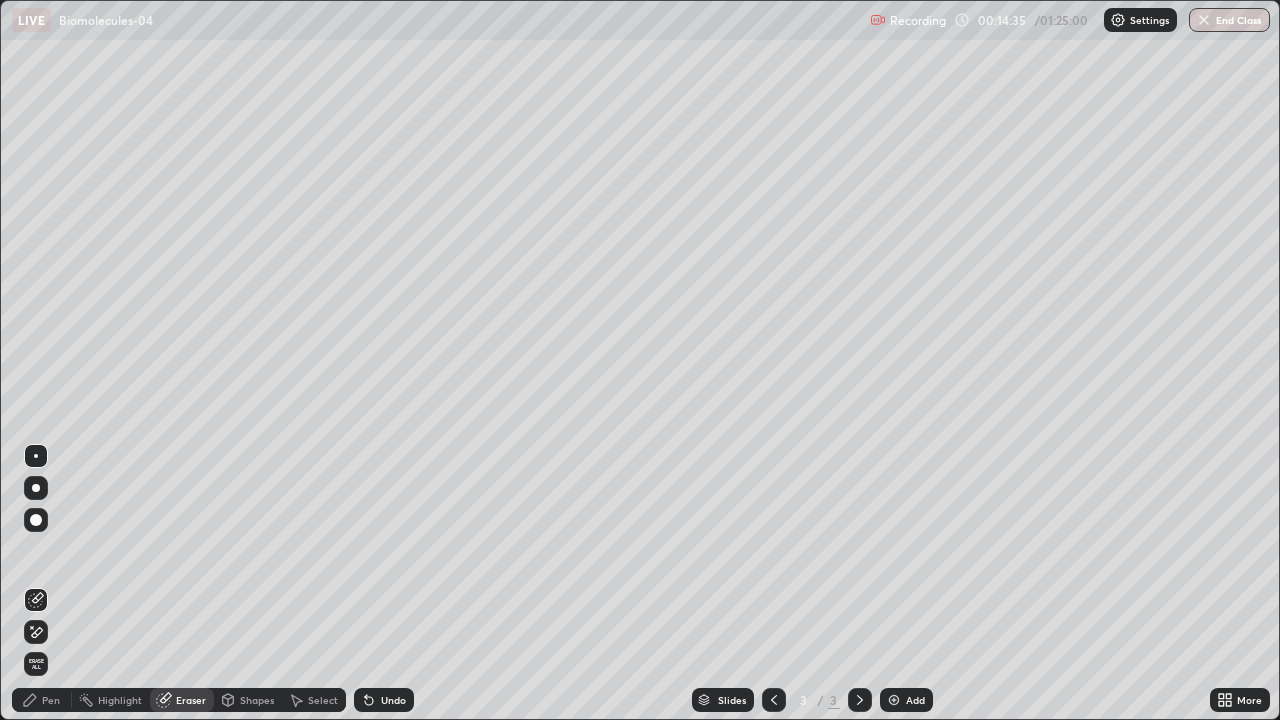 click on "Pen" at bounding box center (42, 700) 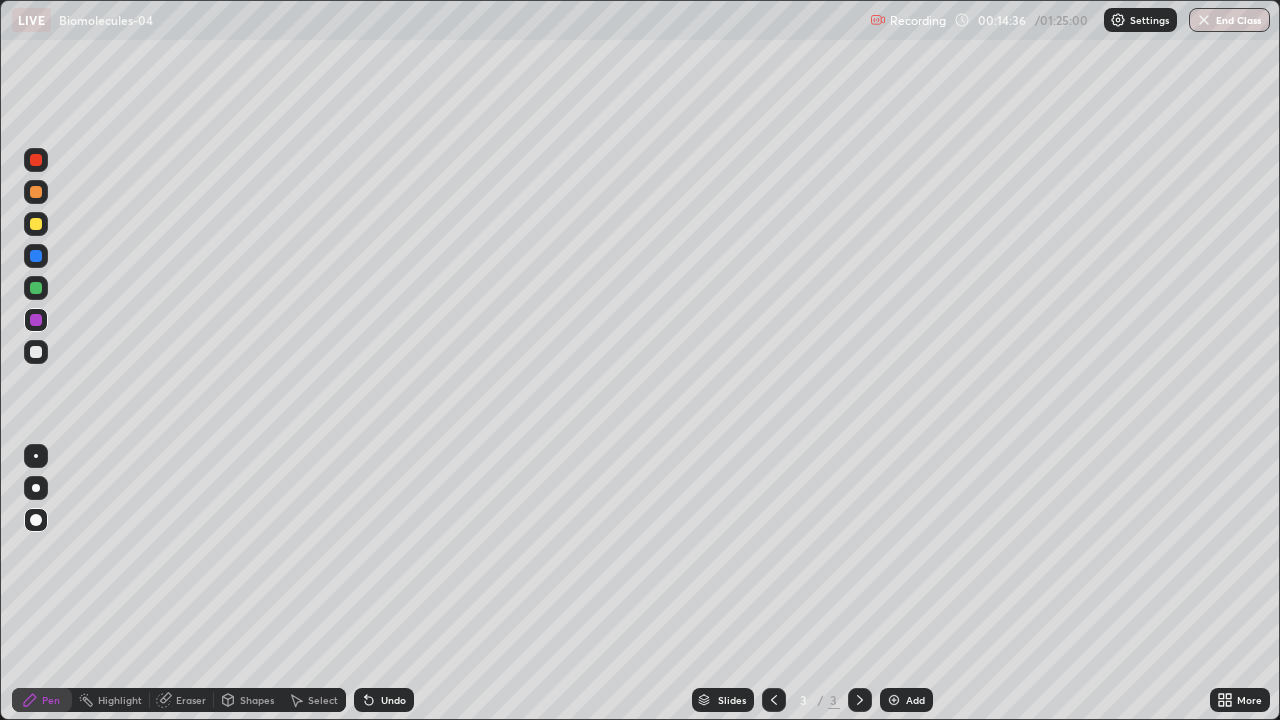 click at bounding box center (36, 256) 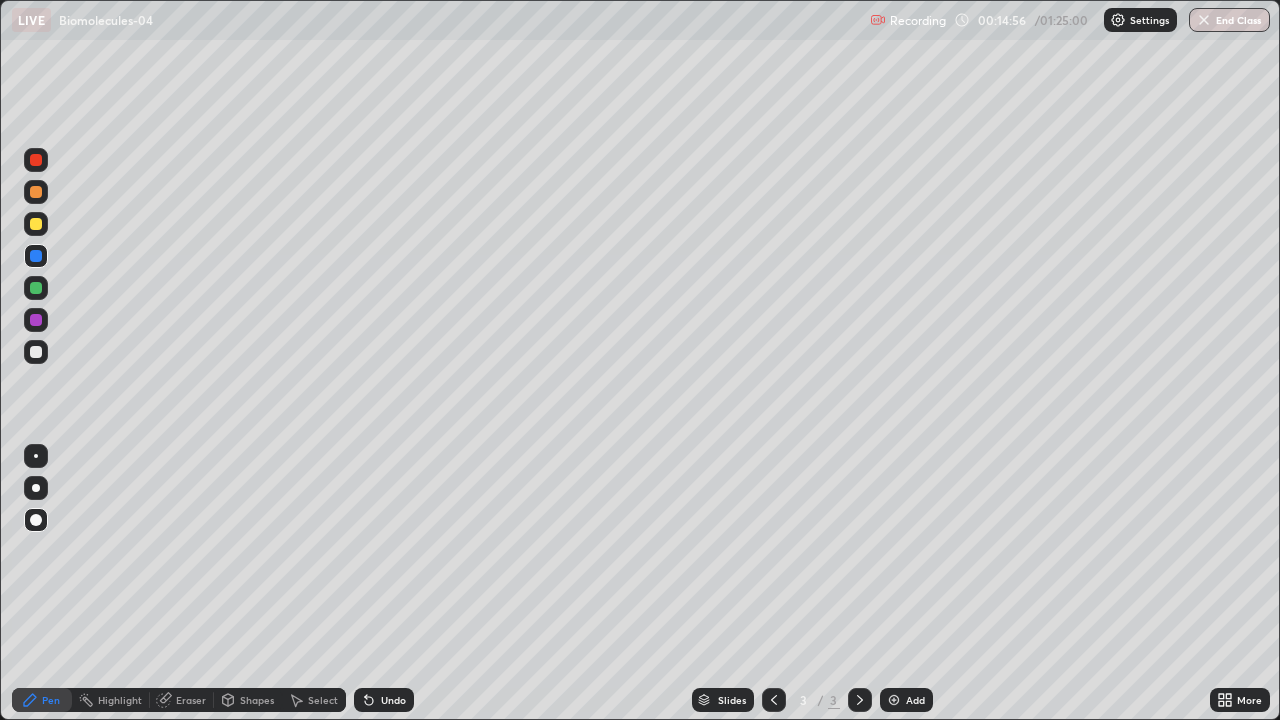 click at bounding box center [36, 352] 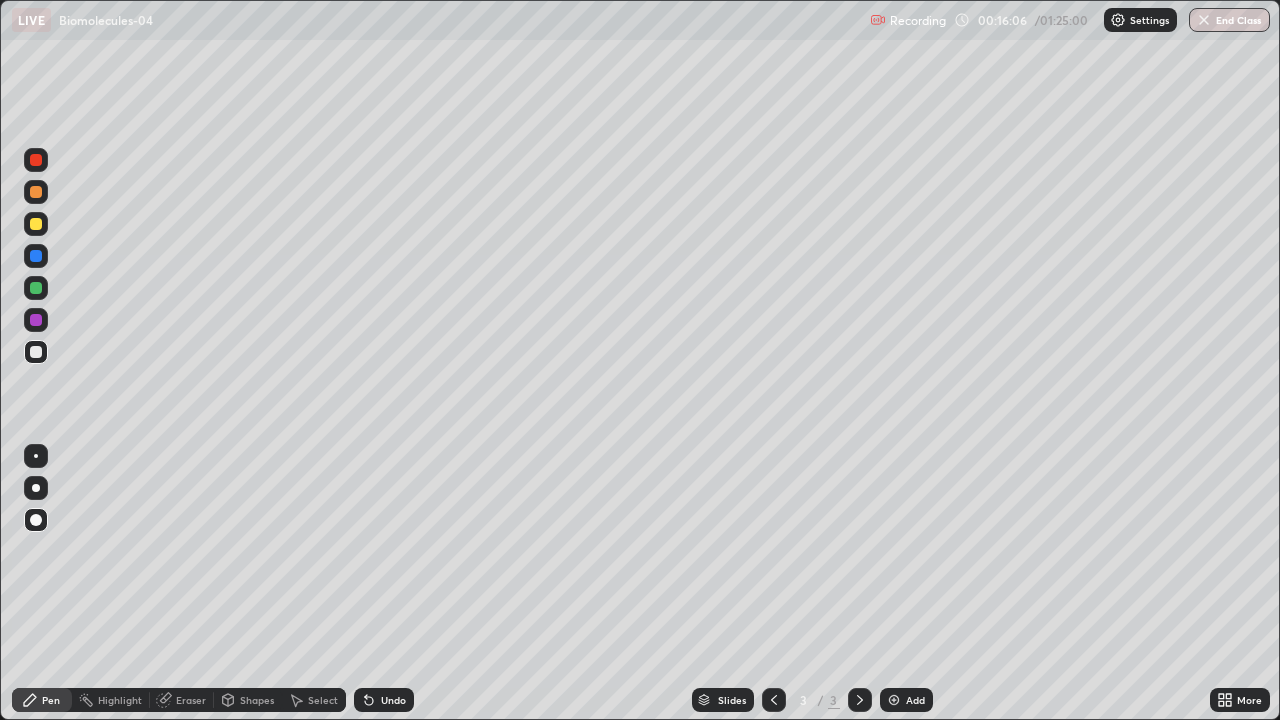 click at bounding box center [36, 320] 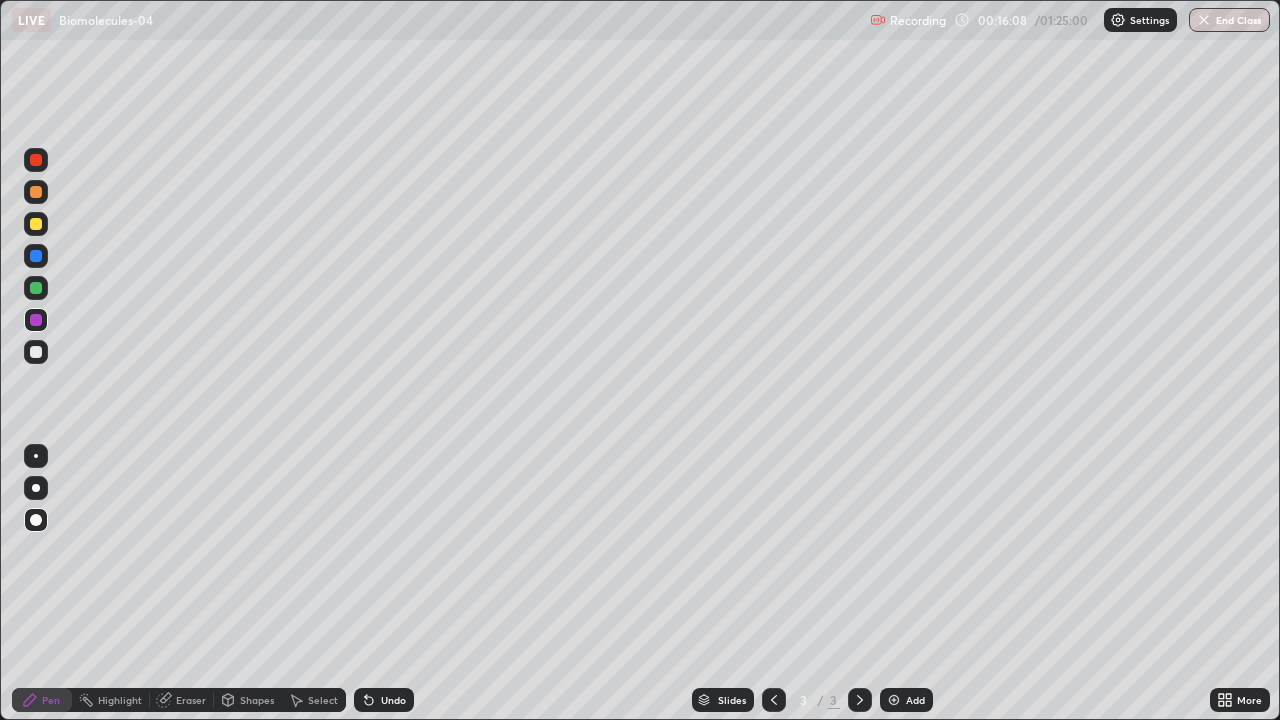 click at bounding box center [36, 288] 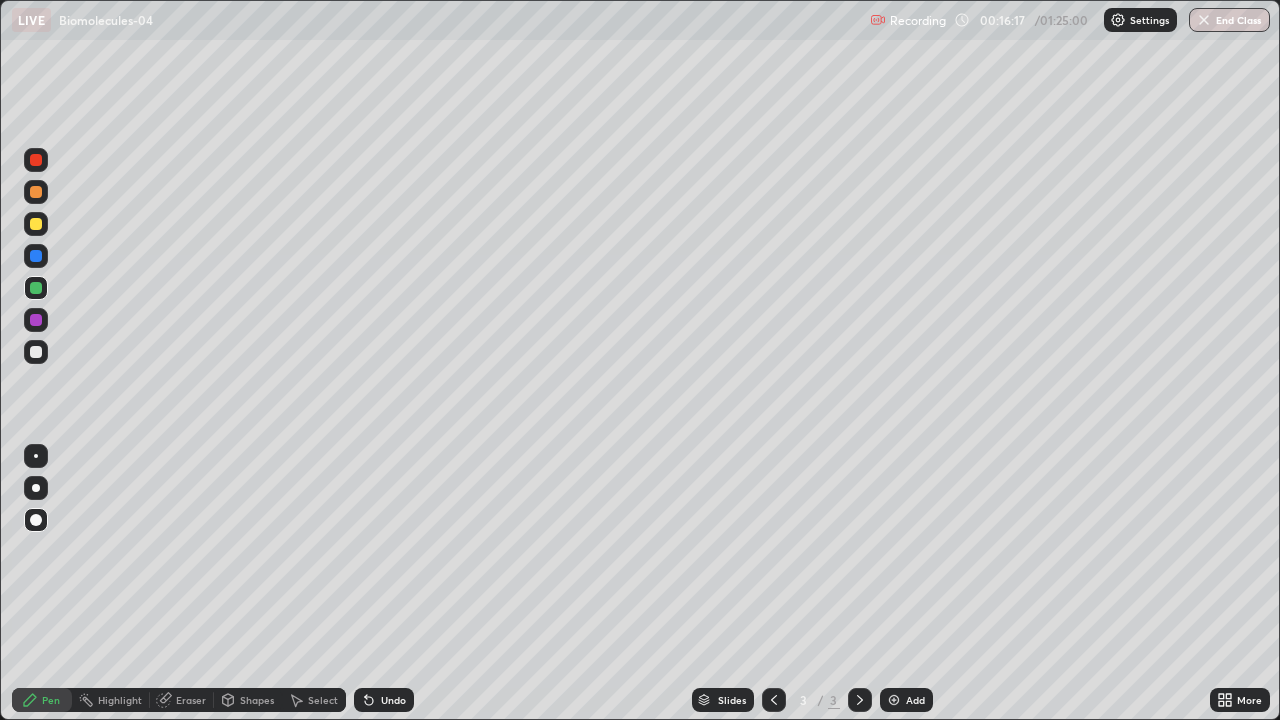 click at bounding box center (36, 320) 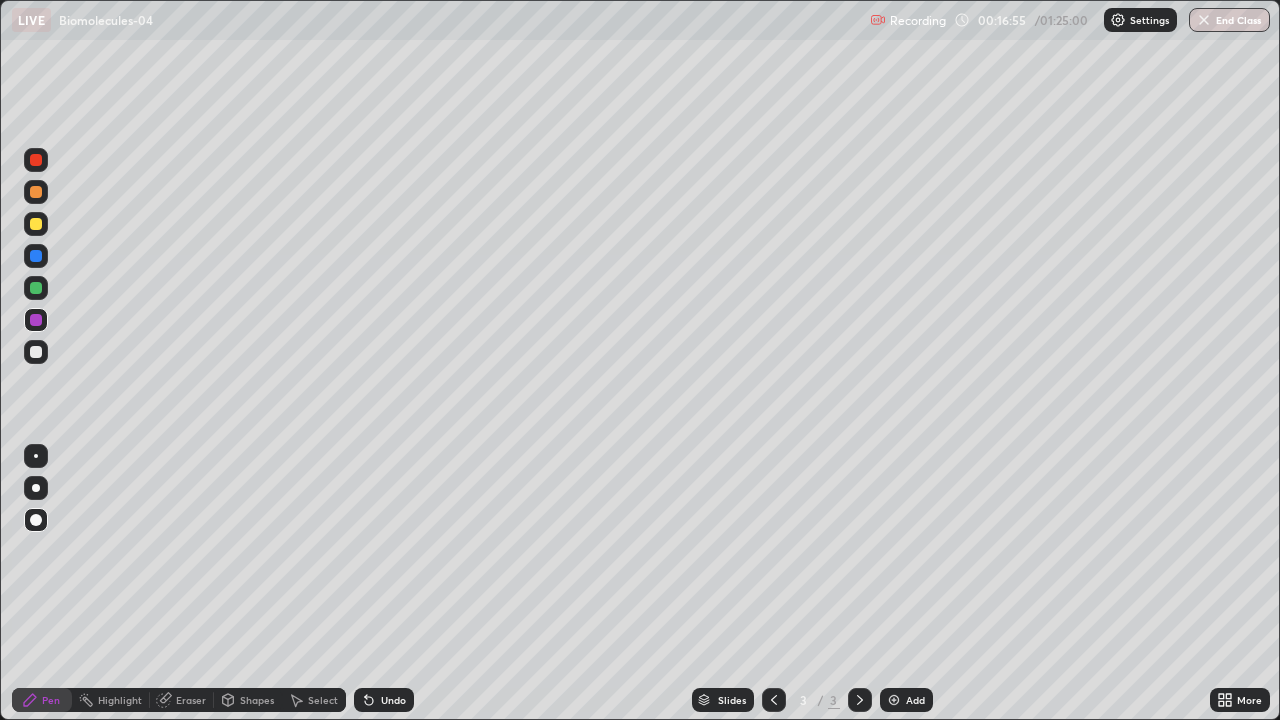 click at bounding box center [36, 224] 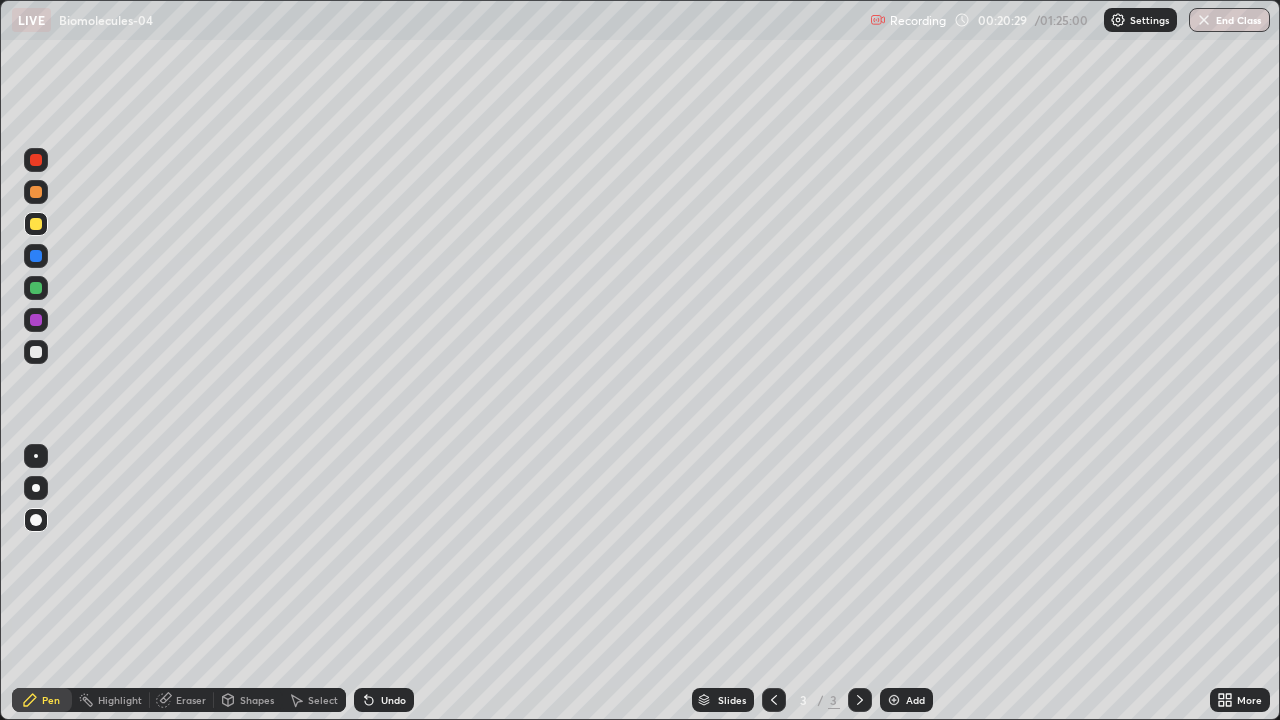click at bounding box center [894, 700] 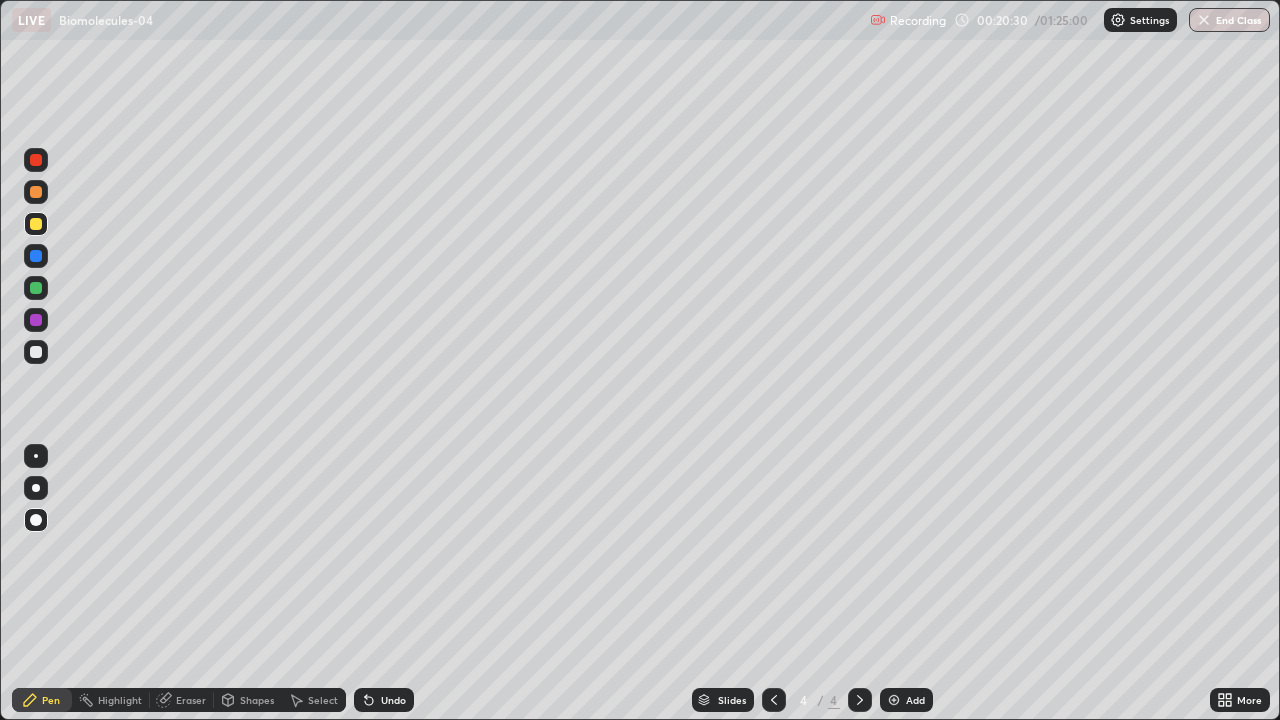 click at bounding box center [36, 192] 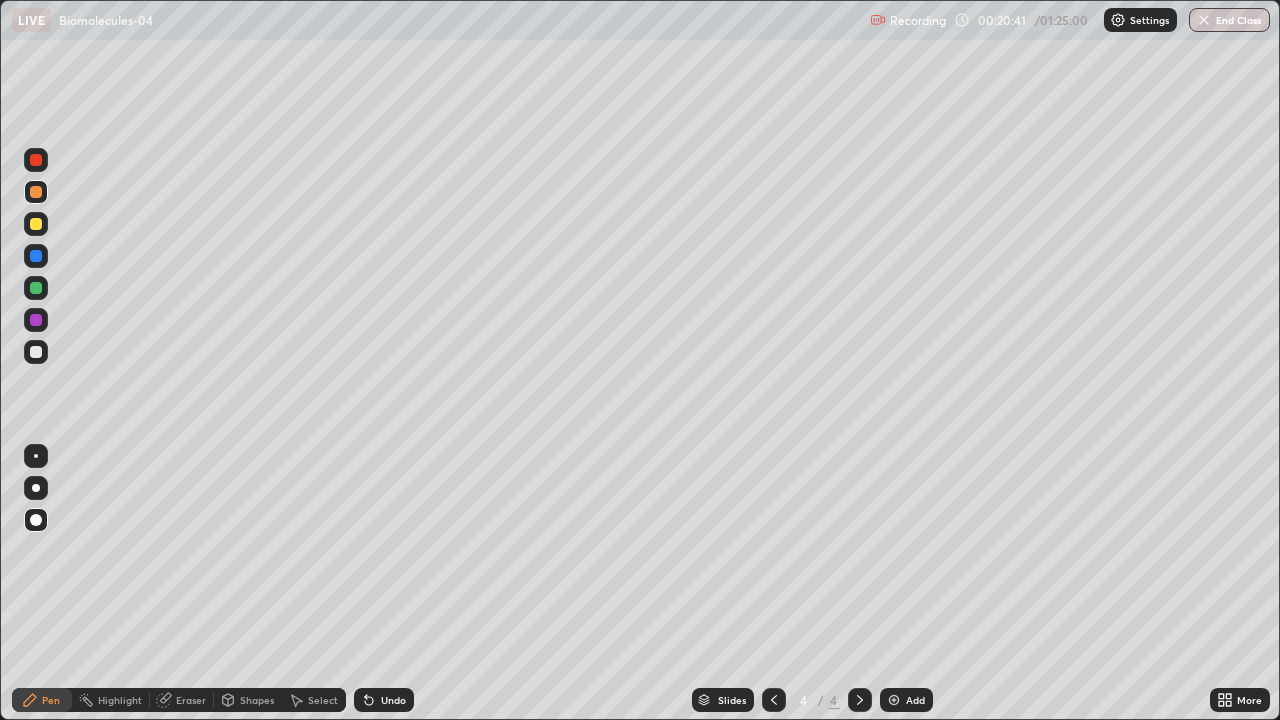 click at bounding box center [36, 352] 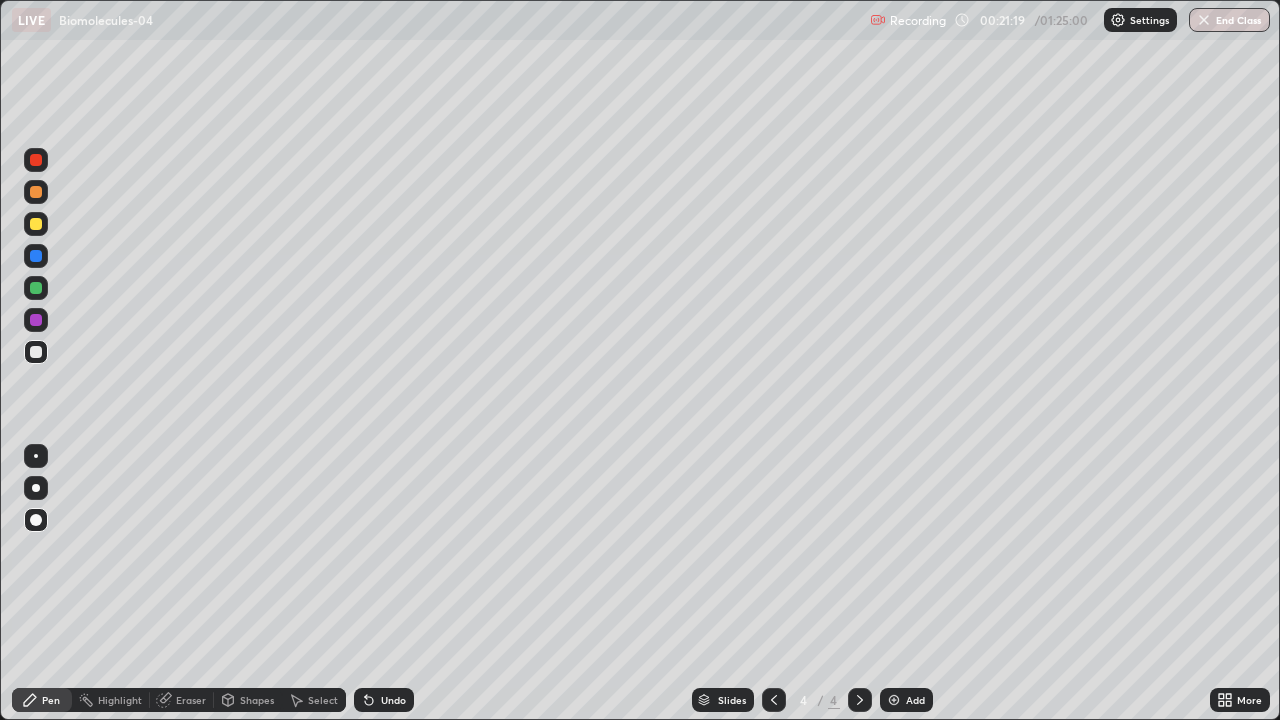 click at bounding box center [36, 224] 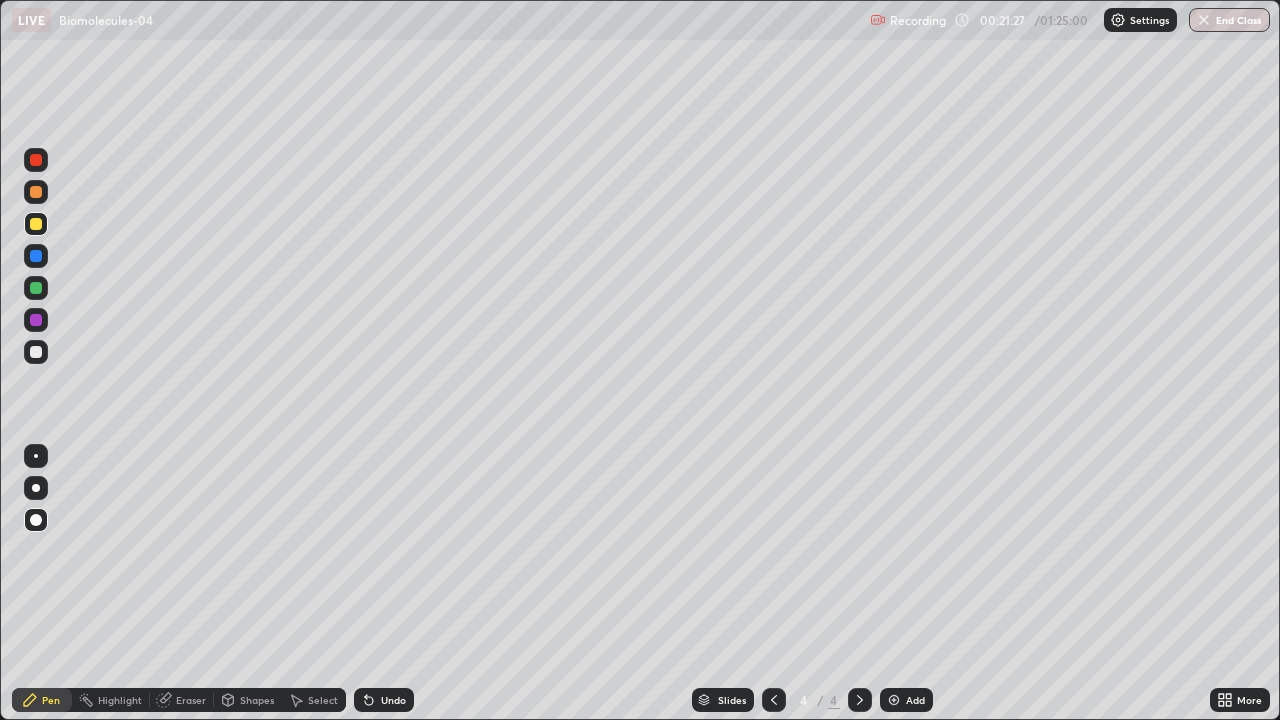 click at bounding box center (36, 320) 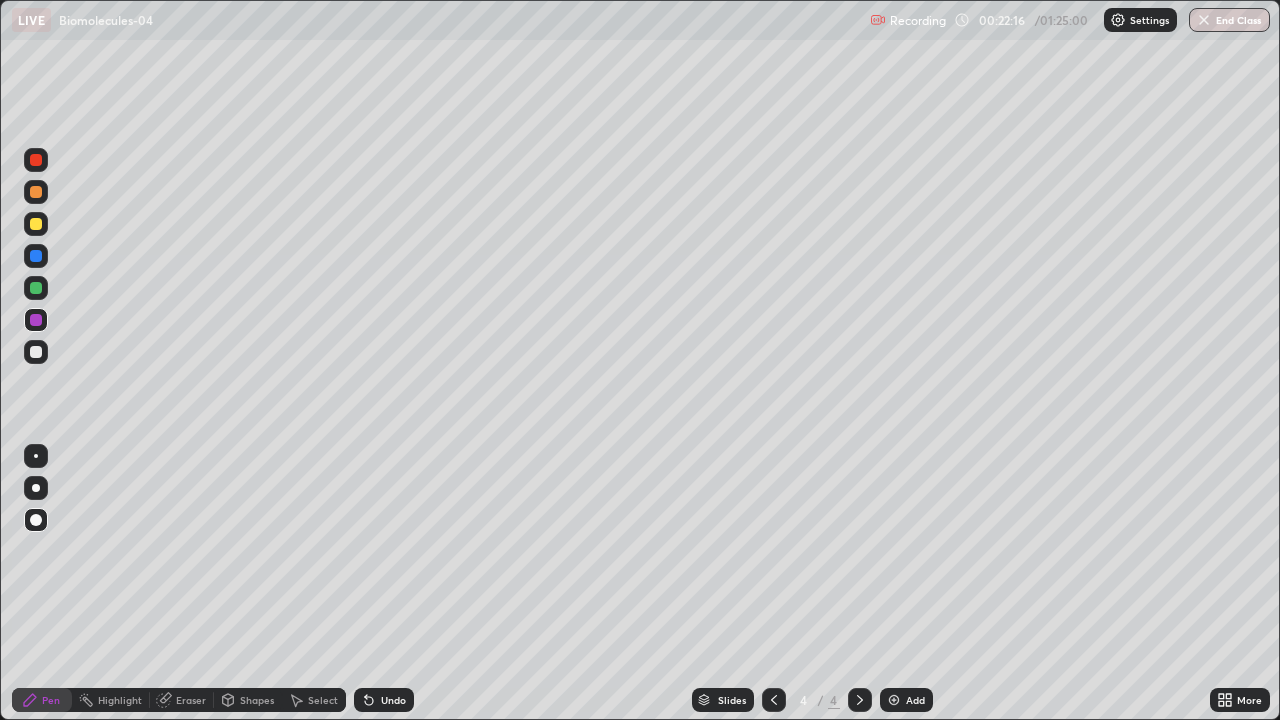 click at bounding box center [36, 224] 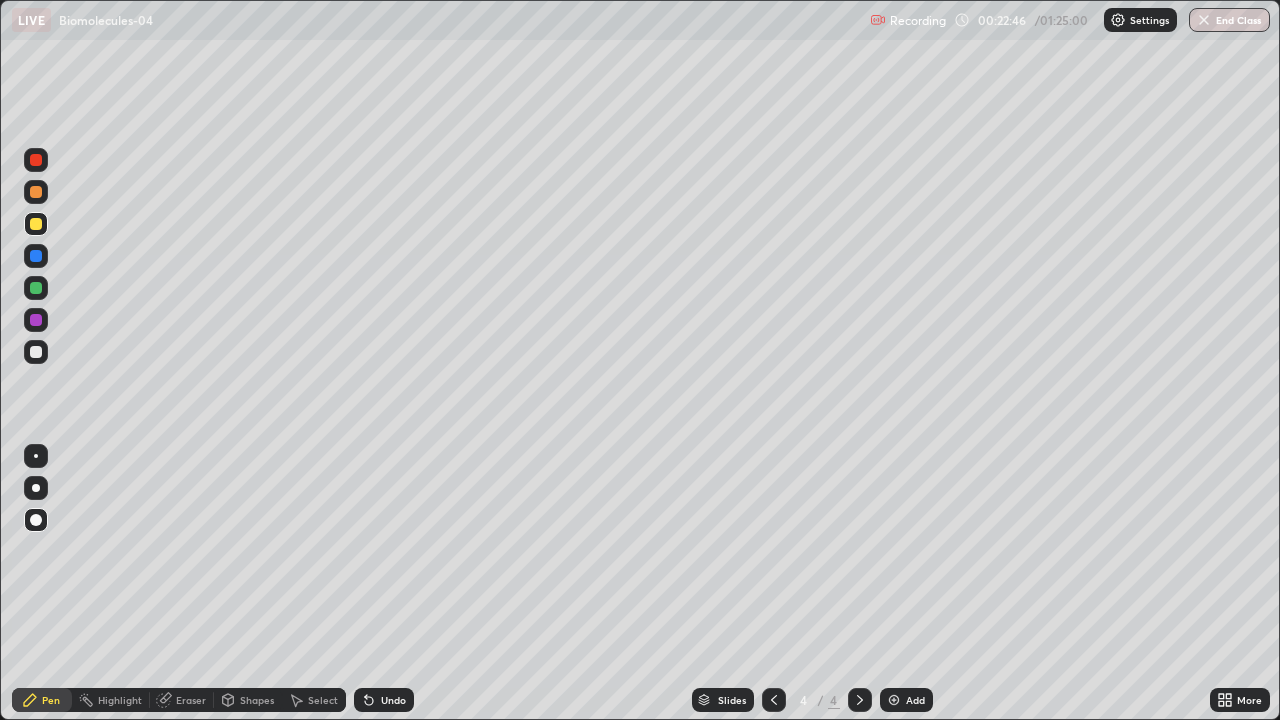 click at bounding box center [36, 352] 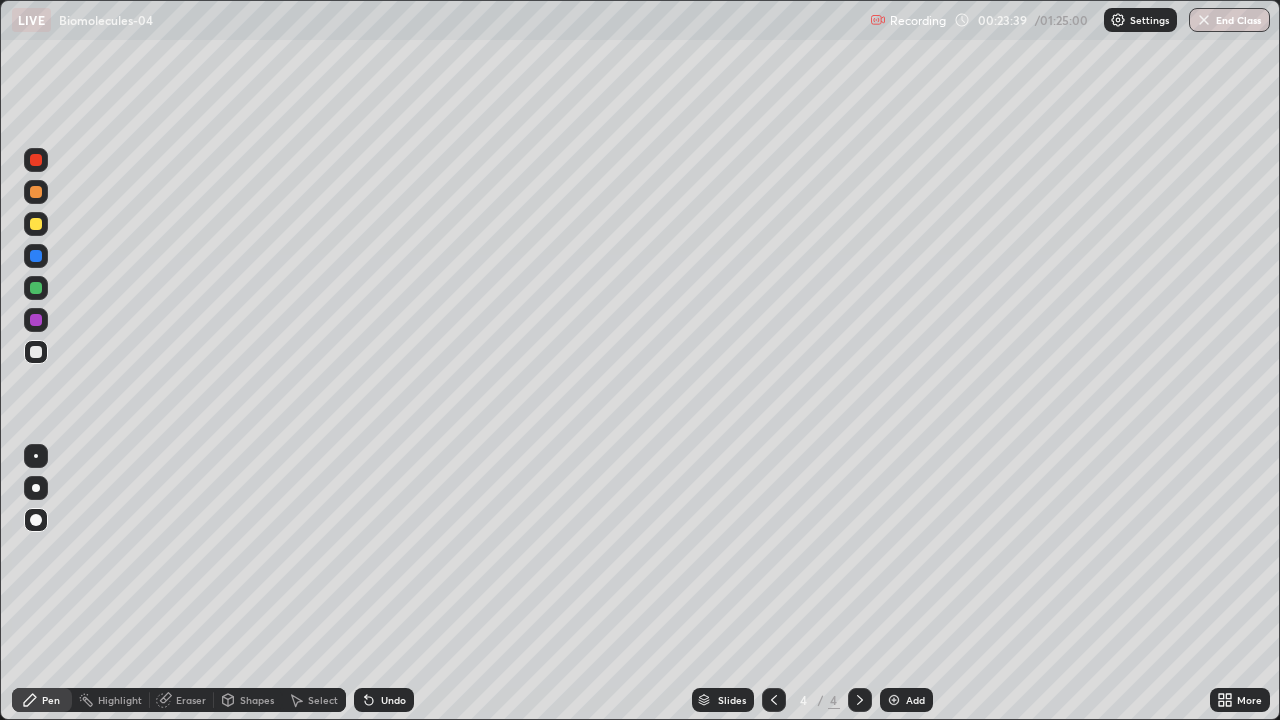 click at bounding box center [36, 288] 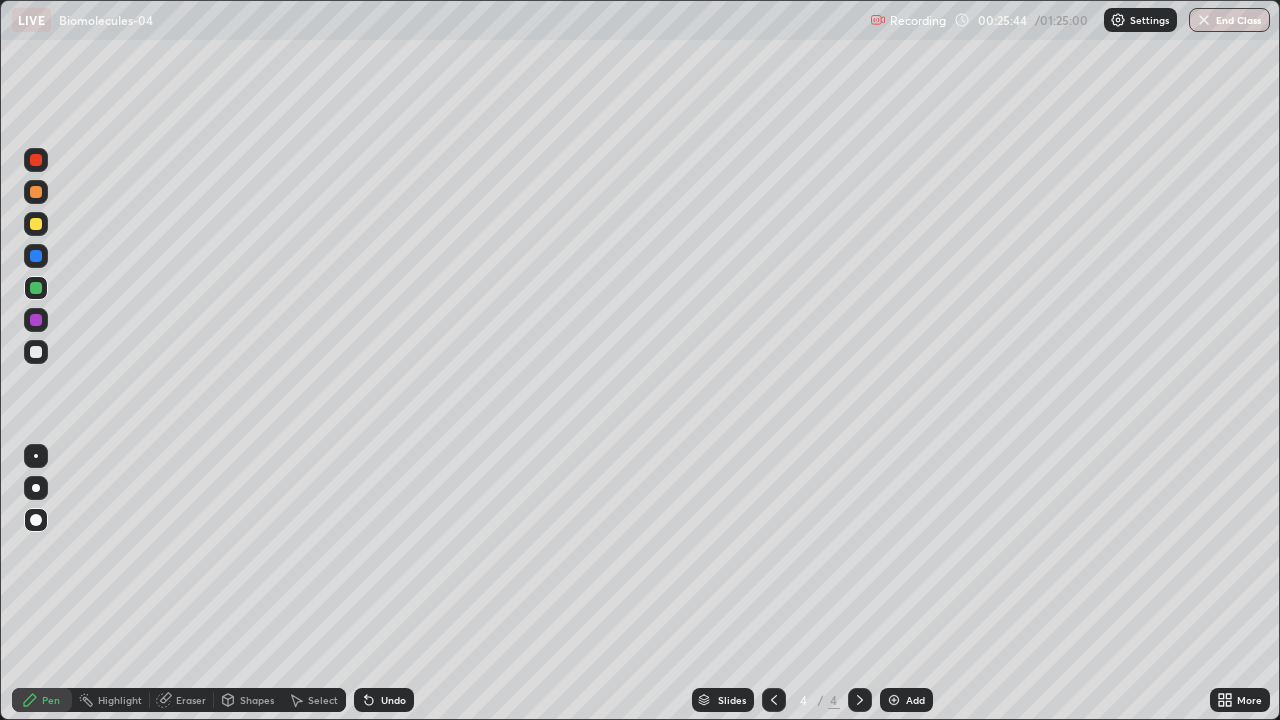 click at bounding box center [894, 700] 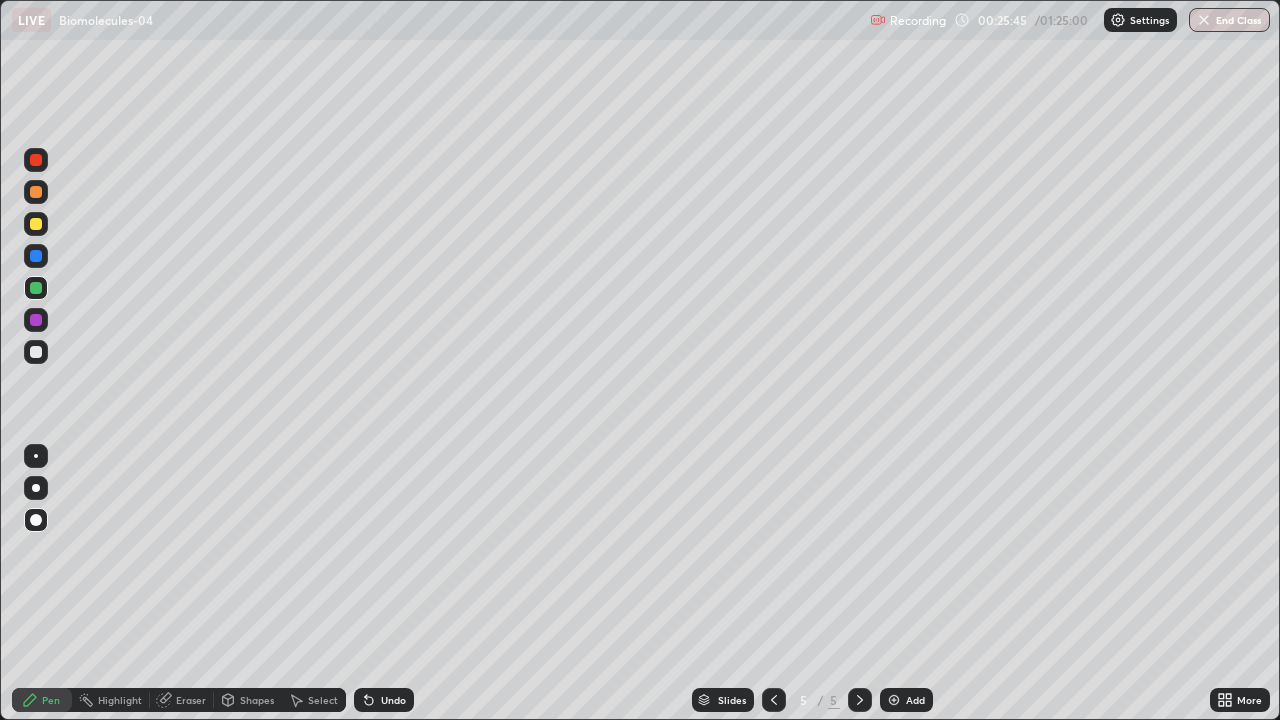 click at bounding box center (36, 224) 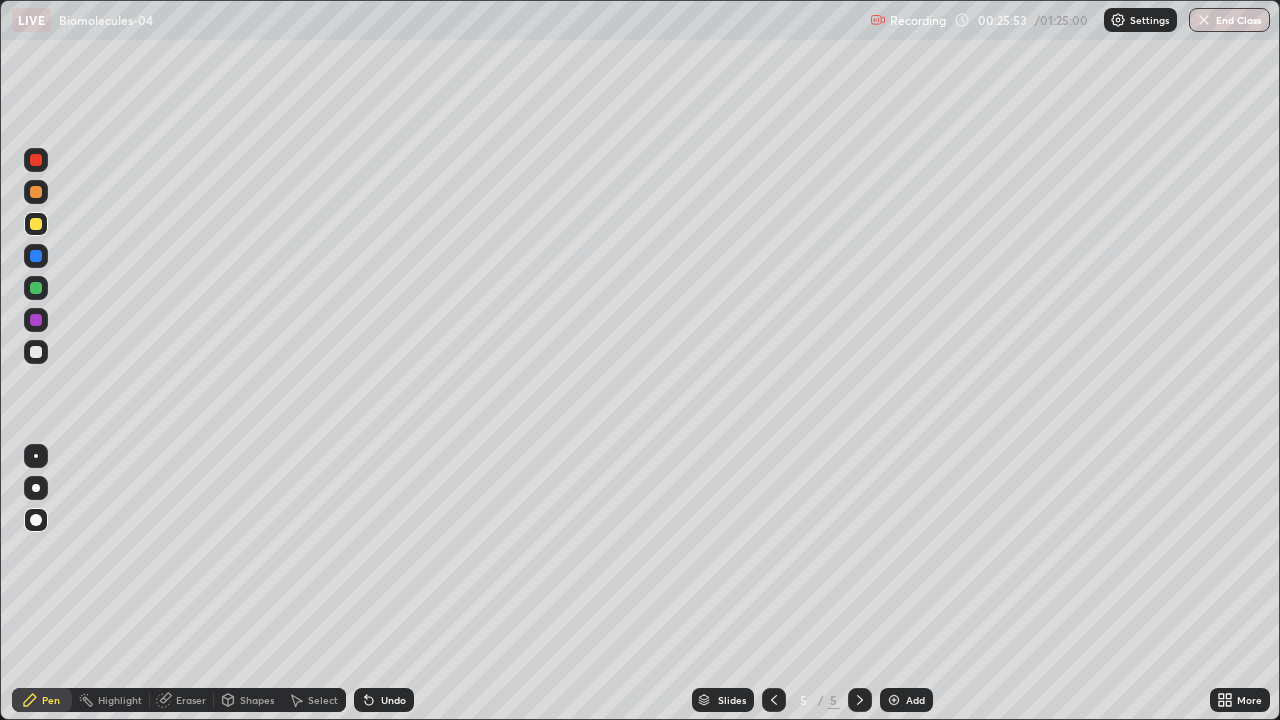 click at bounding box center (36, 288) 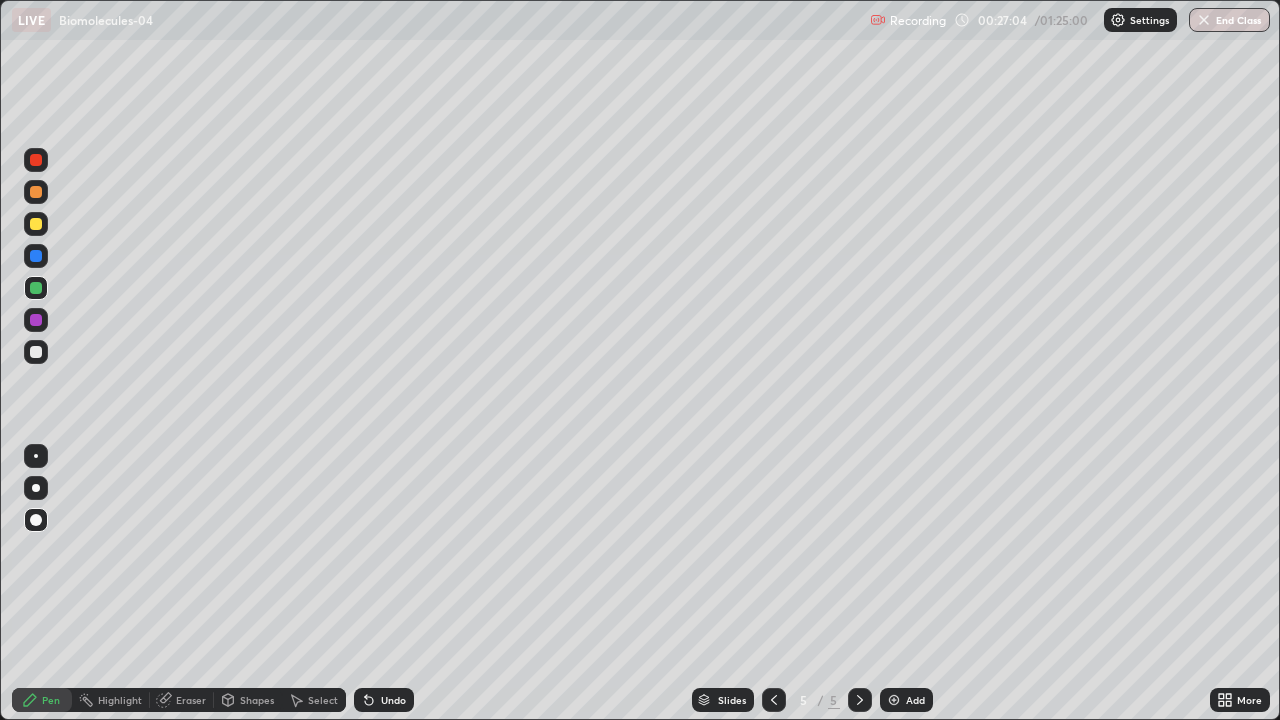click at bounding box center (36, 352) 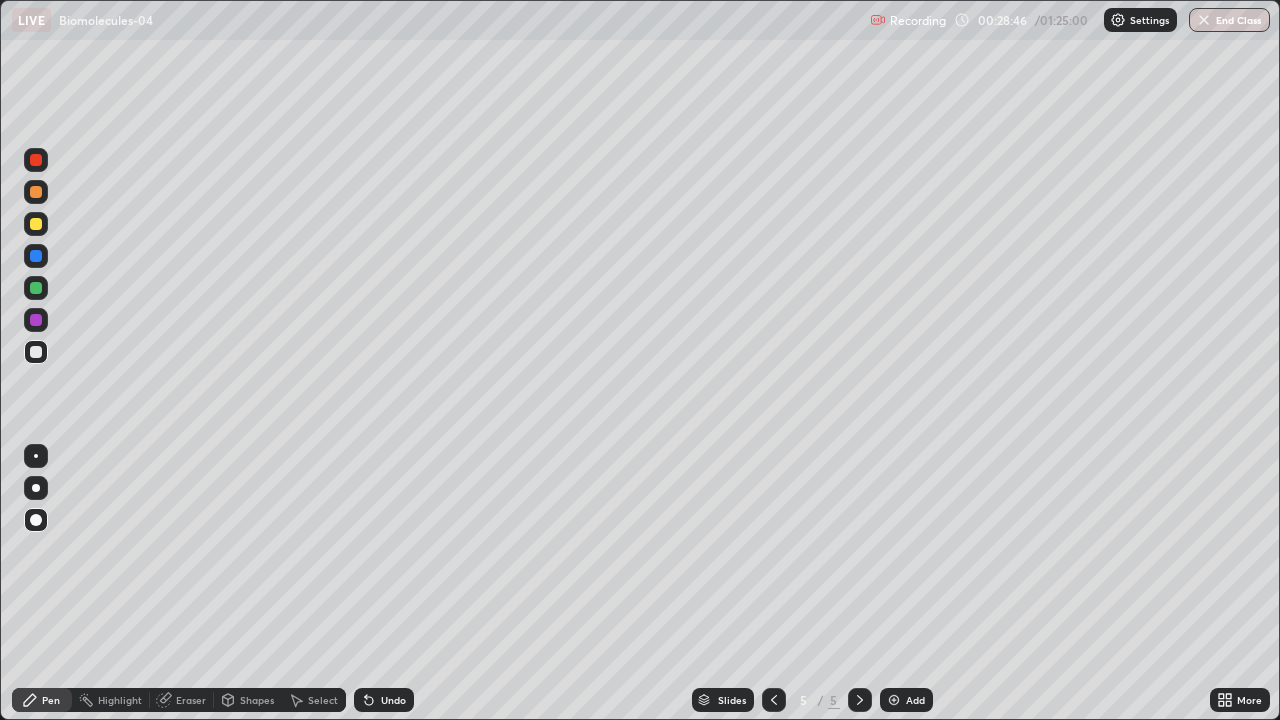 click at bounding box center [36, 224] 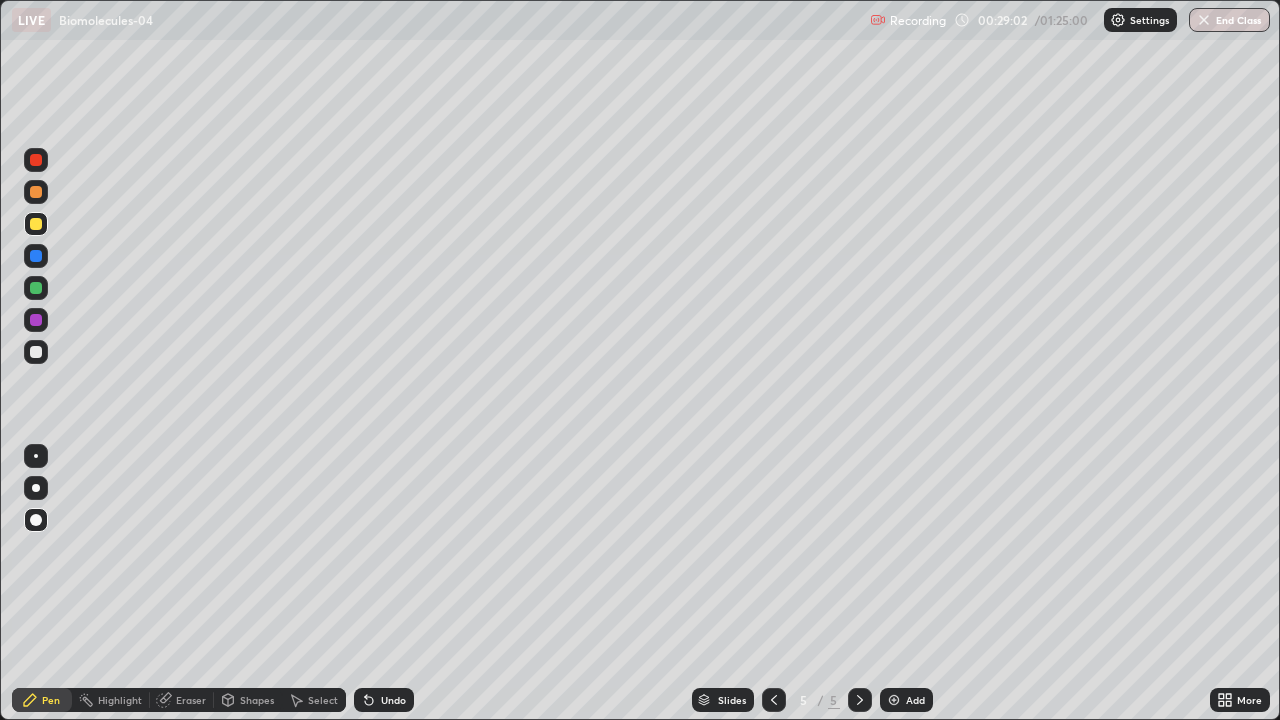 click at bounding box center (36, 352) 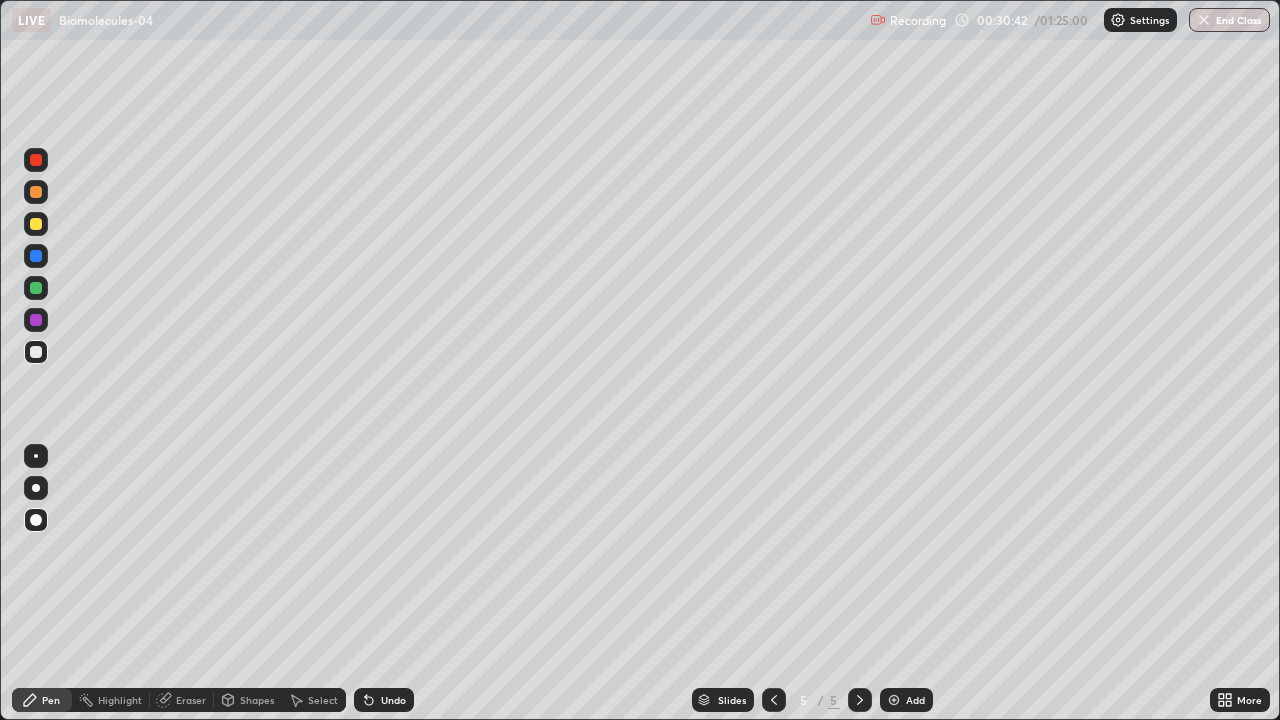 click at bounding box center (36, 352) 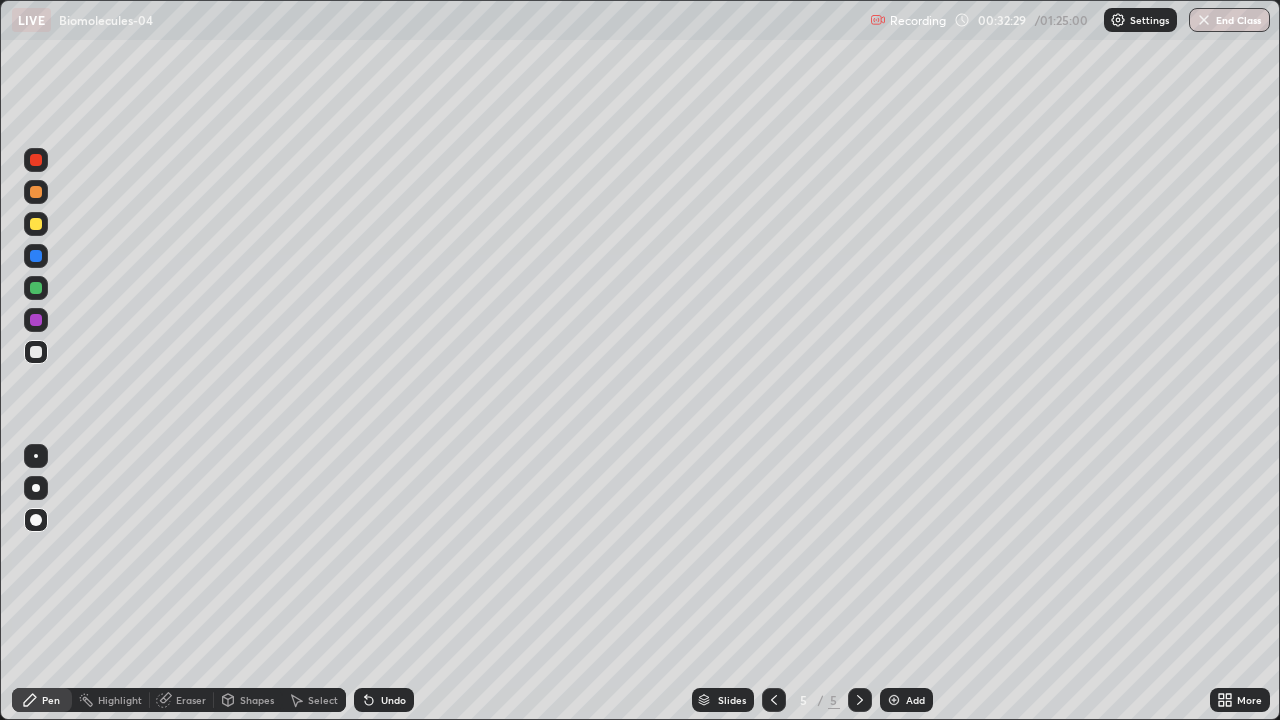 click at bounding box center (36, 320) 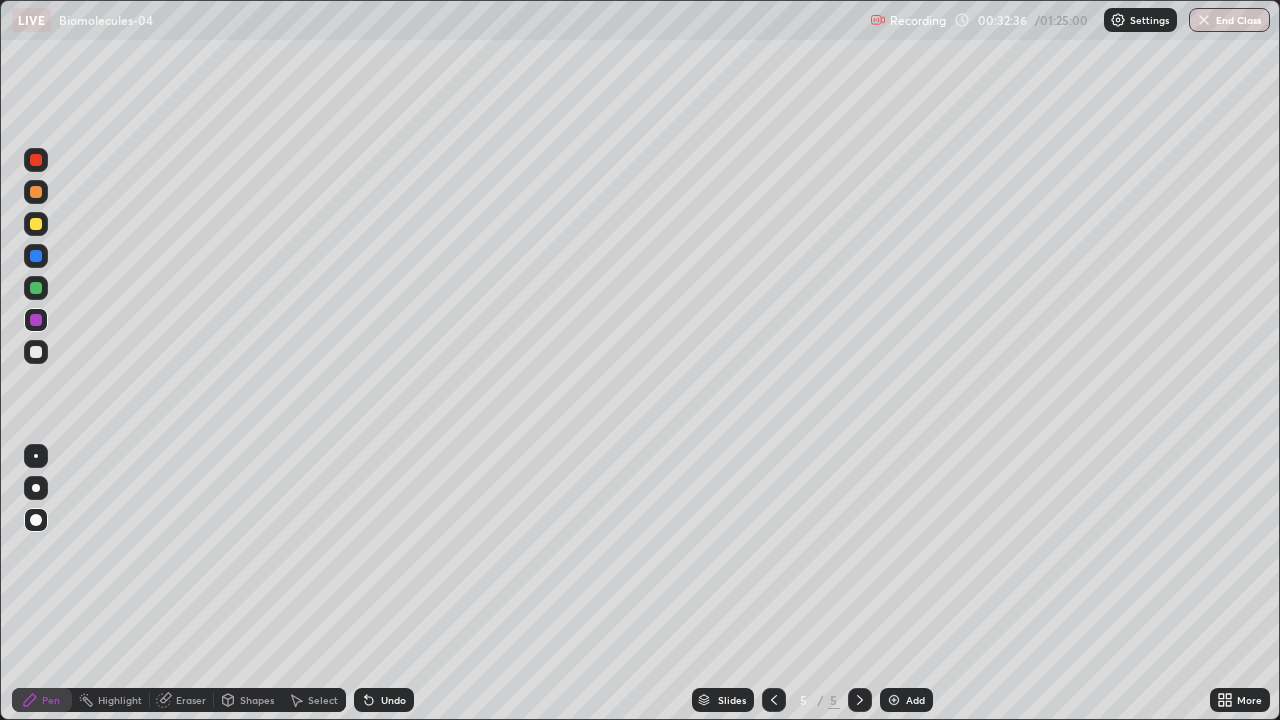 click at bounding box center (36, 352) 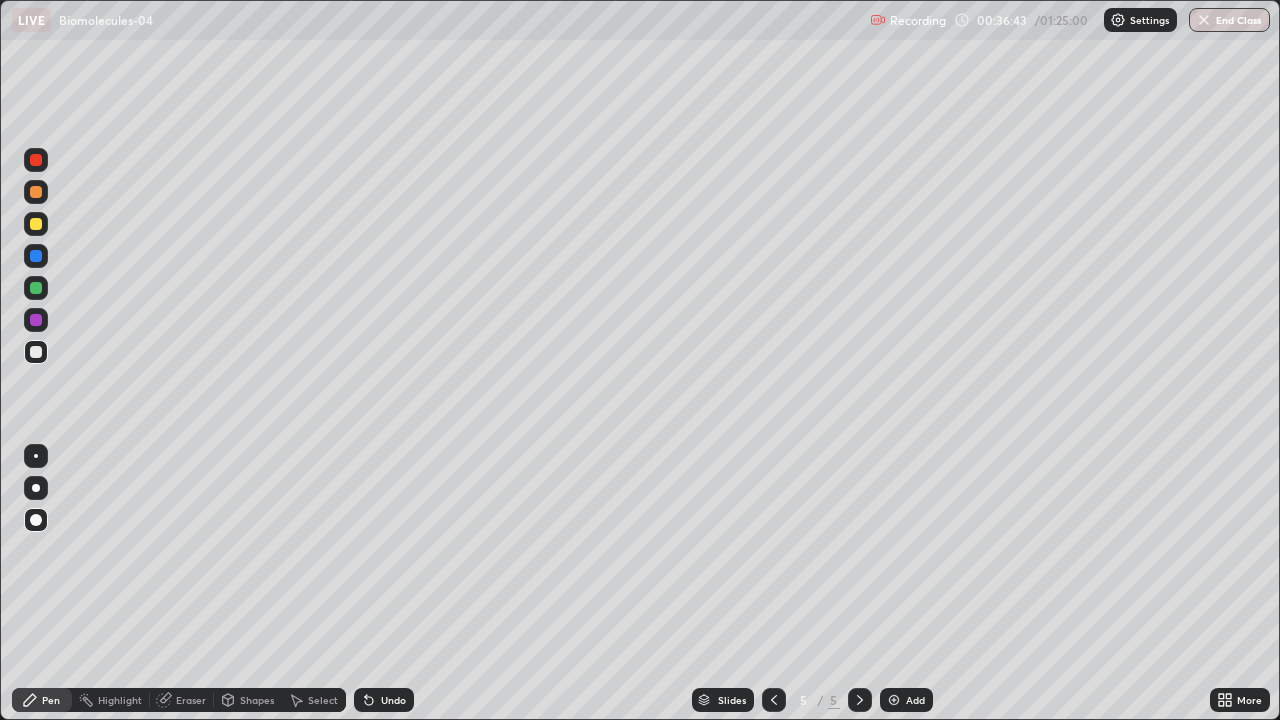 click at bounding box center [894, 700] 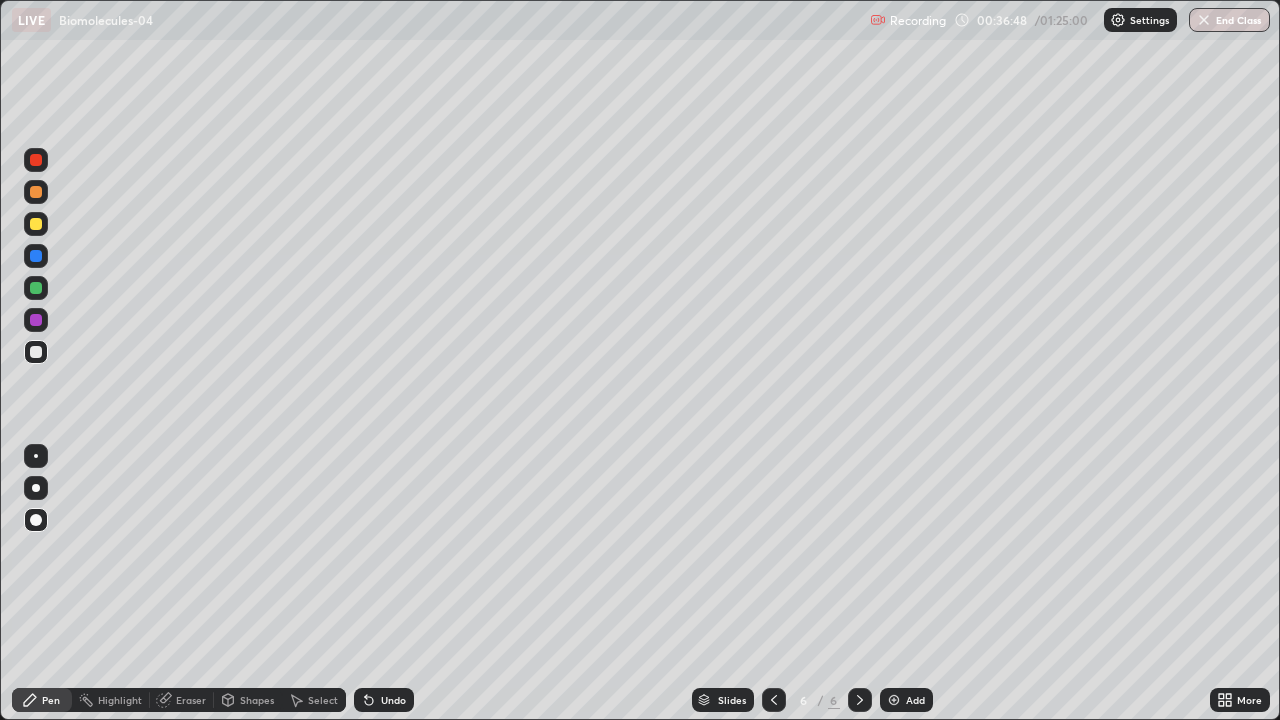 click at bounding box center [36, 224] 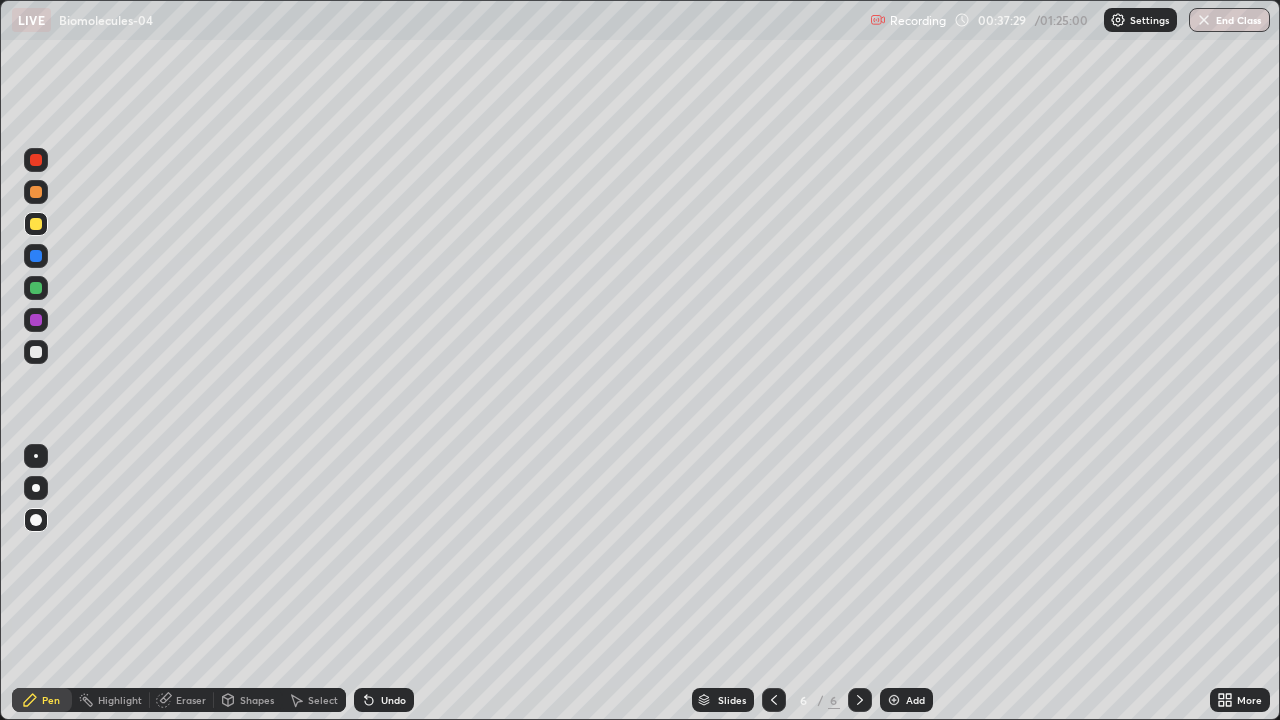 click at bounding box center [36, 288] 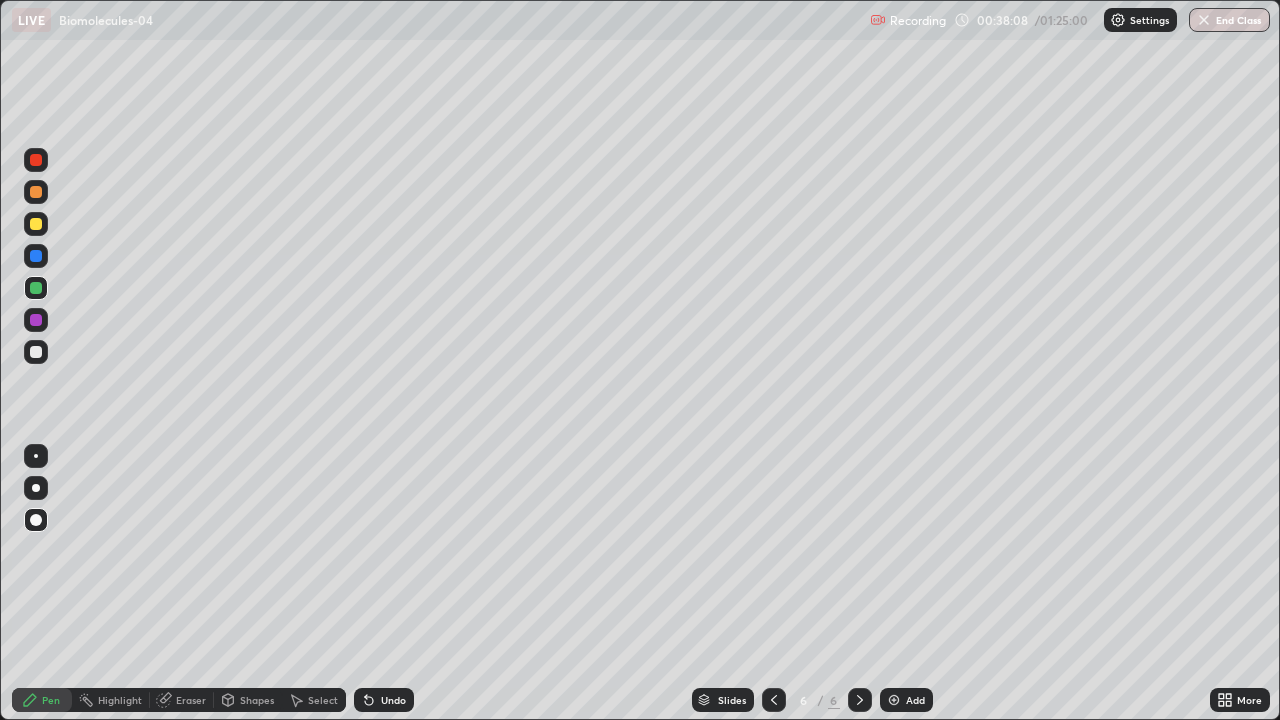 click at bounding box center (36, 352) 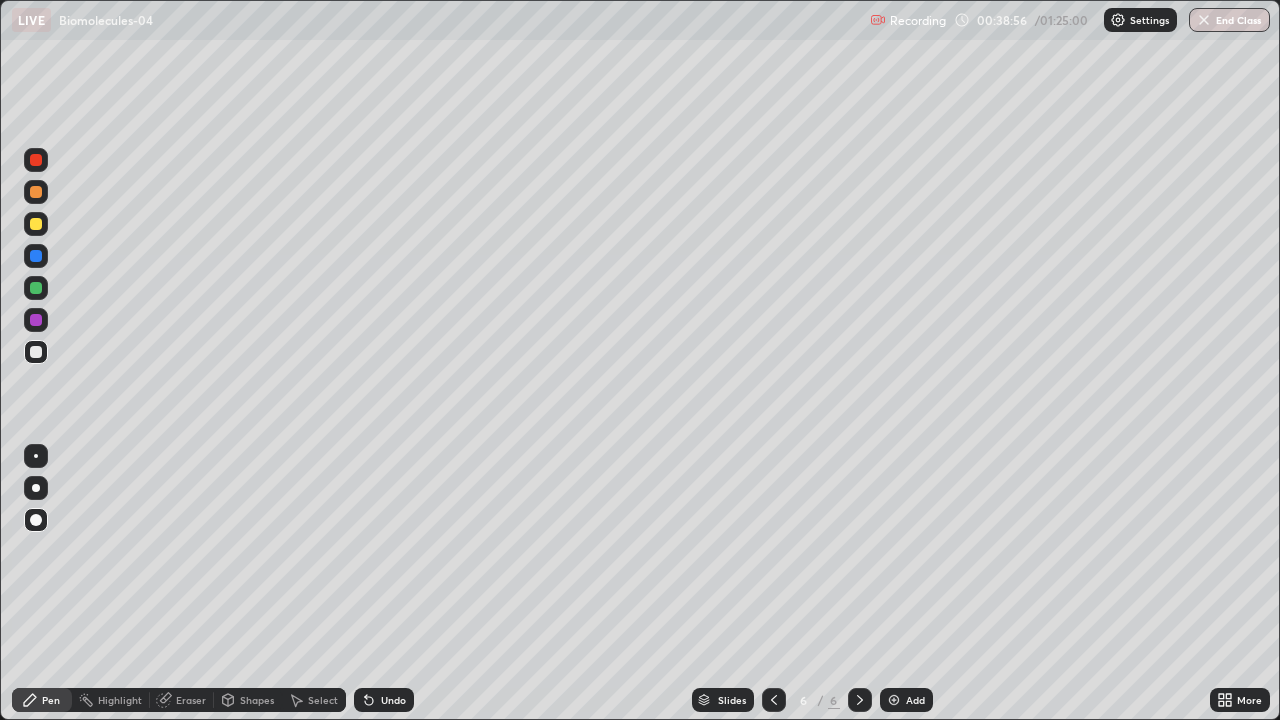 click 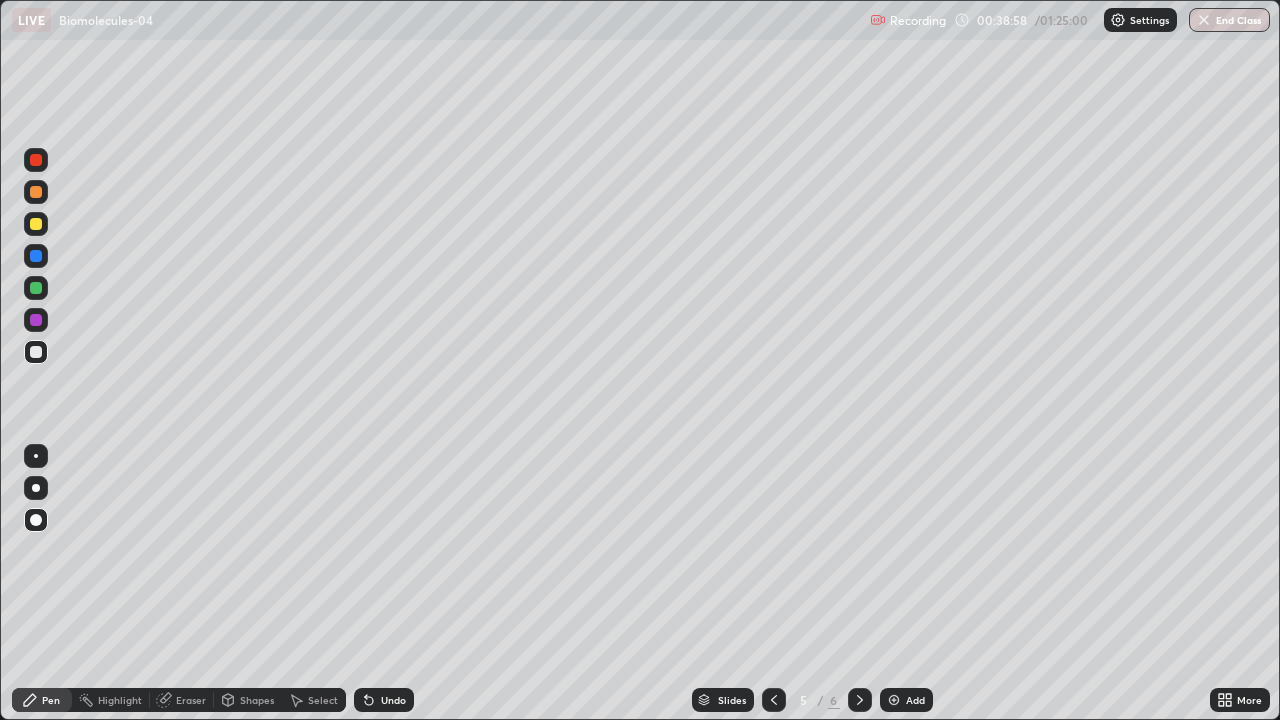 click 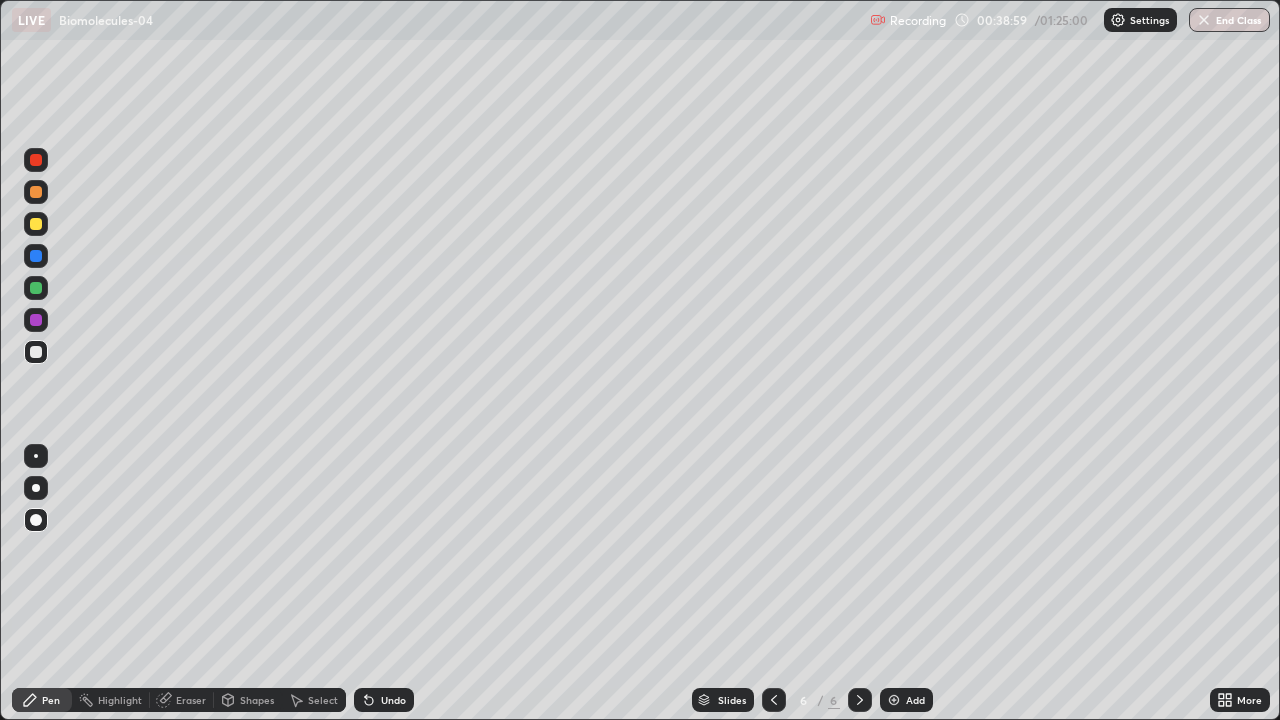 click at bounding box center (36, 224) 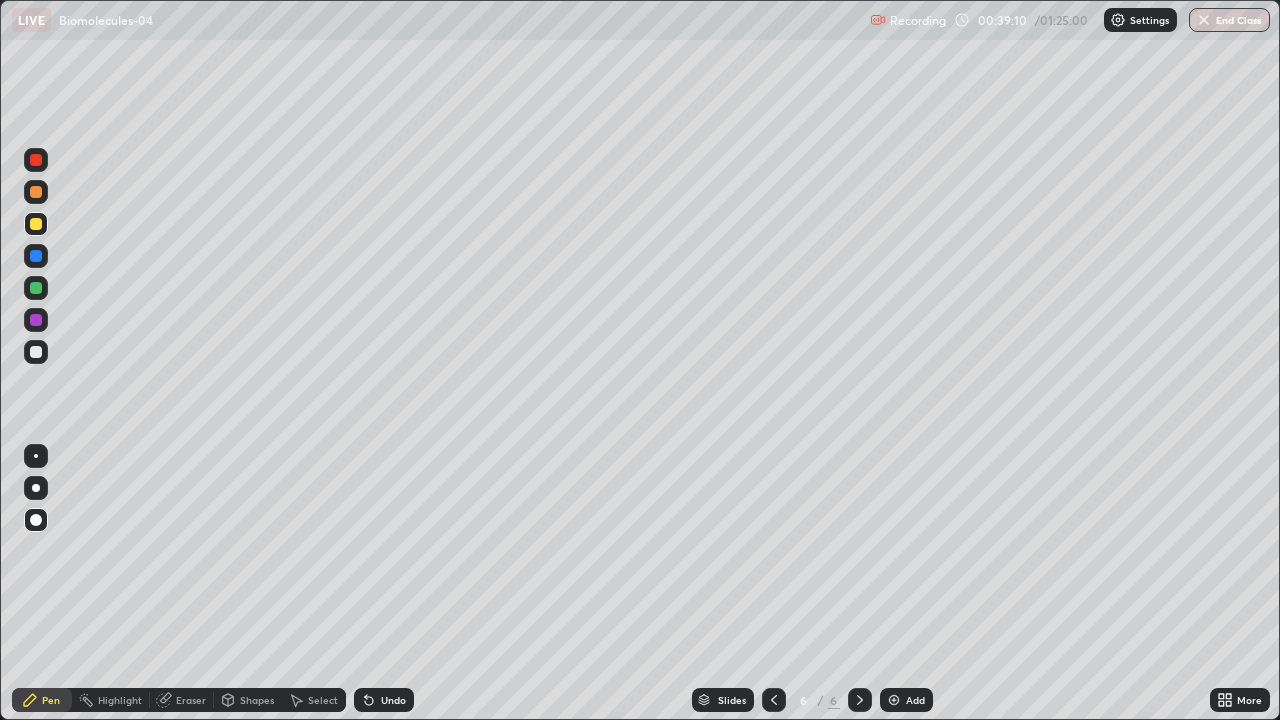 click at bounding box center [36, 352] 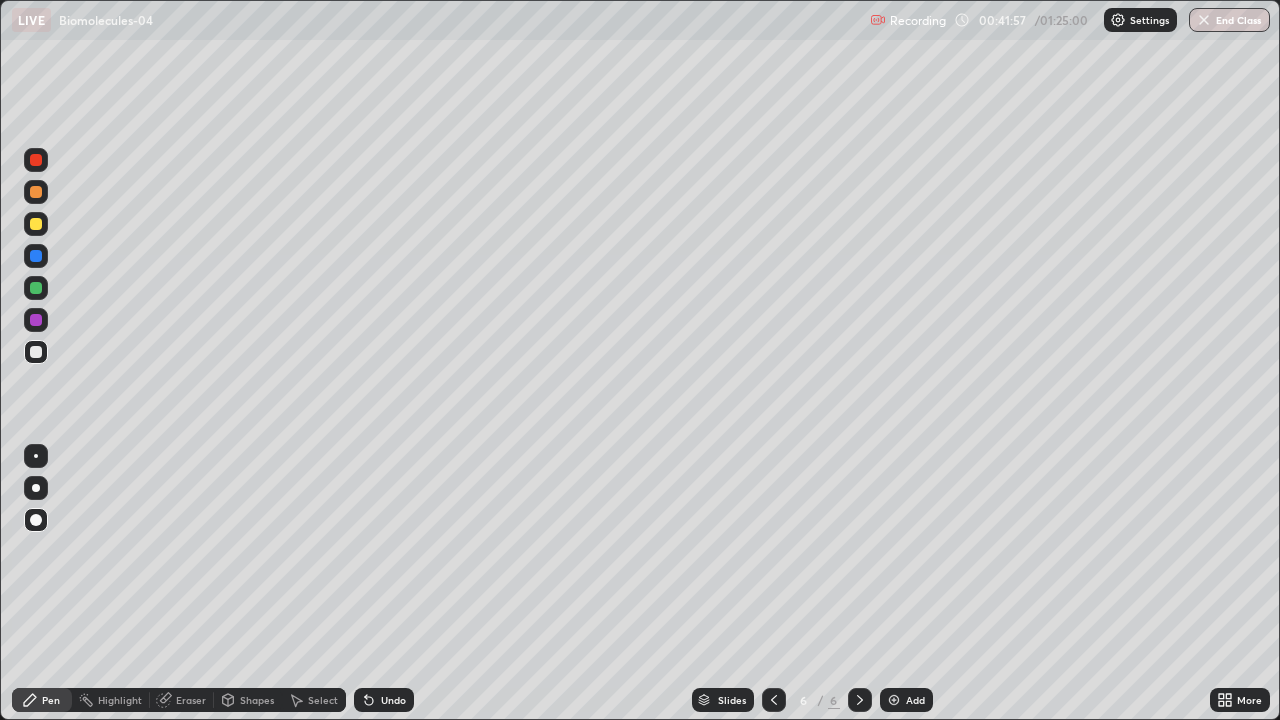 click at bounding box center (894, 700) 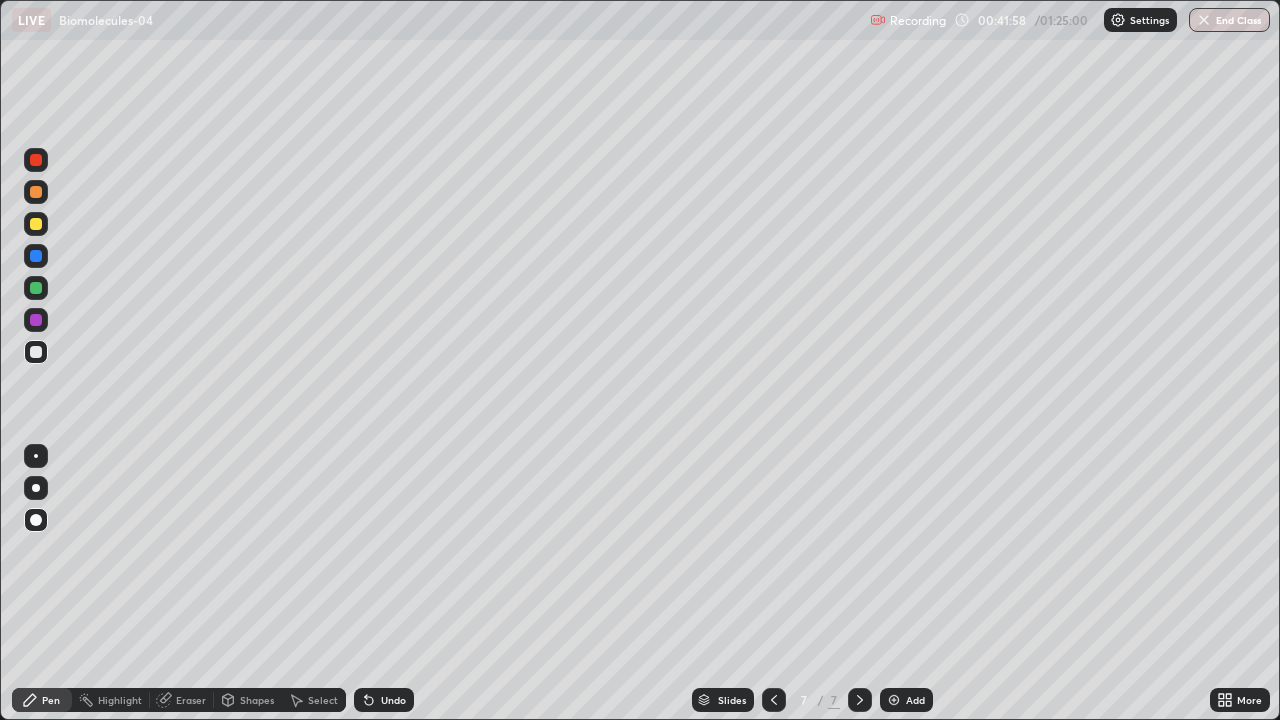 click at bounding box center [36, 320] 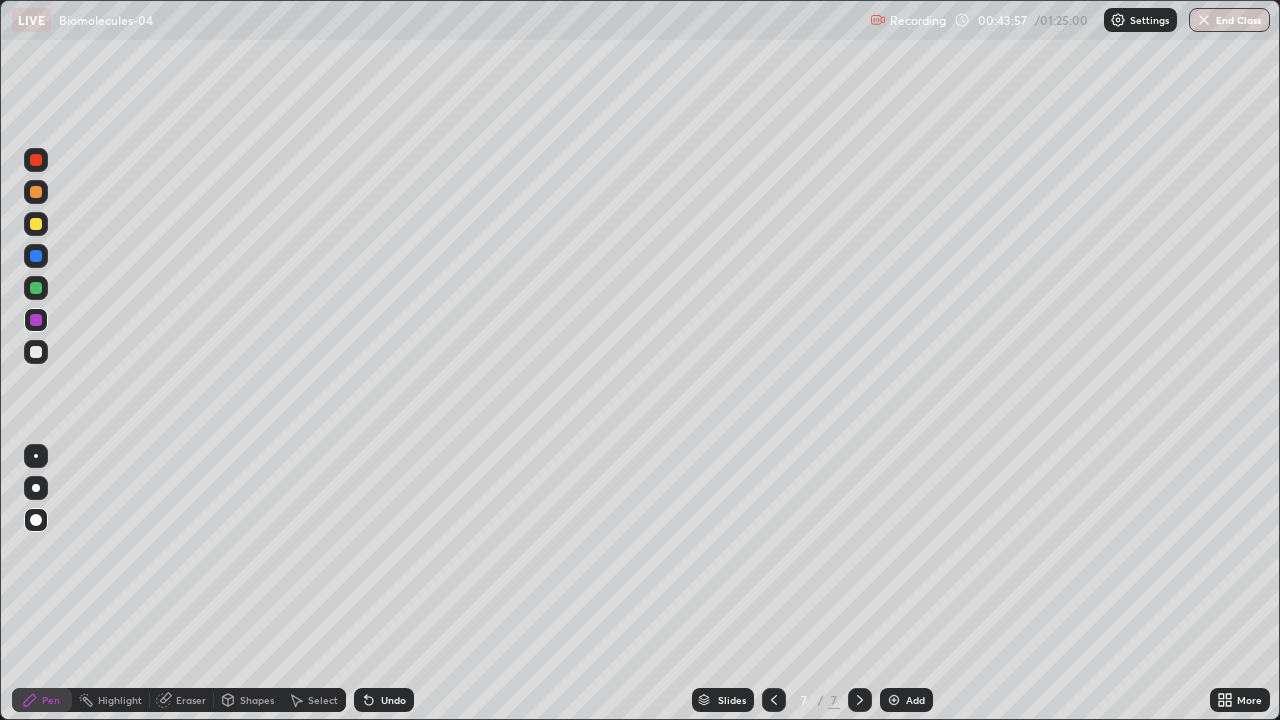 click at bounding box center (36, 288) 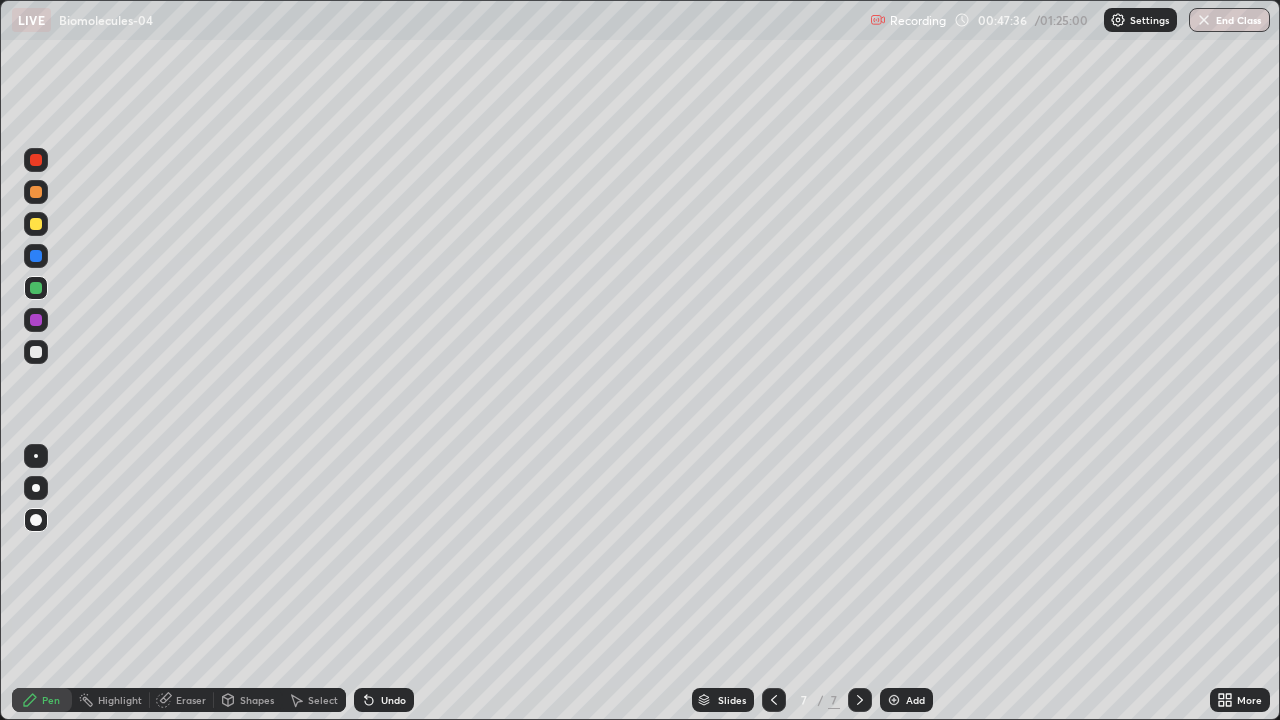 click at bounding box center (894, 700) 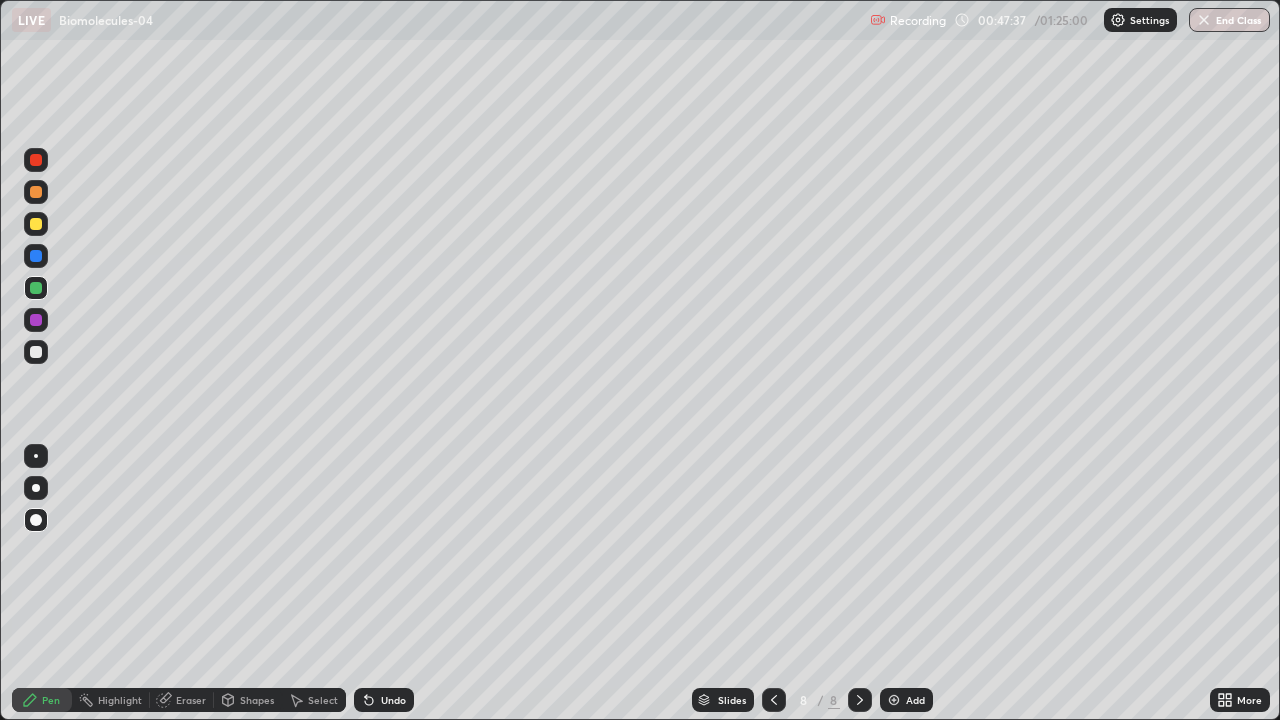 click at bounding box center (36, 192) 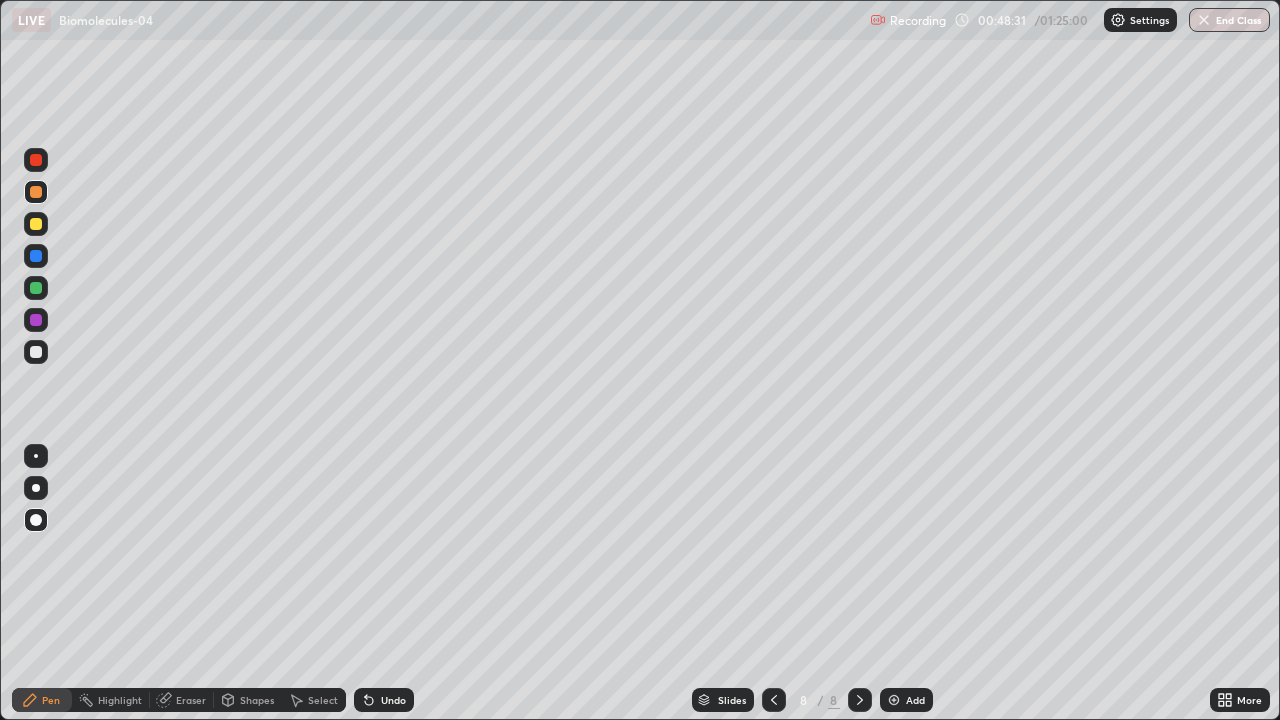 click at bounding box center [36, 288] 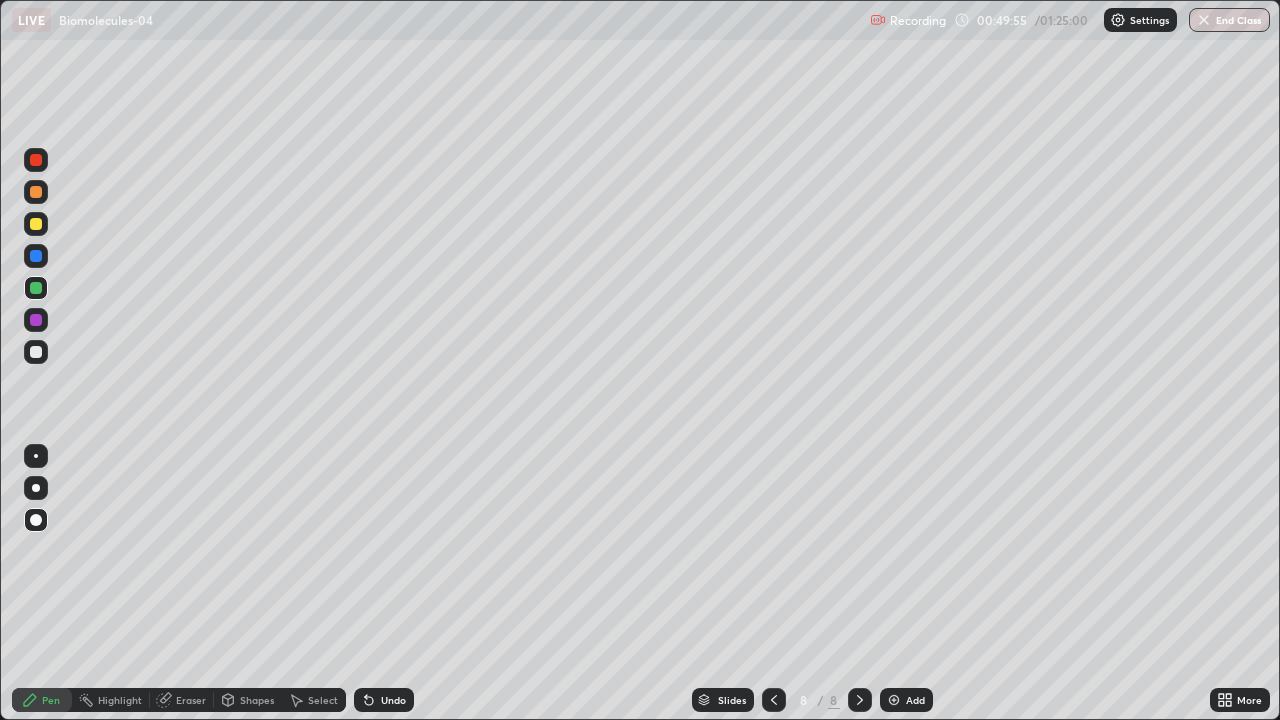click on "Eraser" at bounding box center (191, 700) 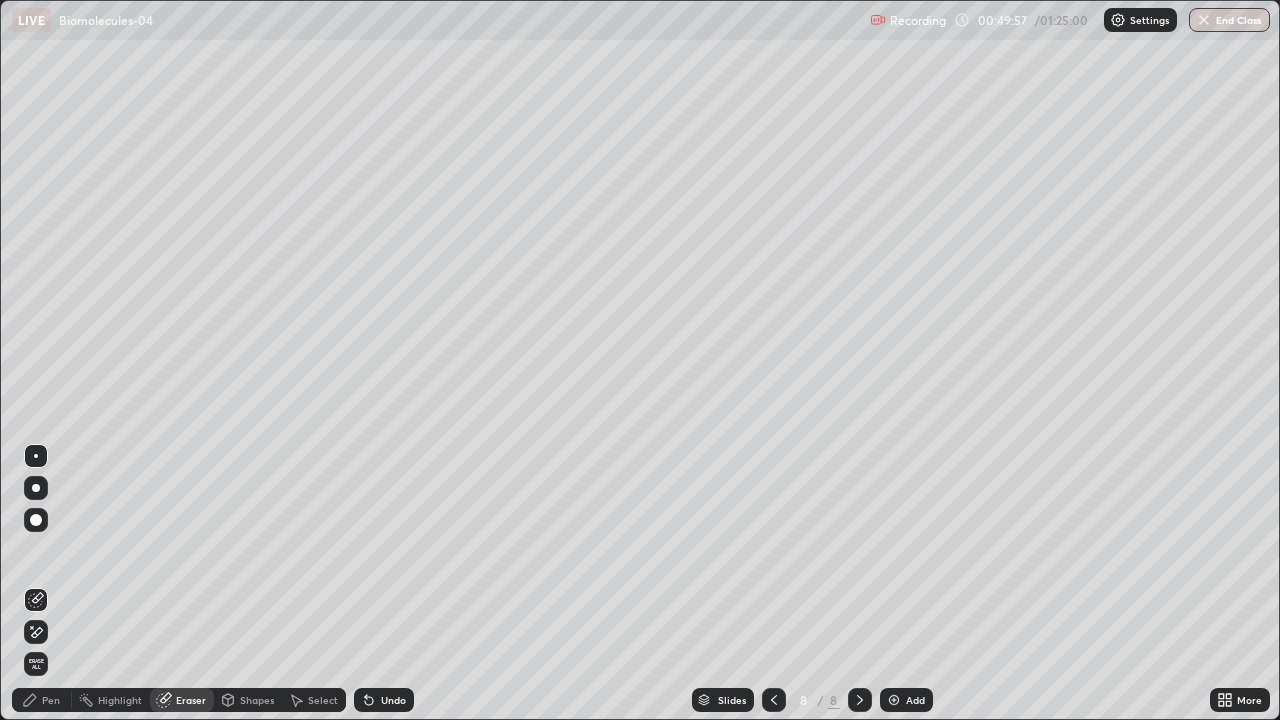 click on "Pen" at bounding box center [51, 700] 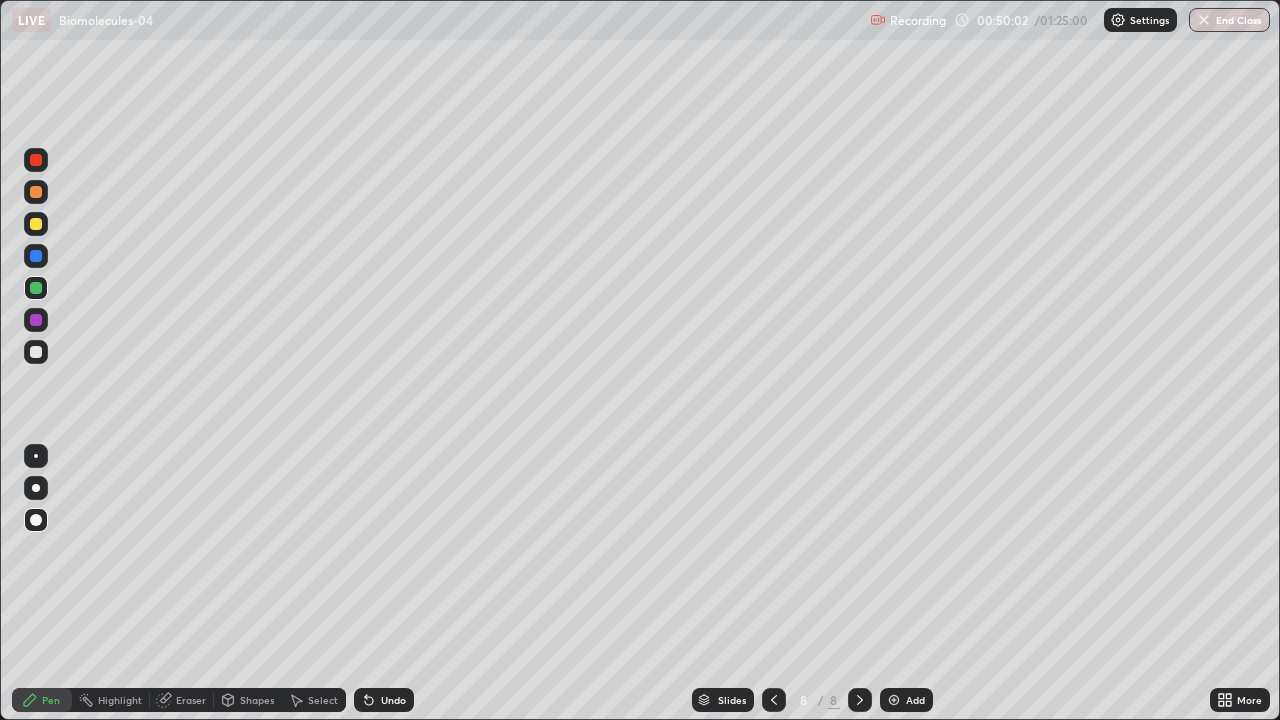 click at bounding box center [36, 224] 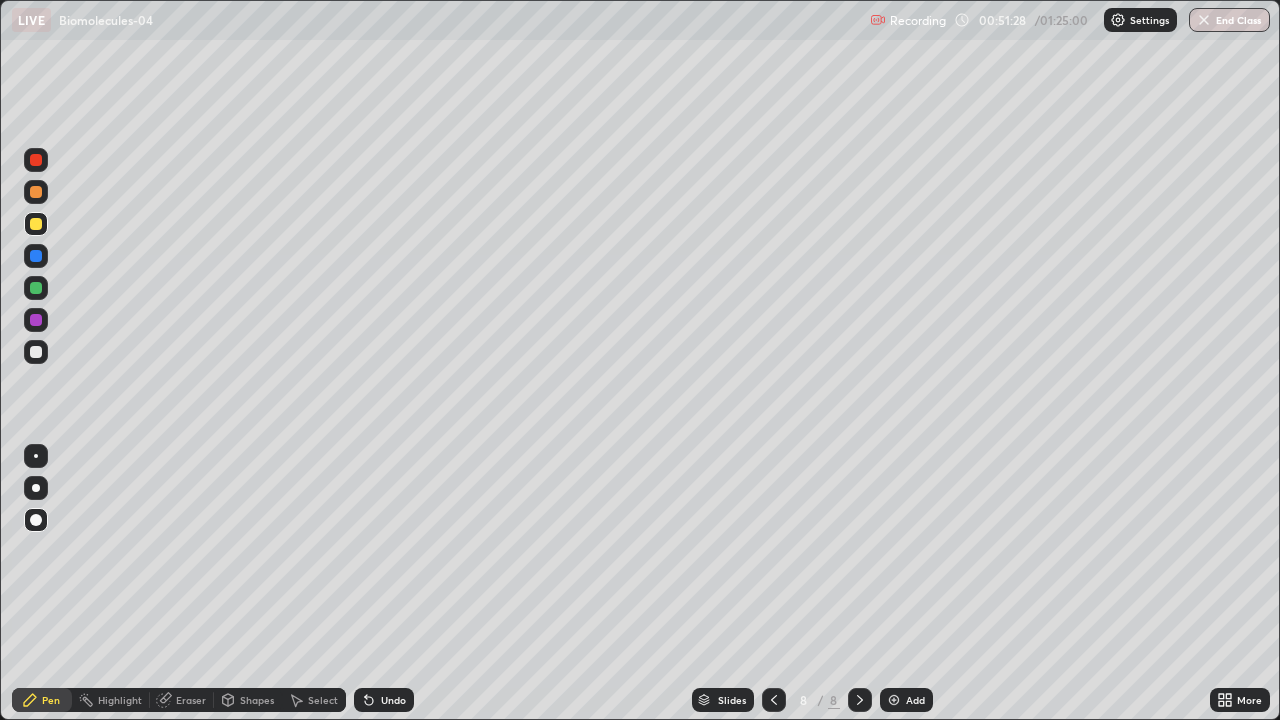 click at bounding box center (894, 700) 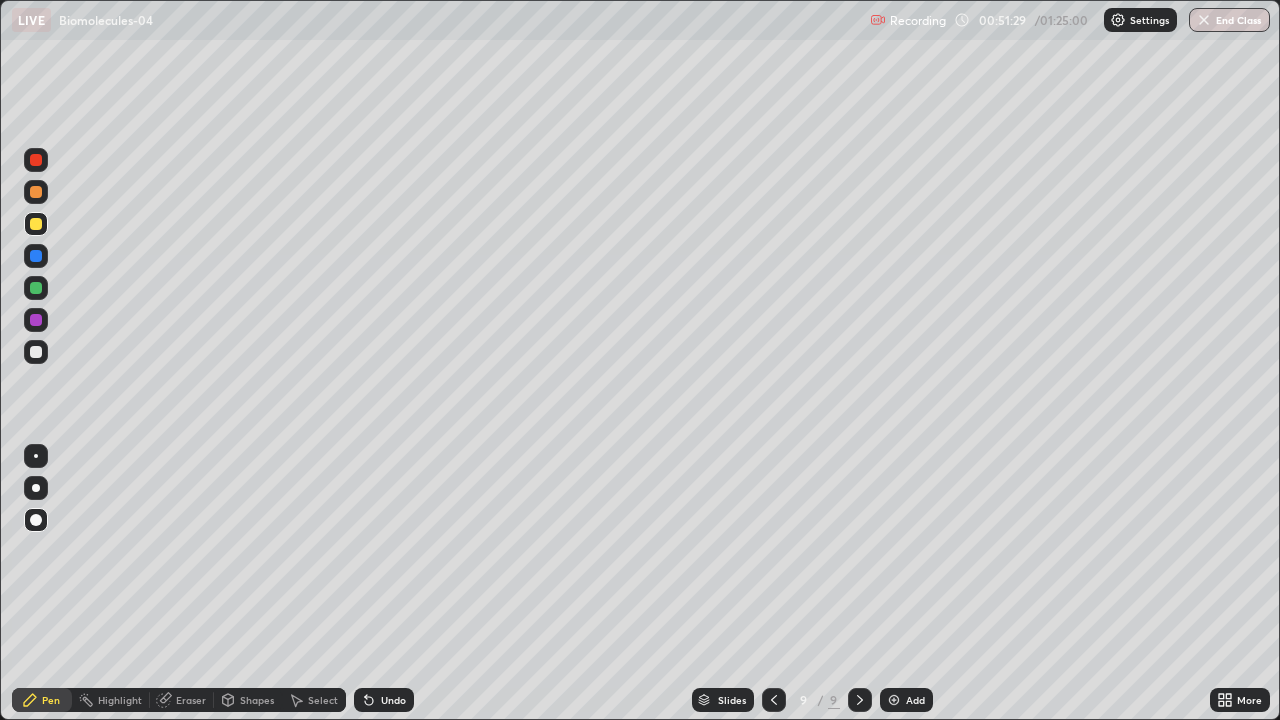 click at bounding box center [36, 192] 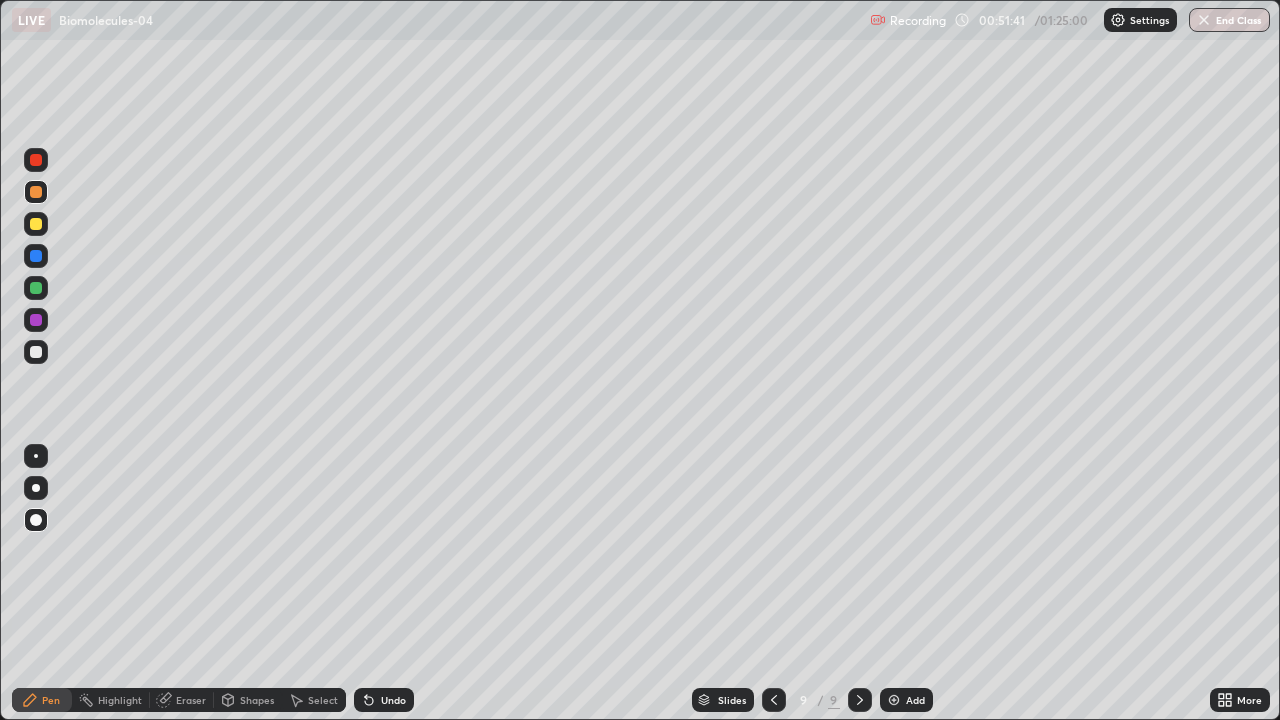 click at bounding box center [36, 352] 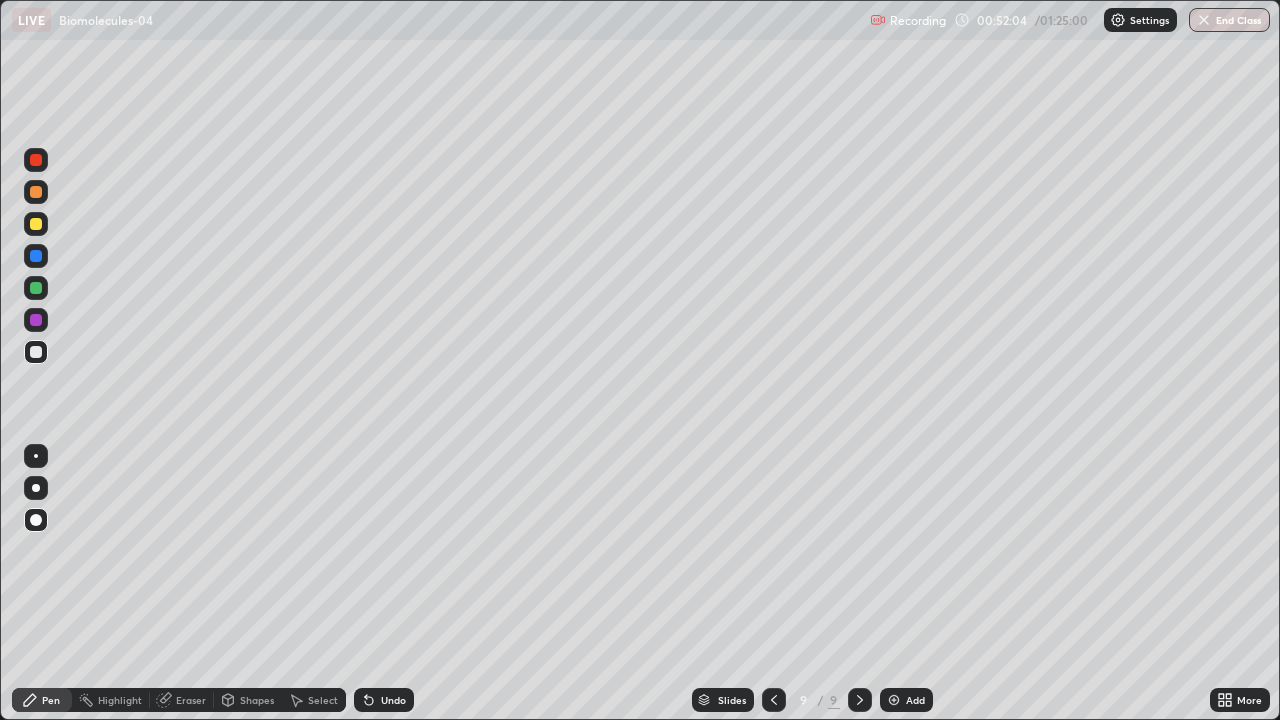 click at bounding box center (36, 192) 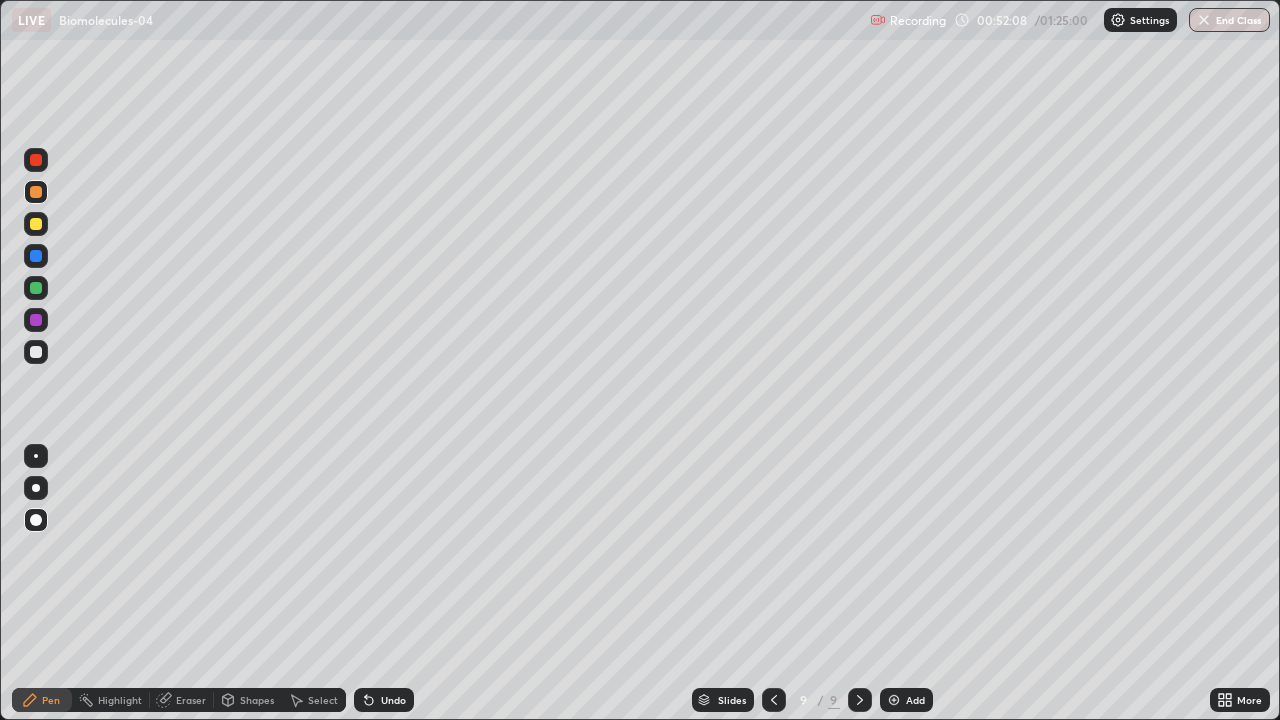 click at bounding box center (36, 352) 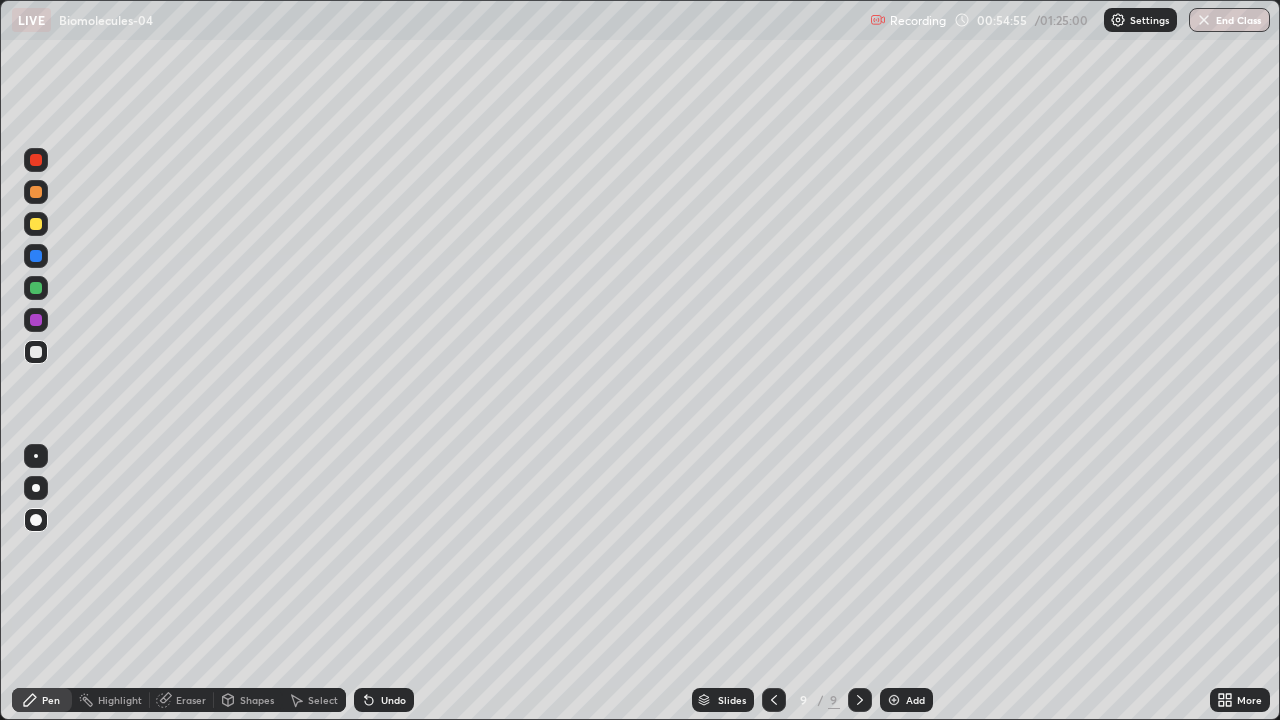 click at bounding box center (894, 700) 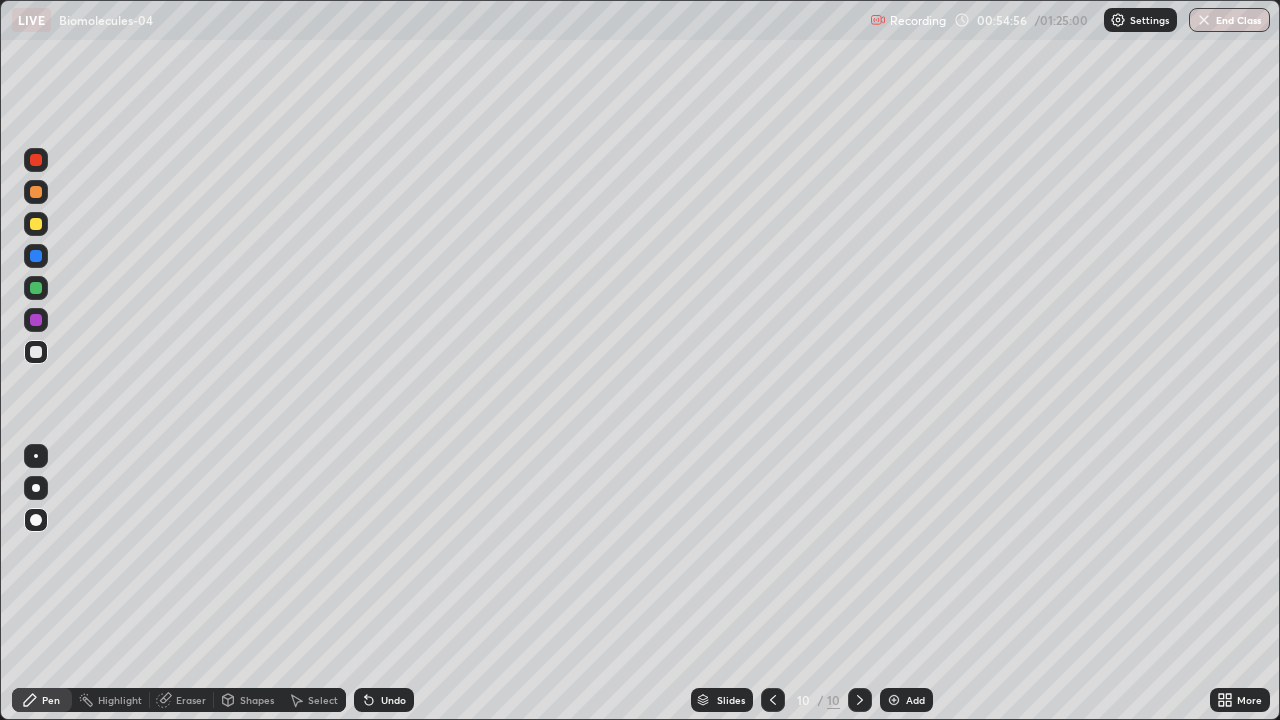 click at bounding box center [36, 256] 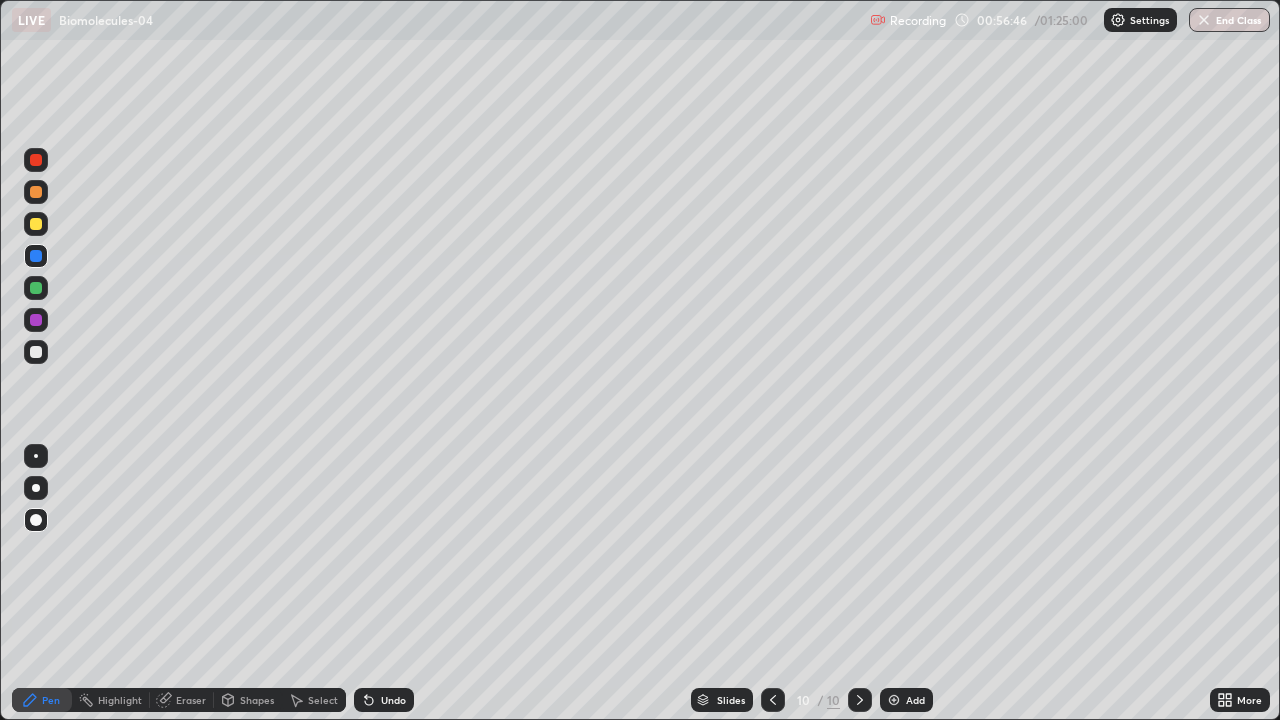 click at bounding box center (36, 288) 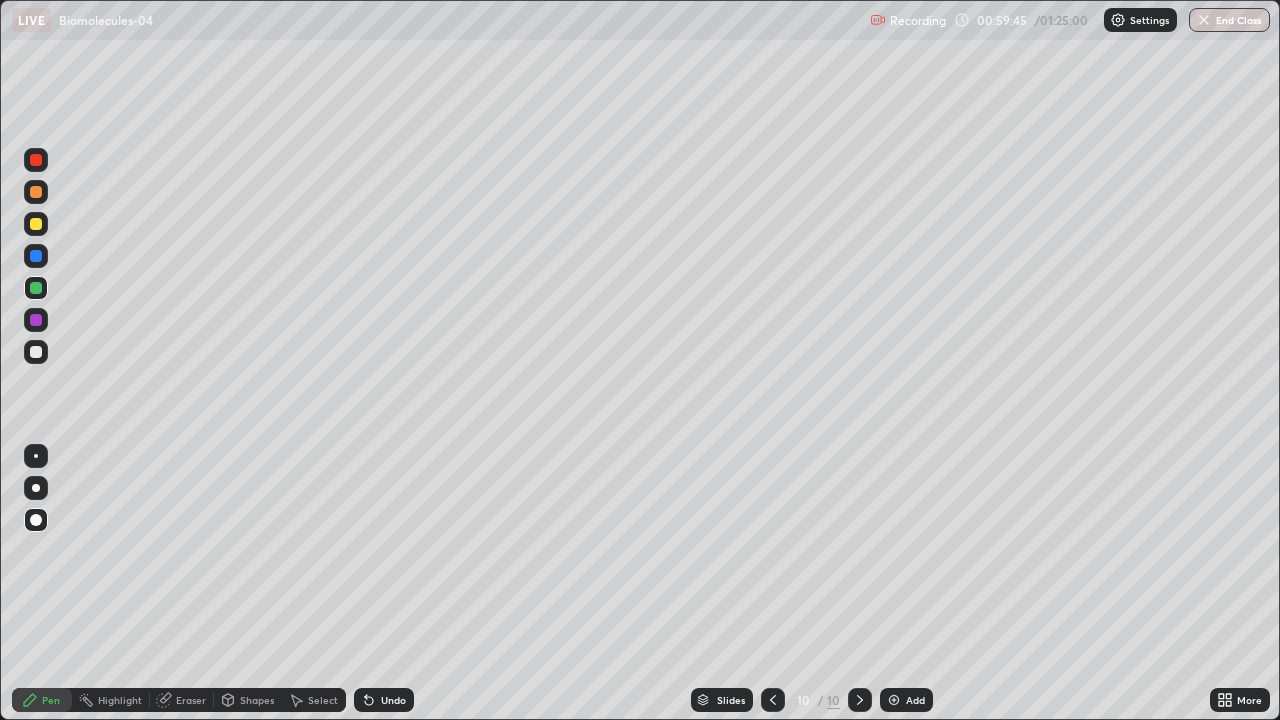 click at bounding box center [36, 224] 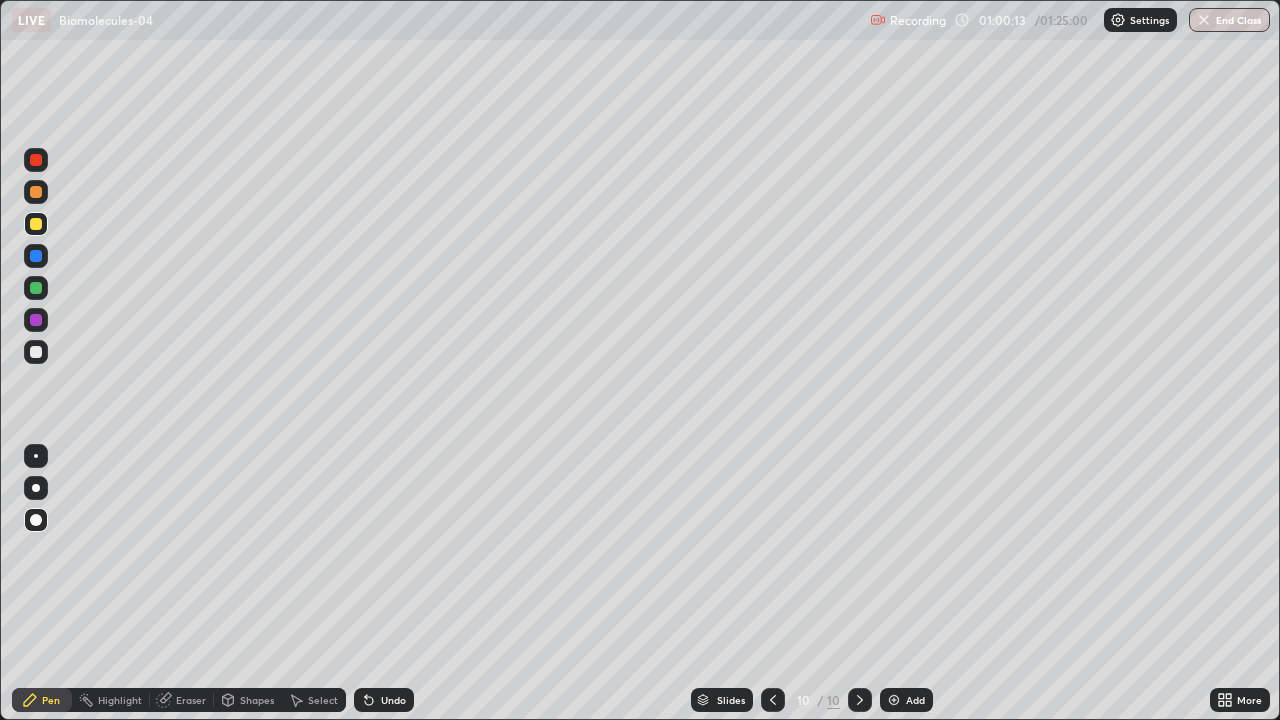 click at bounding box center [36, 352] 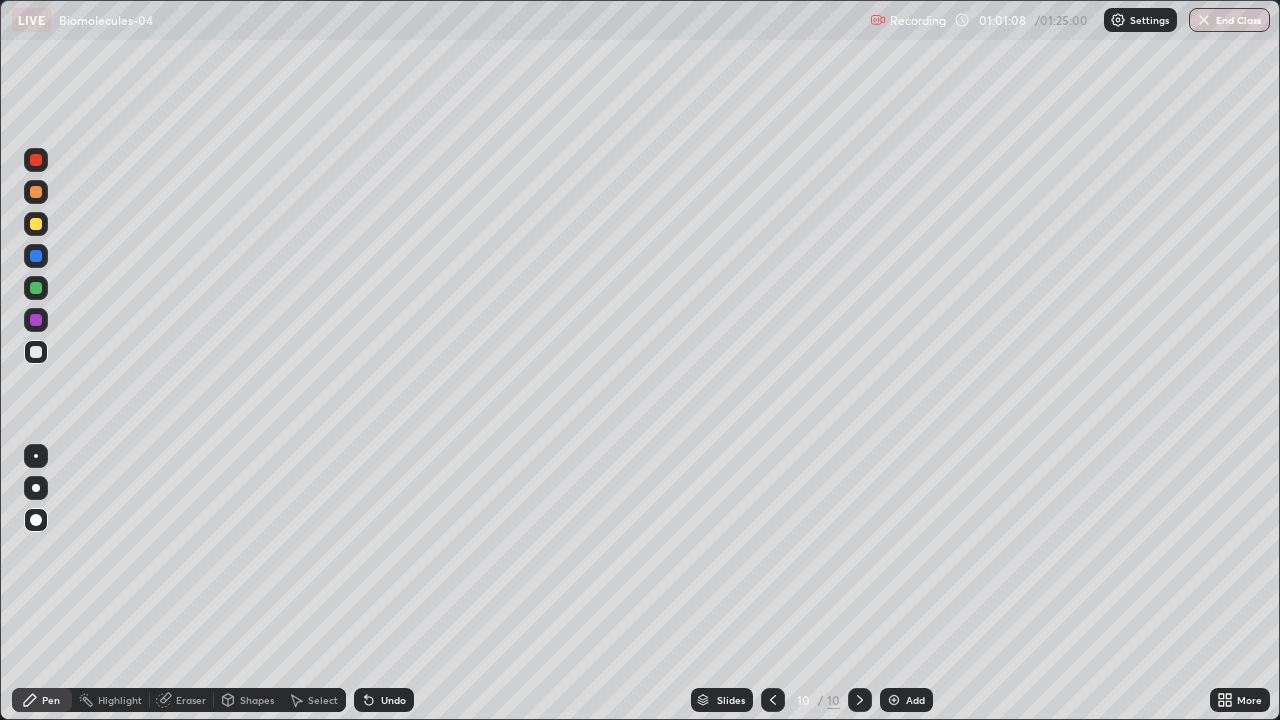 click at bounding box center [894, 700] 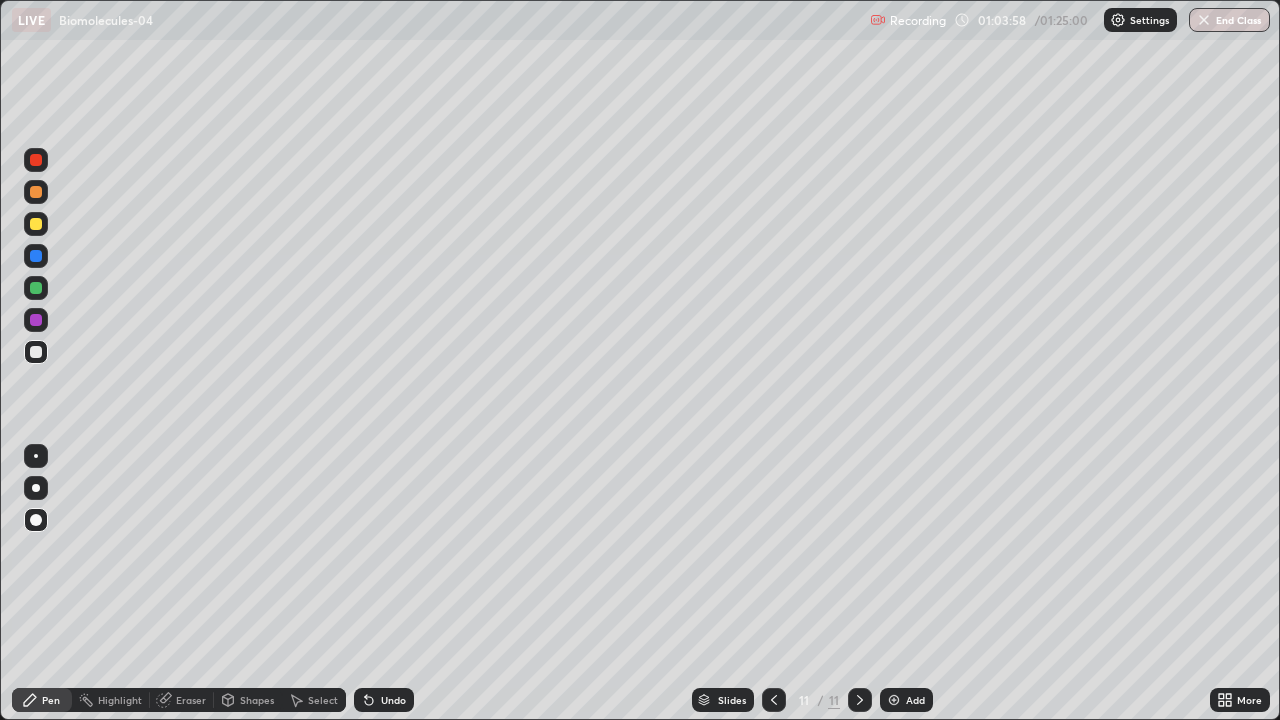click at bounding box center (36, 288) 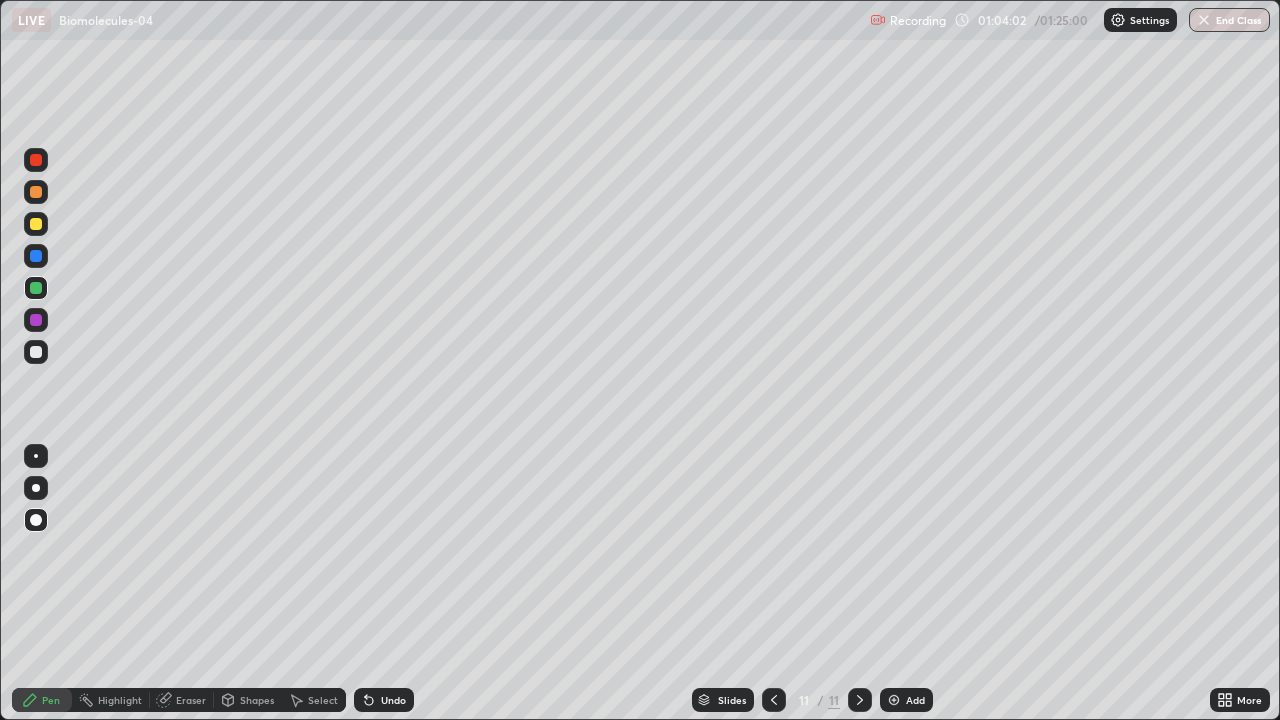 click at bounding box center (36, 352) 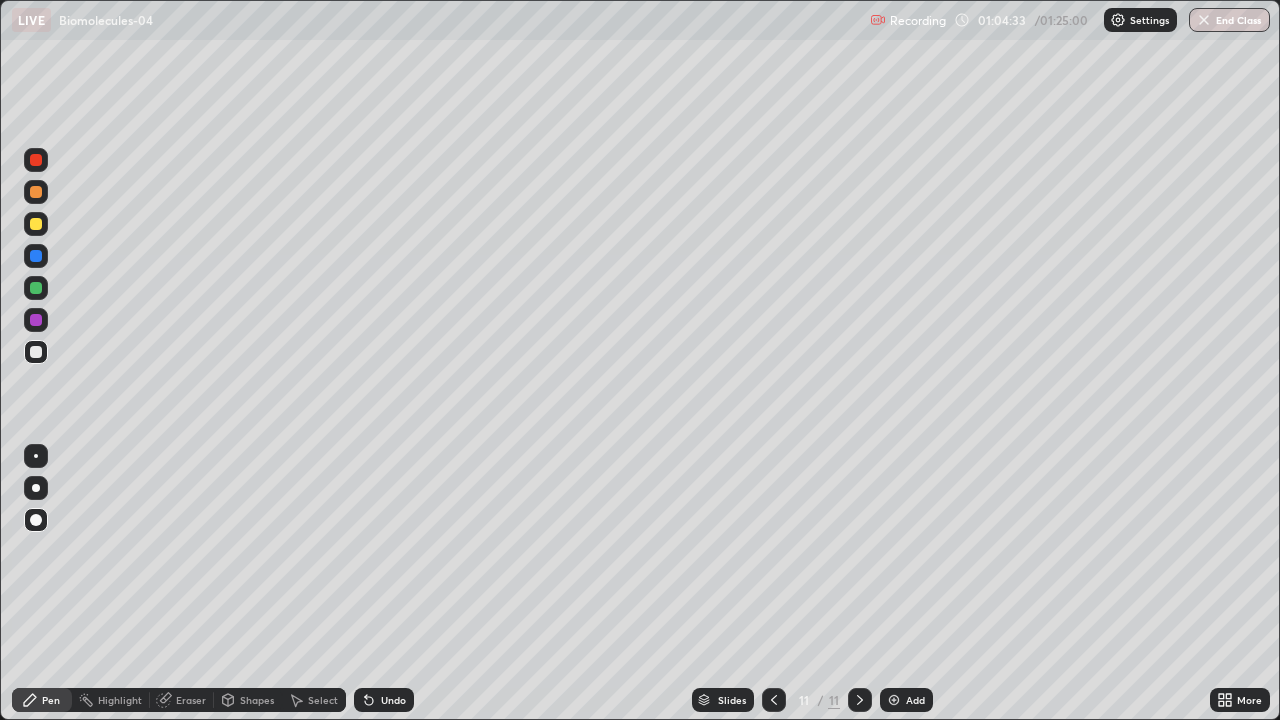 click at bounding box center [36, 288] 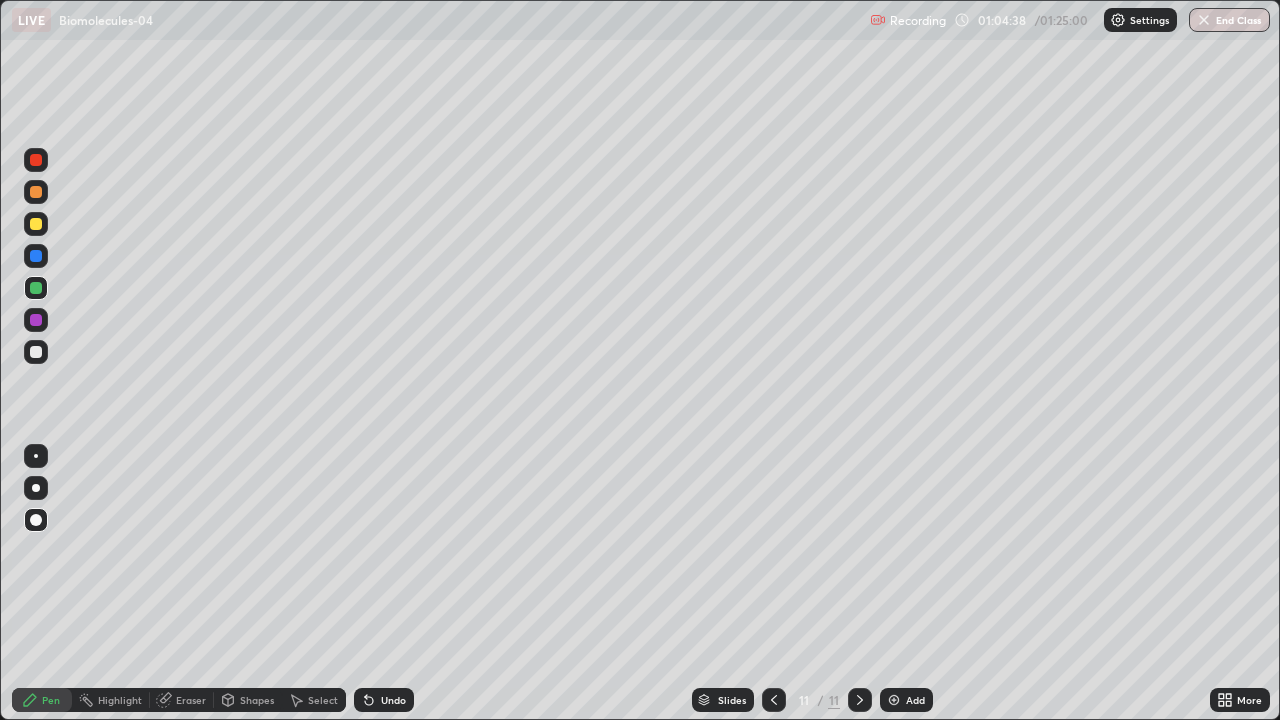 click at bounding box center (36, 352) 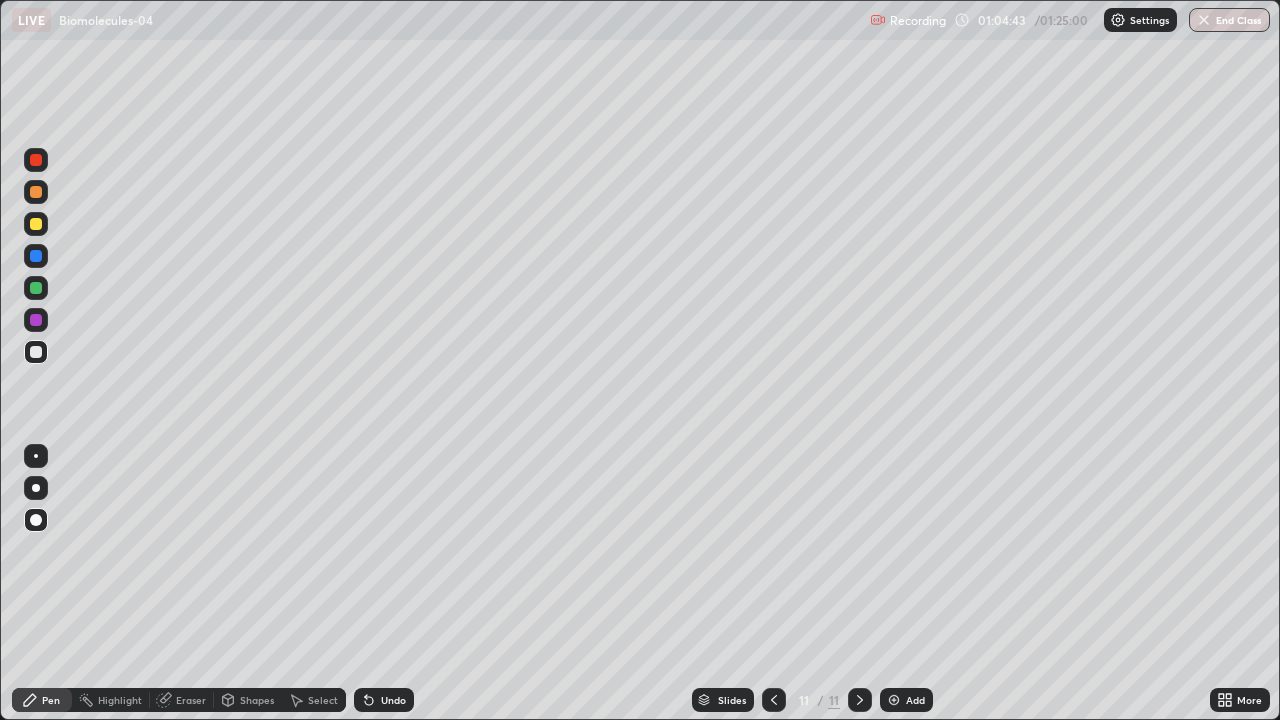 click on "Eraser" at bounding box center (191, 700) 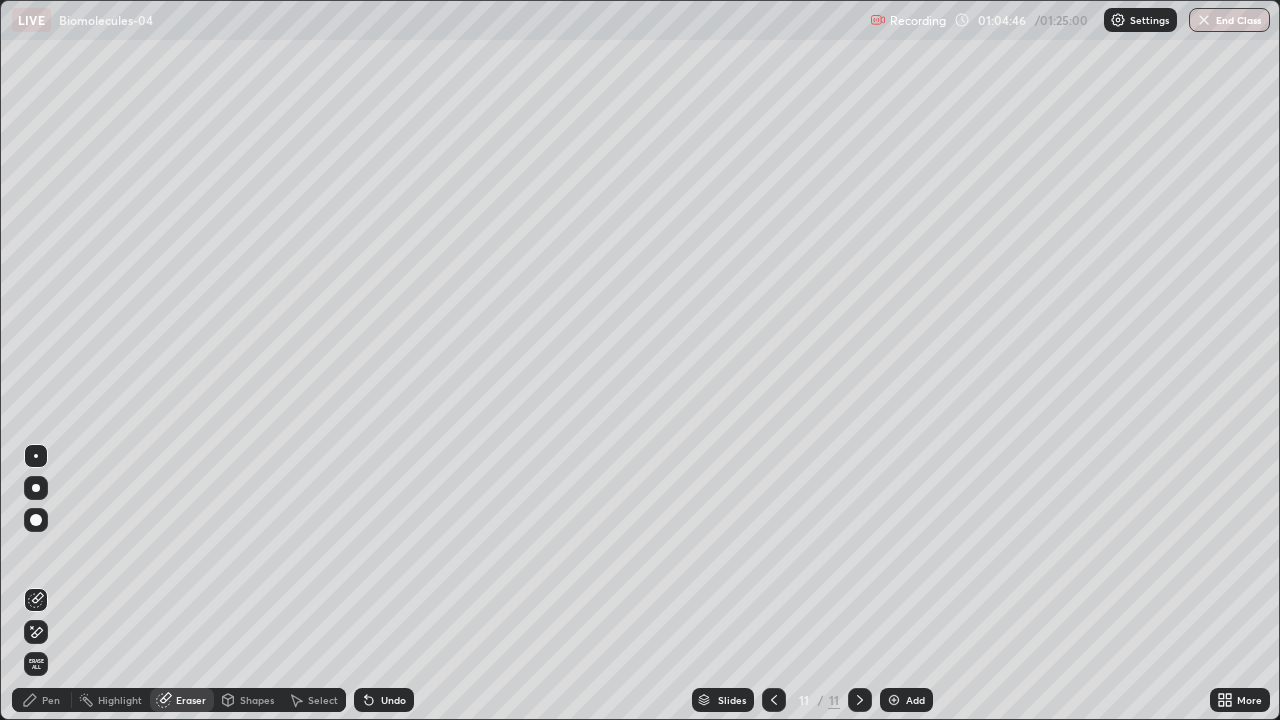 click on "Pen" at bounding box center (42, 700) 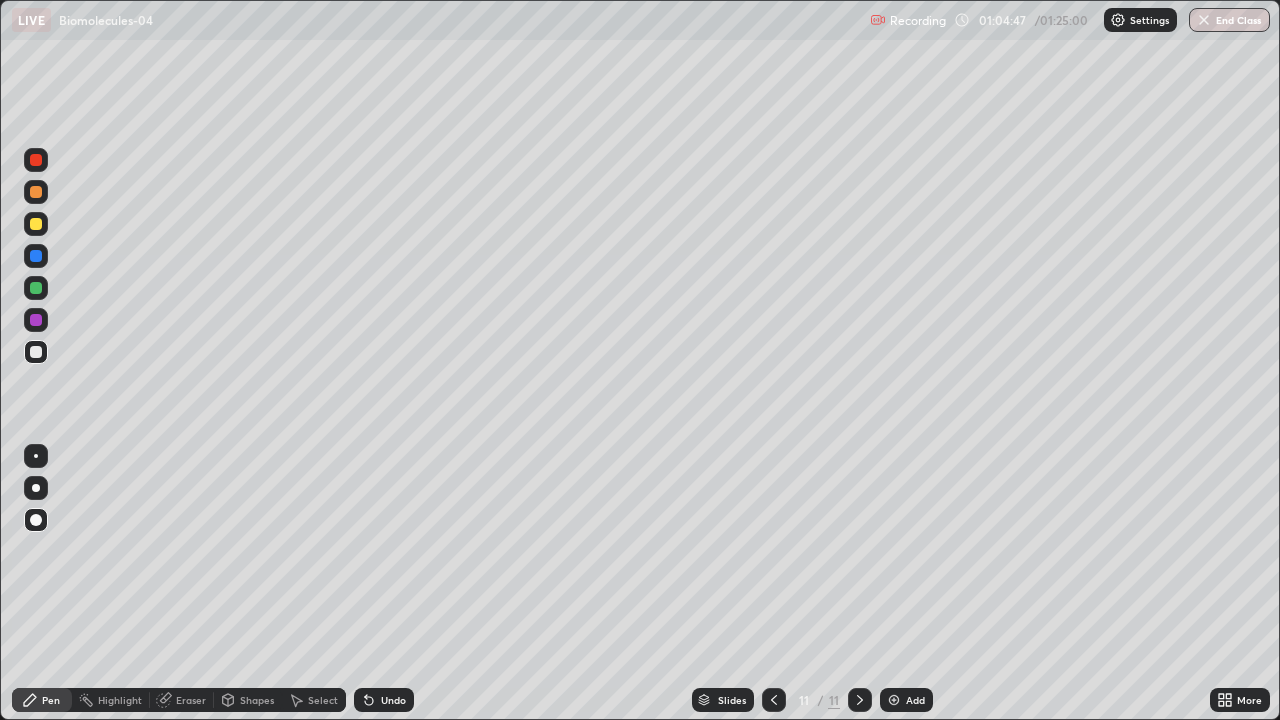click at bounding box center (36, 224) 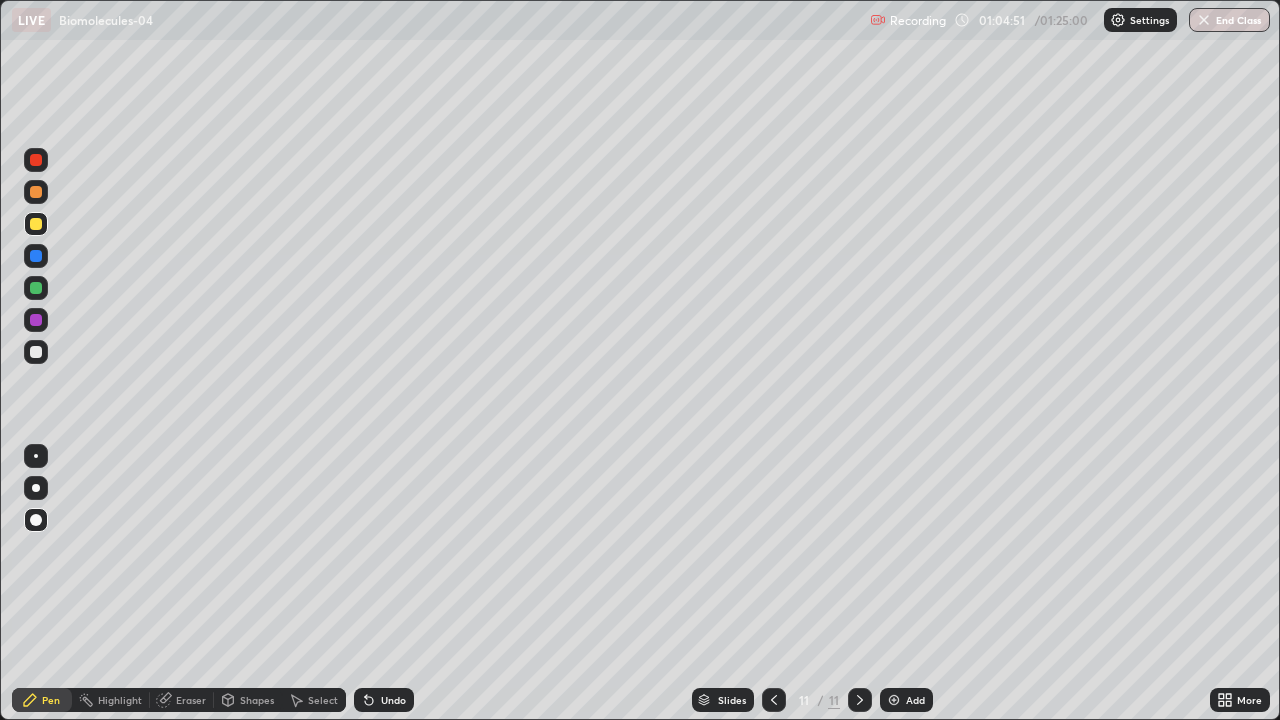 click at bounding box center (36, 320) 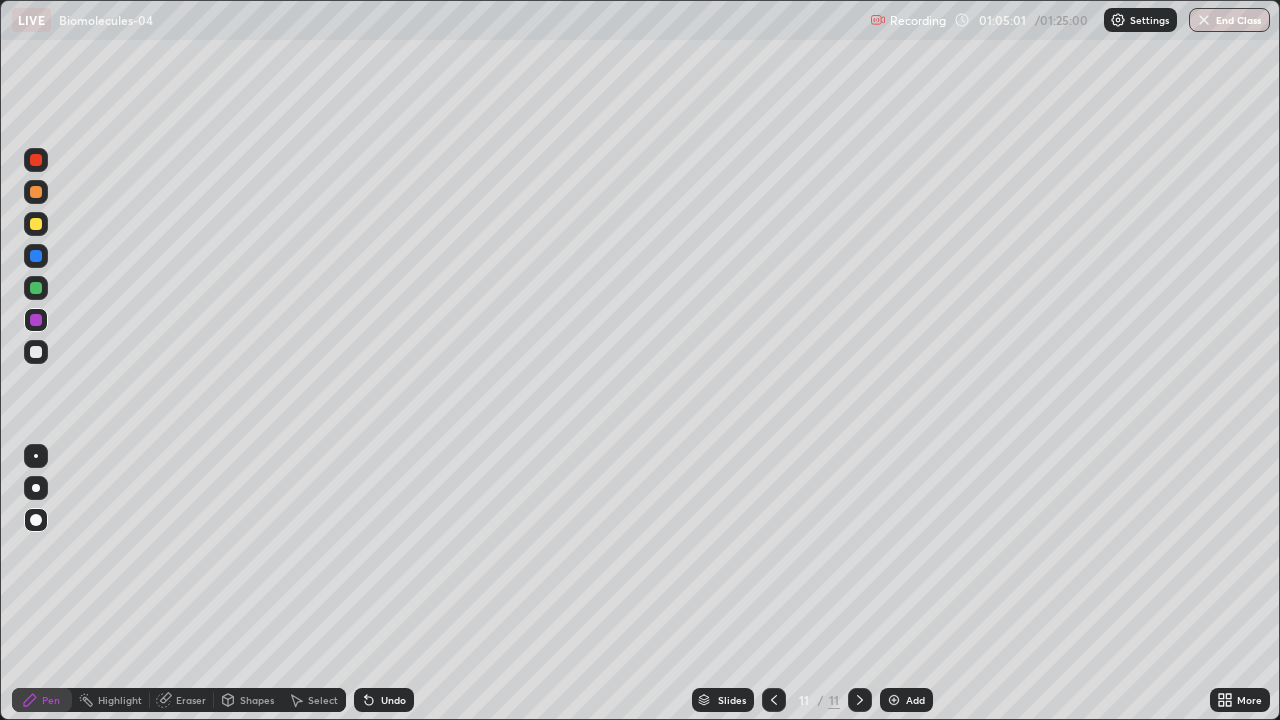 click on "Eraser" at bounding box center [182, 700] 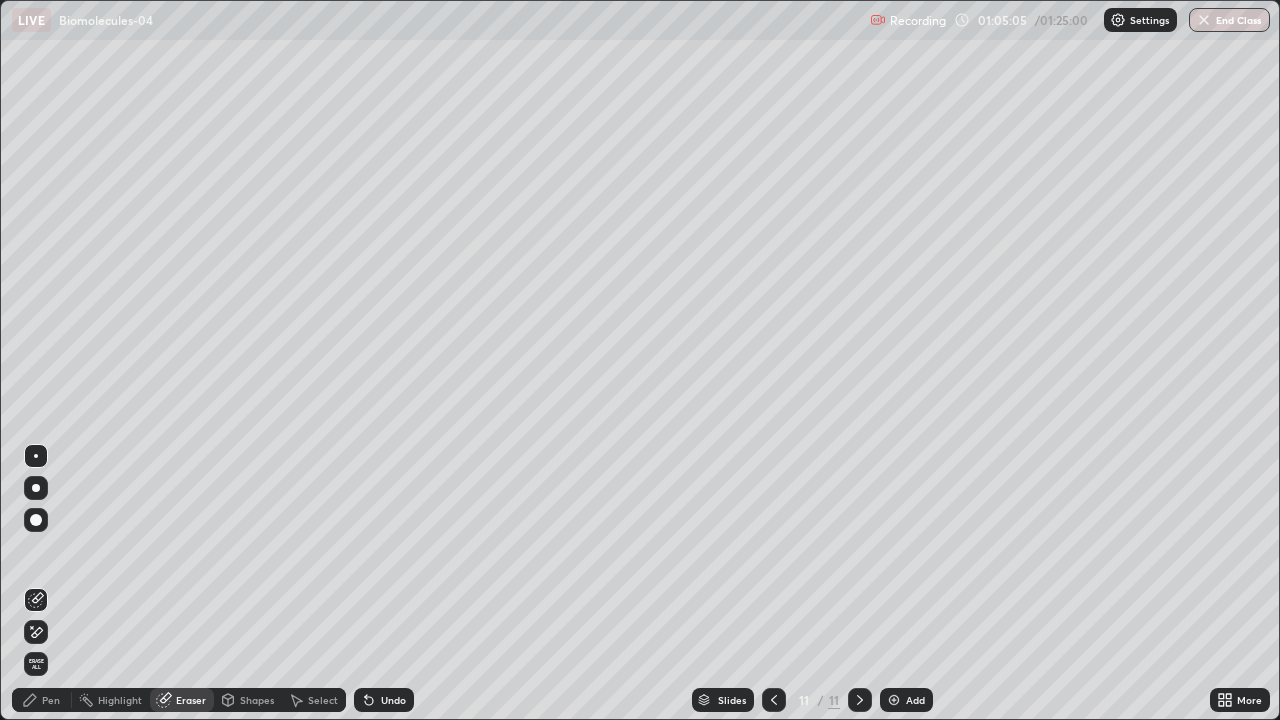 click on "Pen" at bounding box center (51, 700) 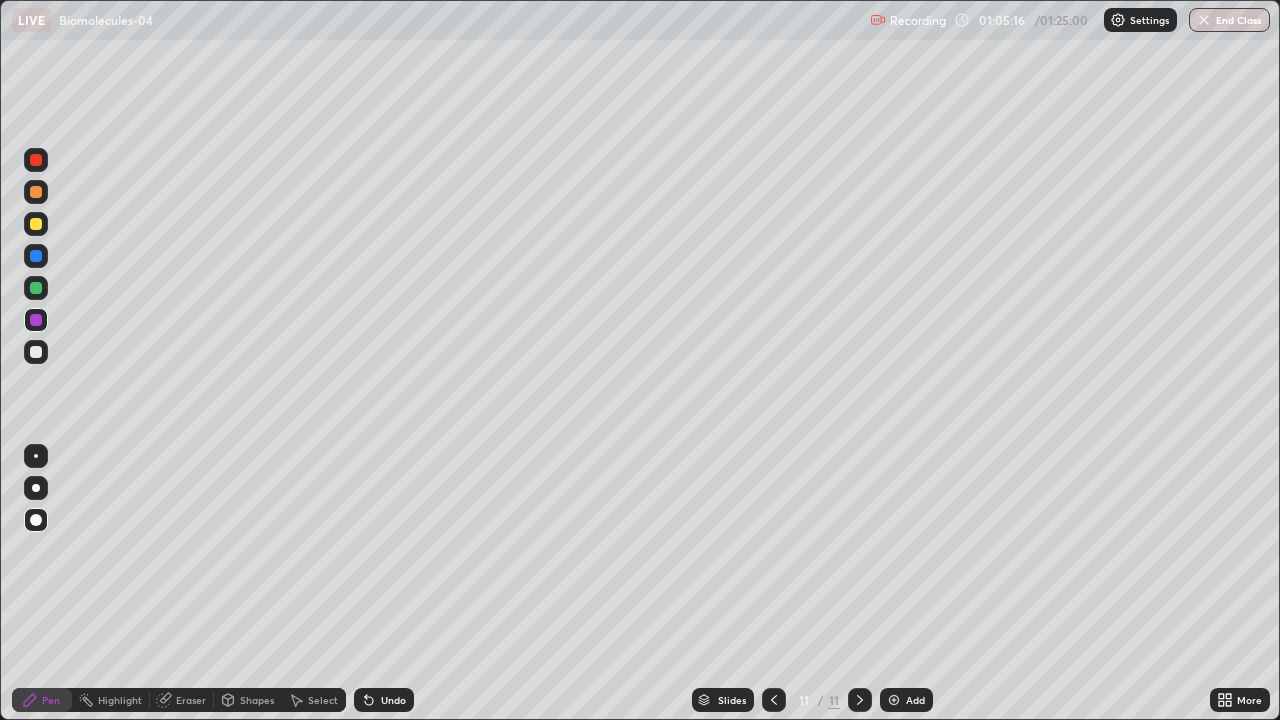 click at bounding box center (36, 256) 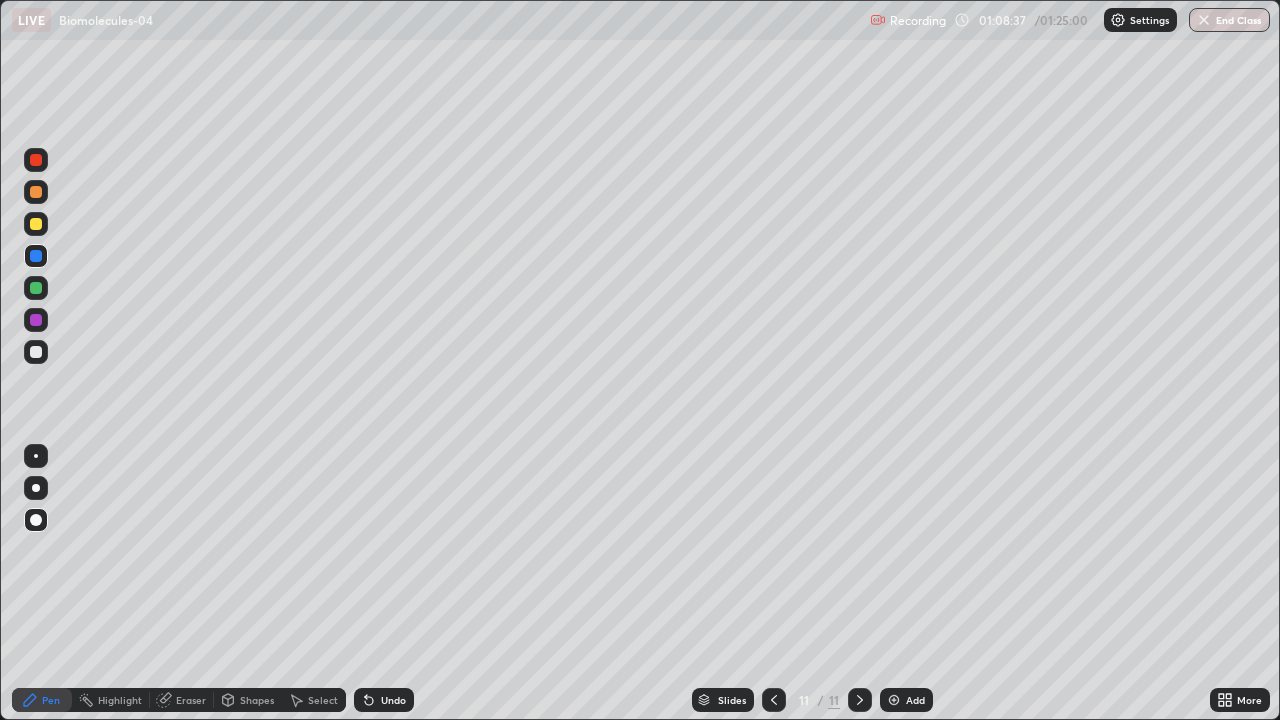click at bounding box center (894, 700) 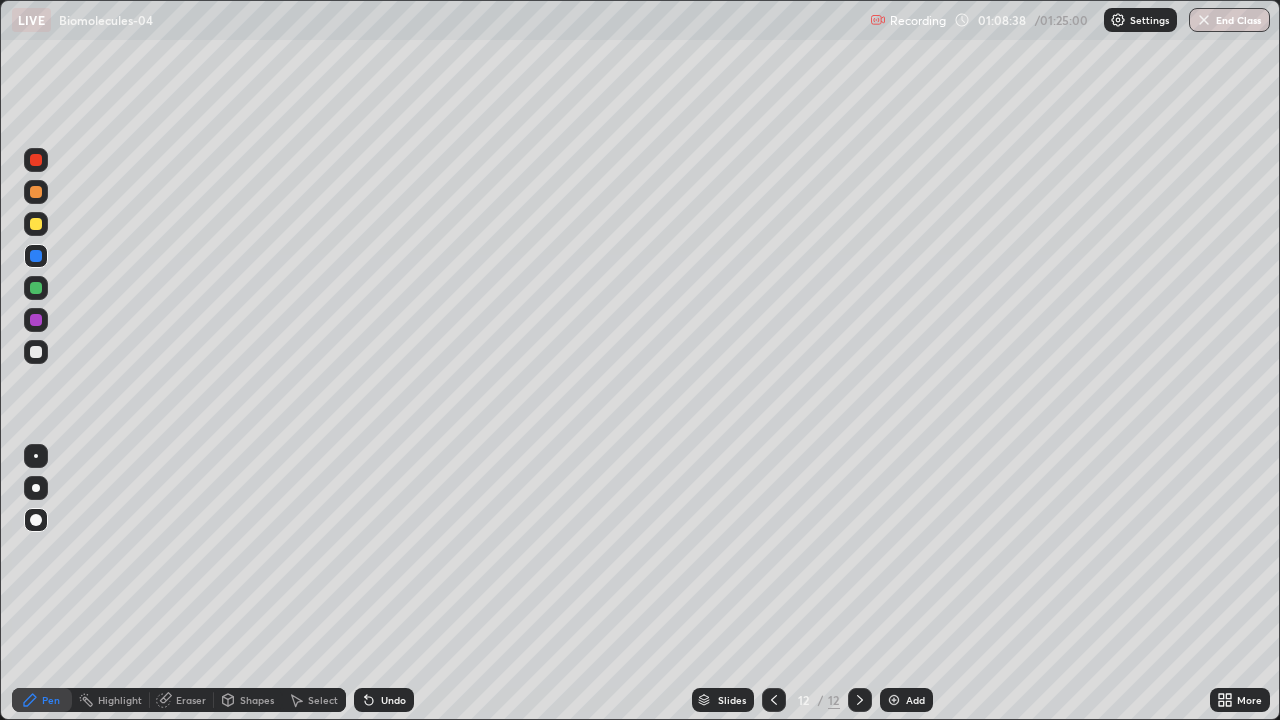 click at bounding box center (36, 224) 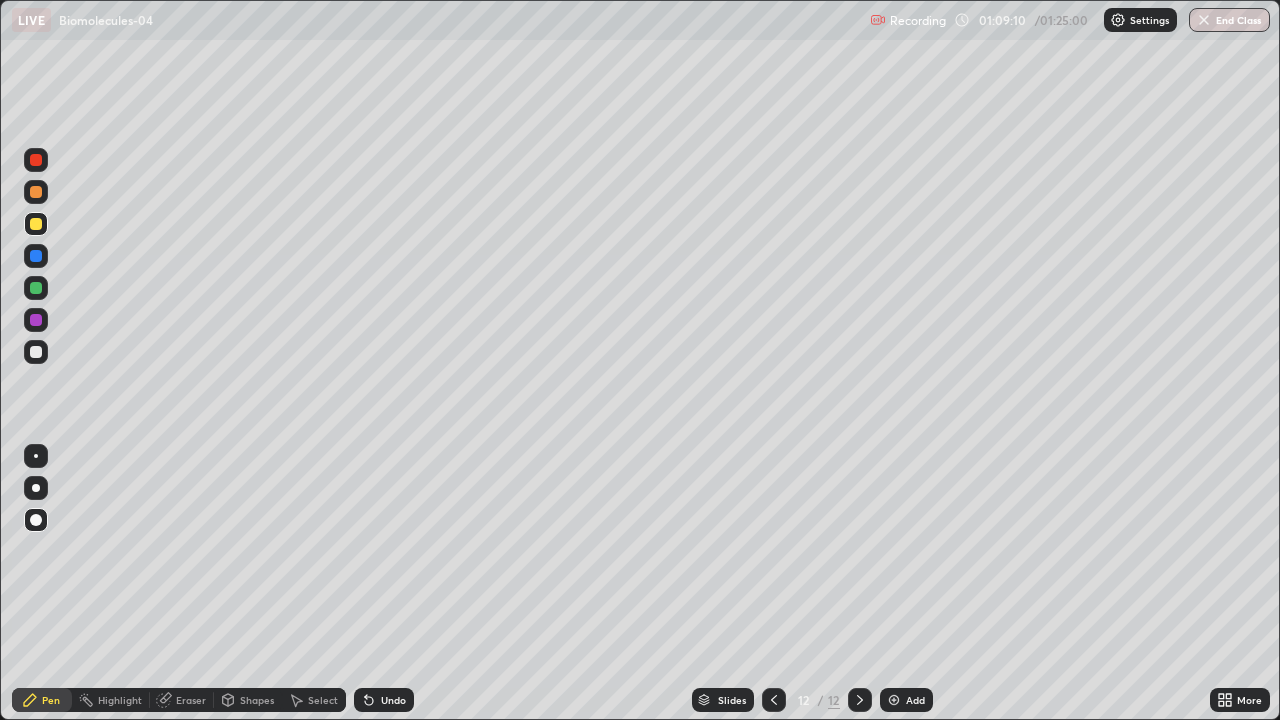 click at bounding box center (36, 352) 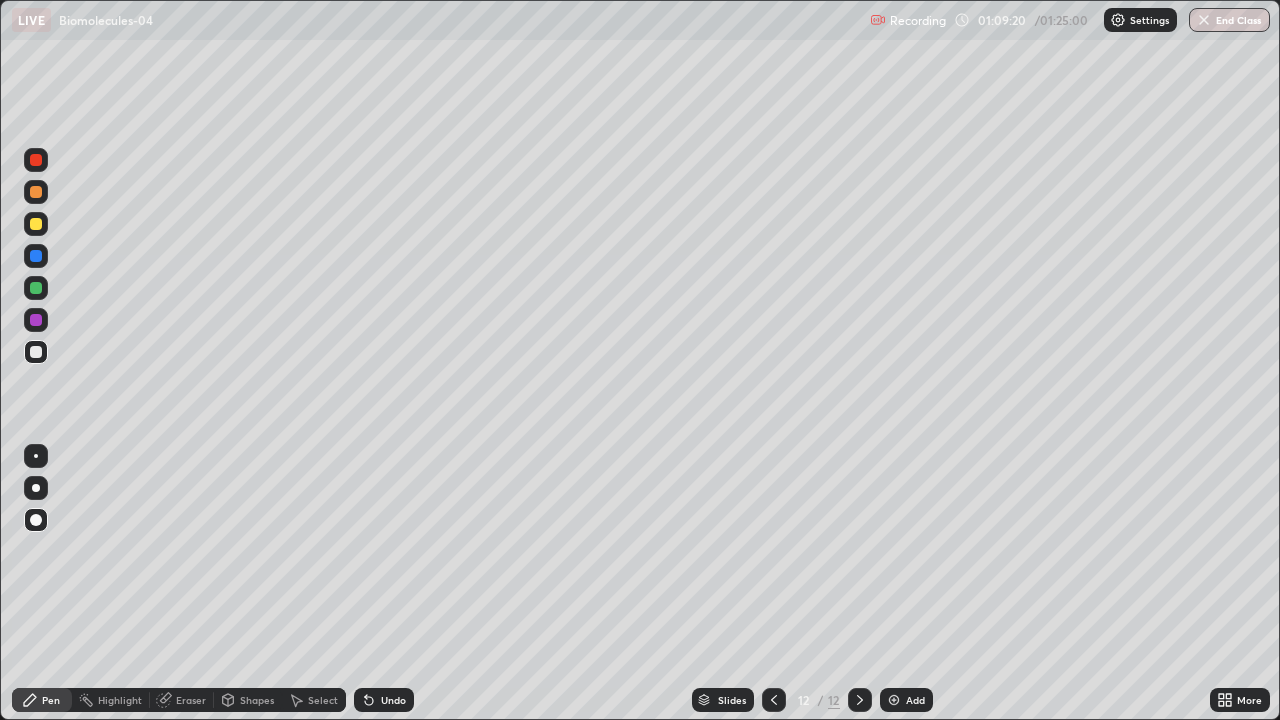 click 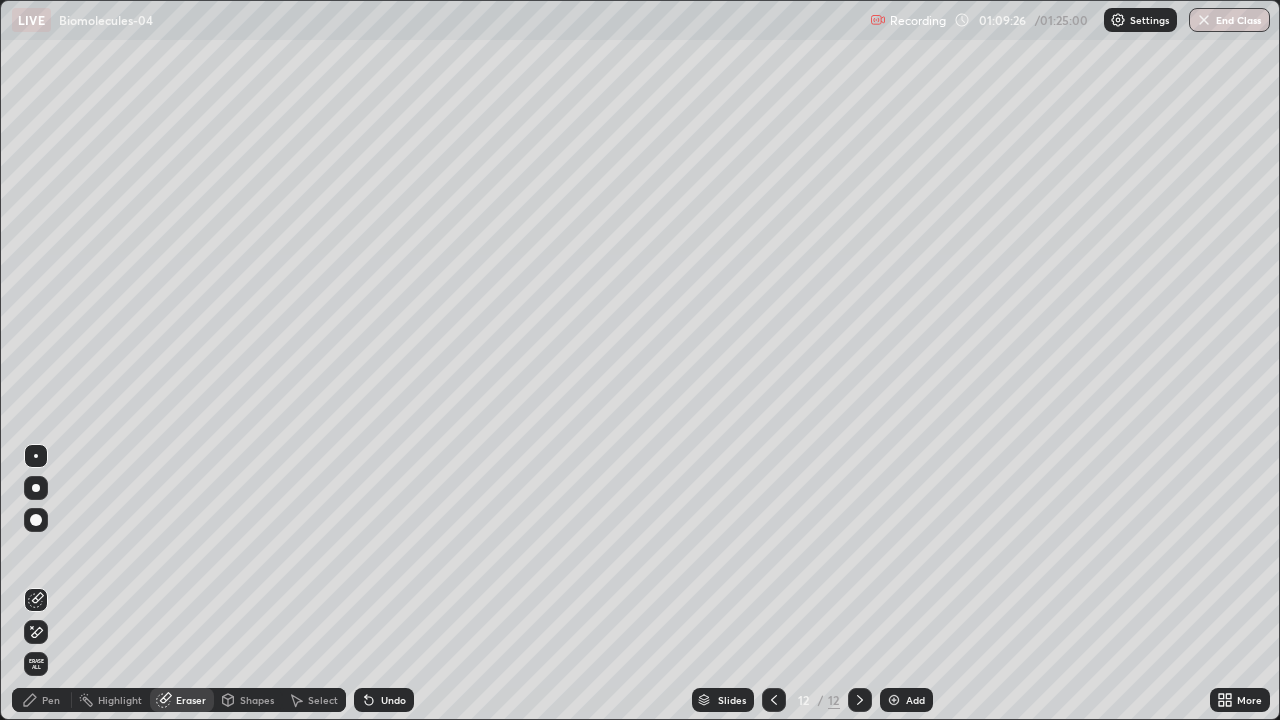 click on "Pen" at bounding box center [42, 700] 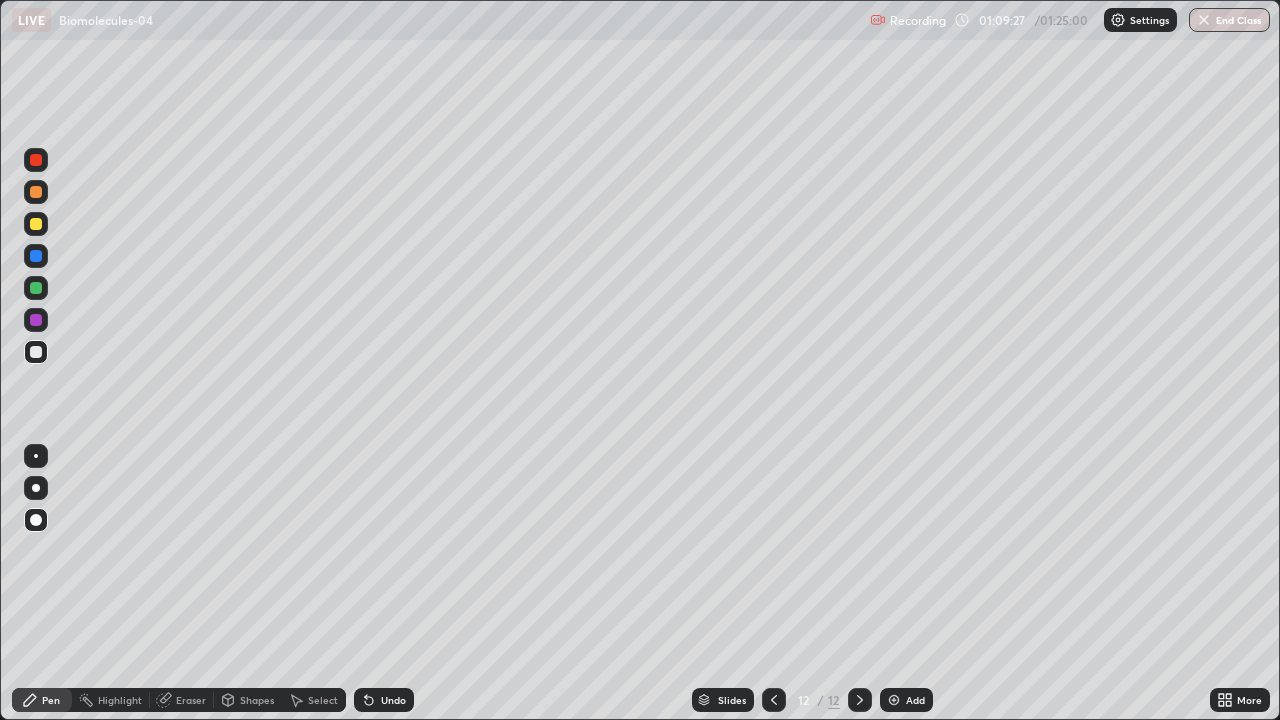 click at bounding box center [36, 320] 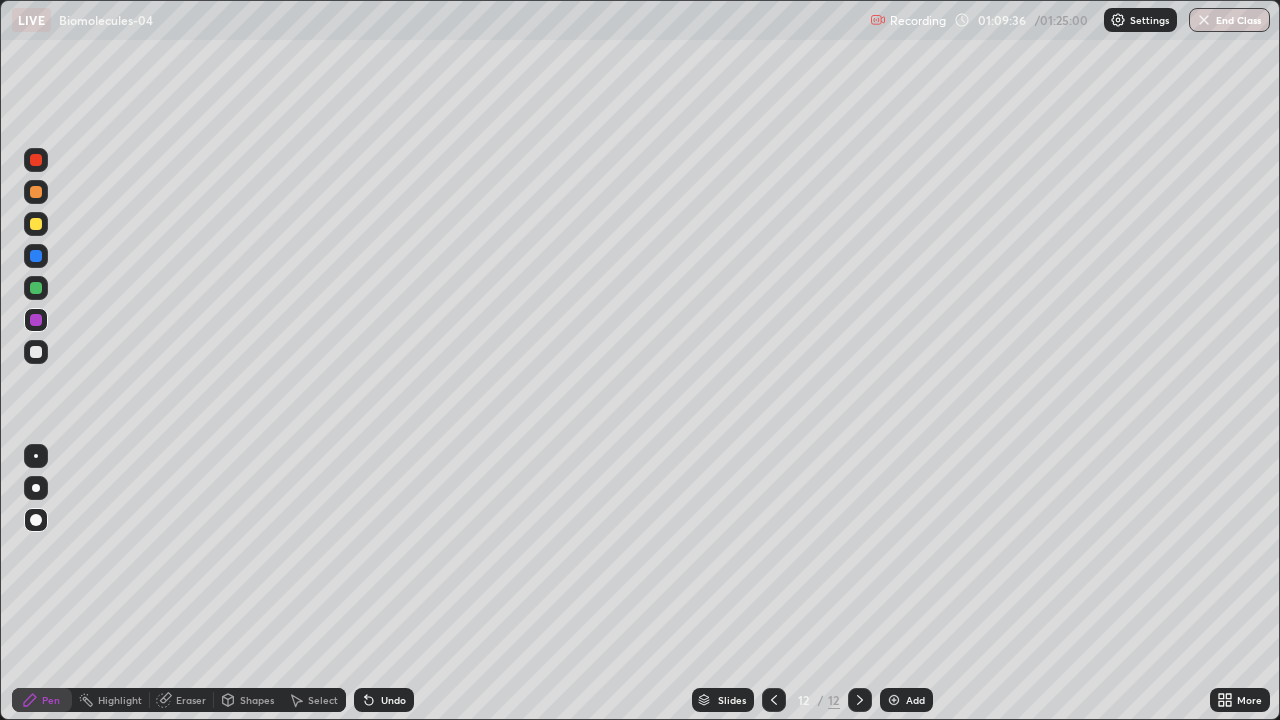 click at bounding box center [36, 352] 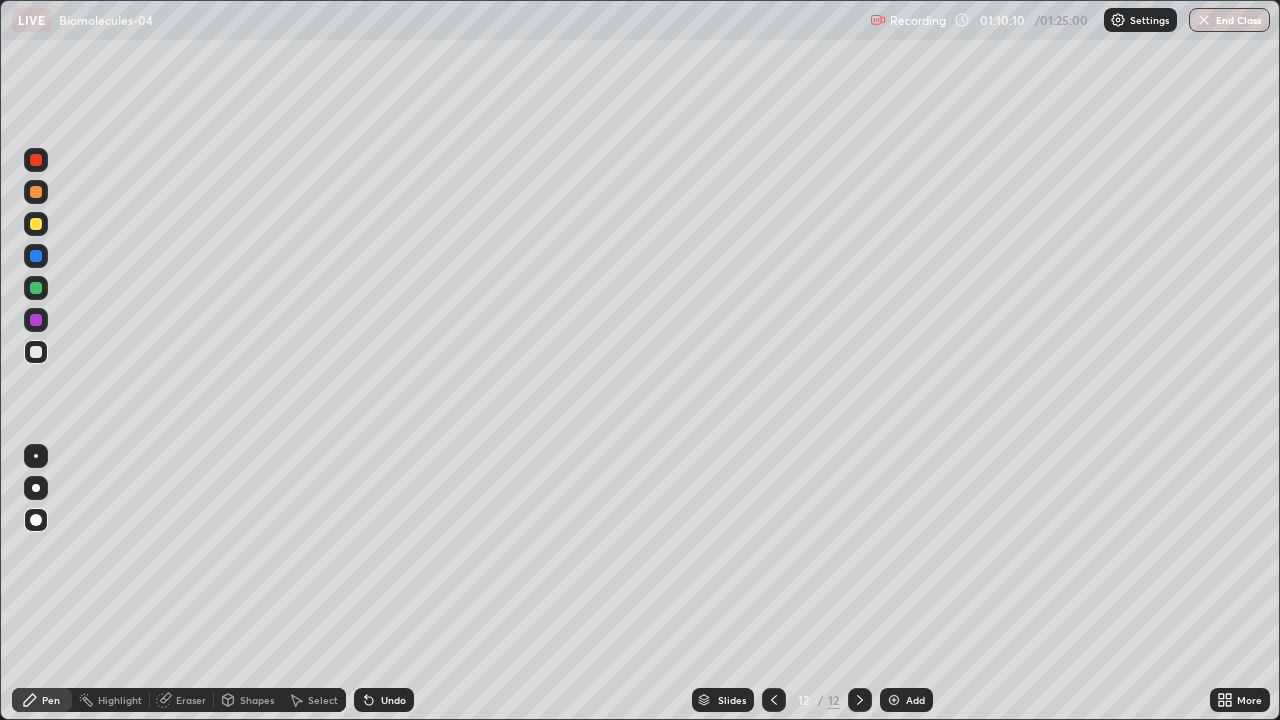 click at bounding box center [36, 224] 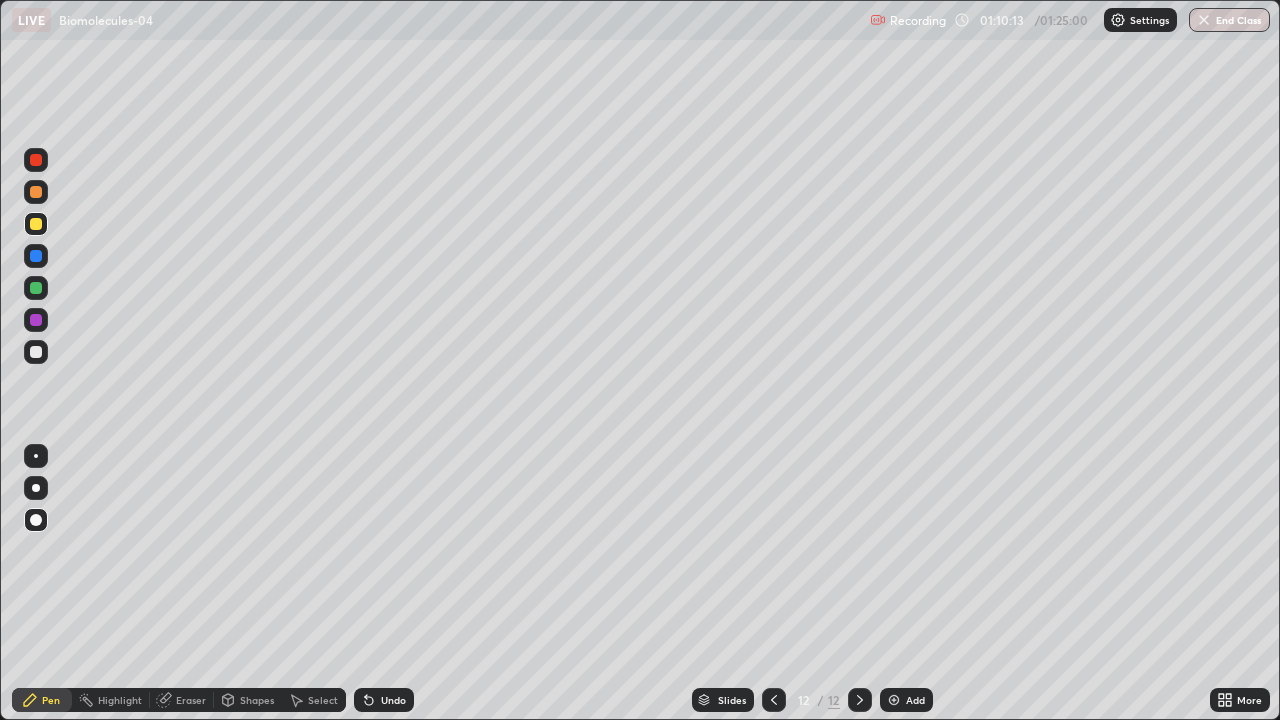 click at bounding box center (36, 288) 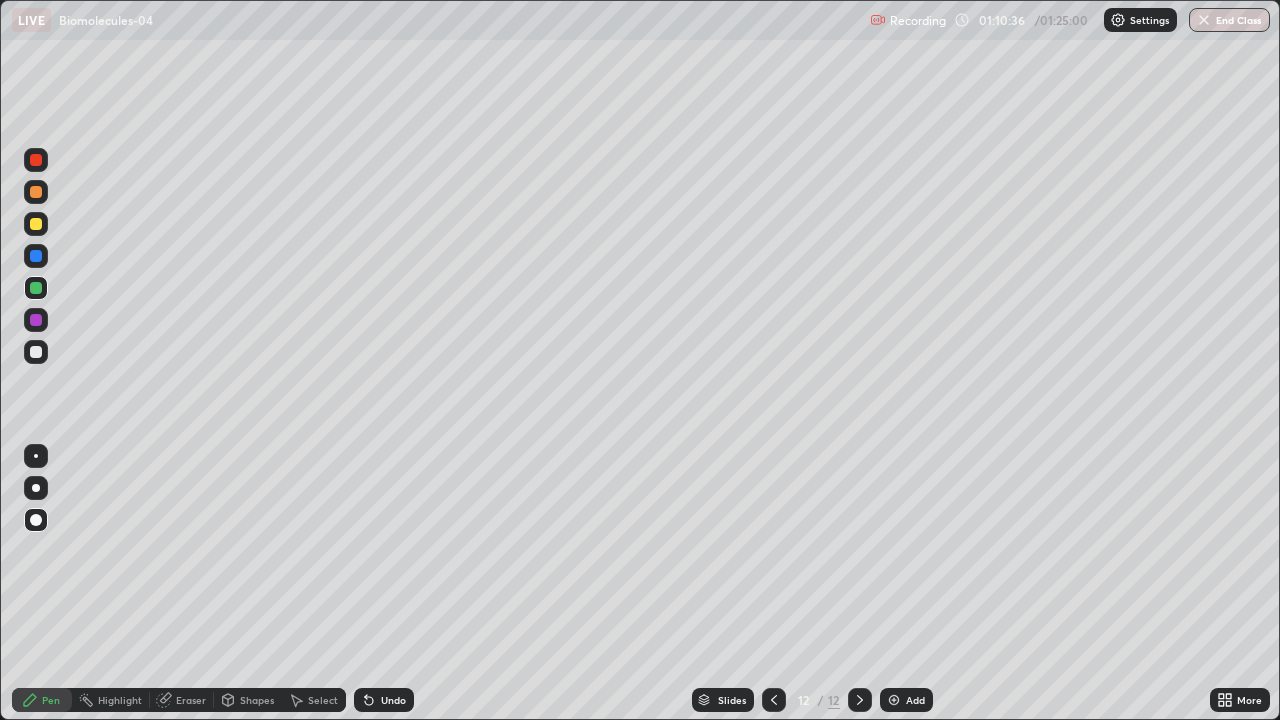 click on "Shapes" at bounding box center (248, 700) 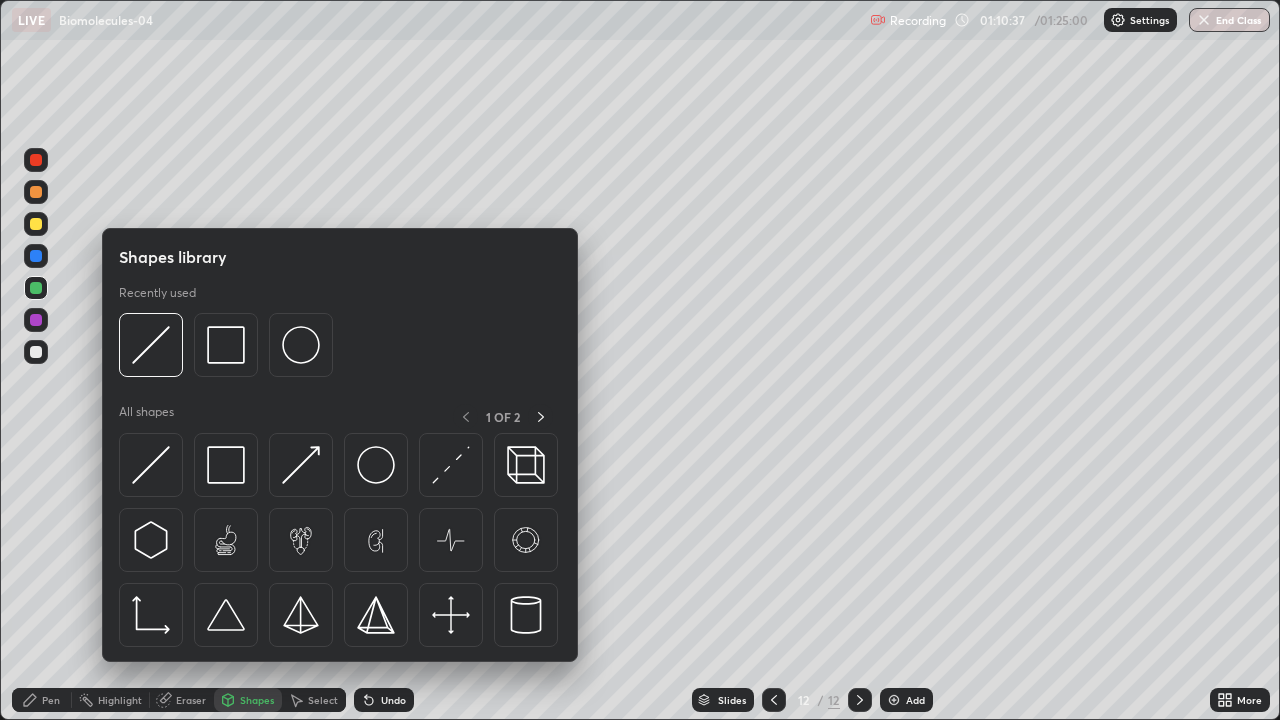 click on "Eraser" at bounding box center [191, 700] 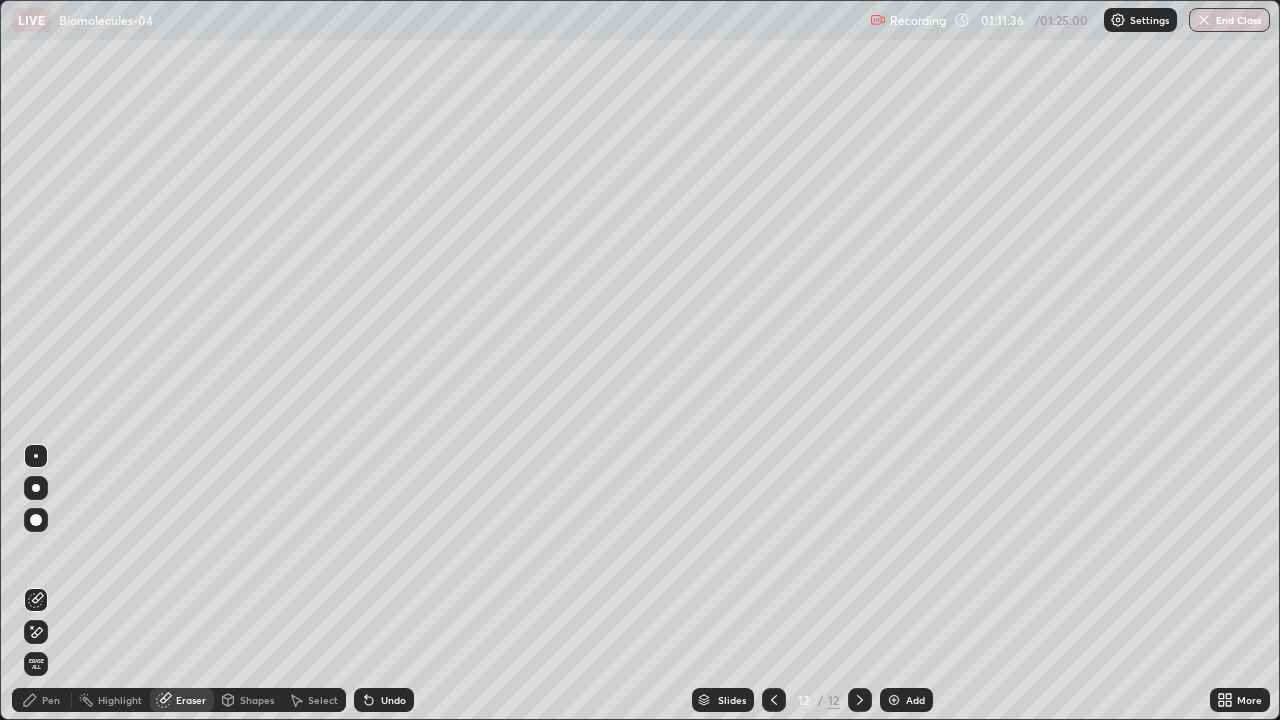 click on "Pen" at bounding box center [51, 700] 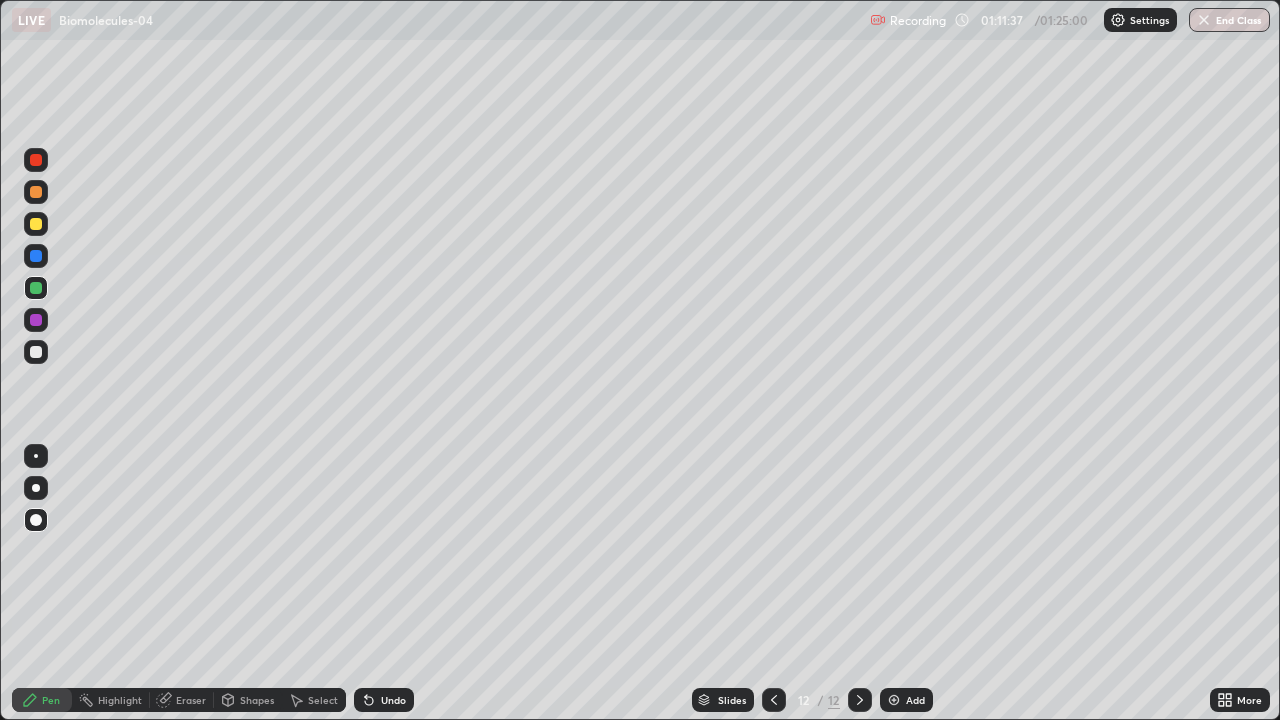 click at bounding box center [36, 352] 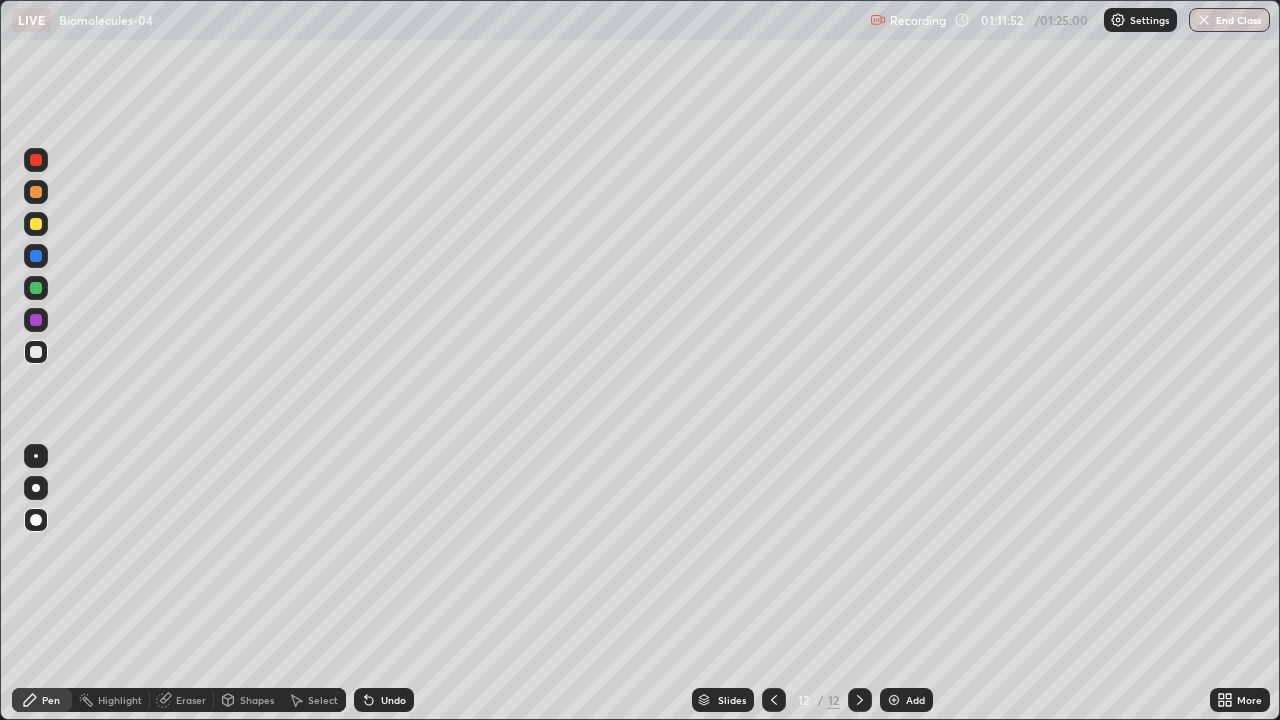 click at bounding box center (36, 320) 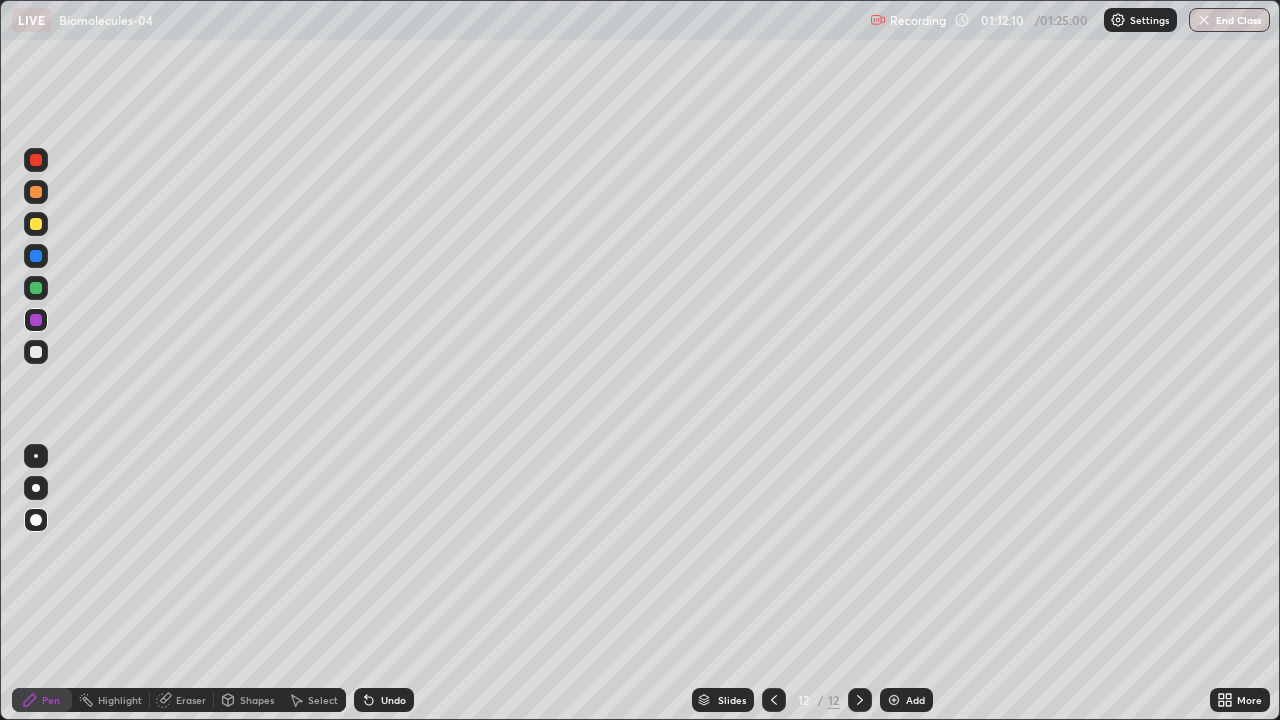 click at bounding box center (36, 288) 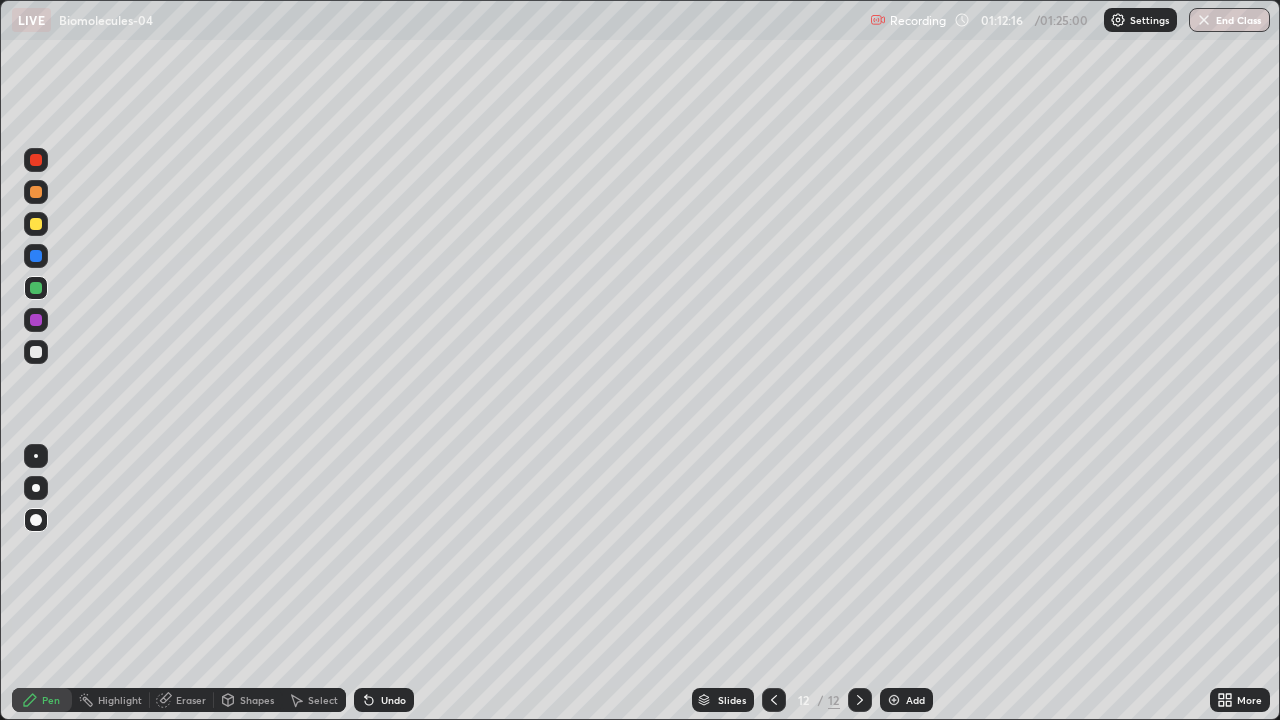 click at bounding box center (36, 352) 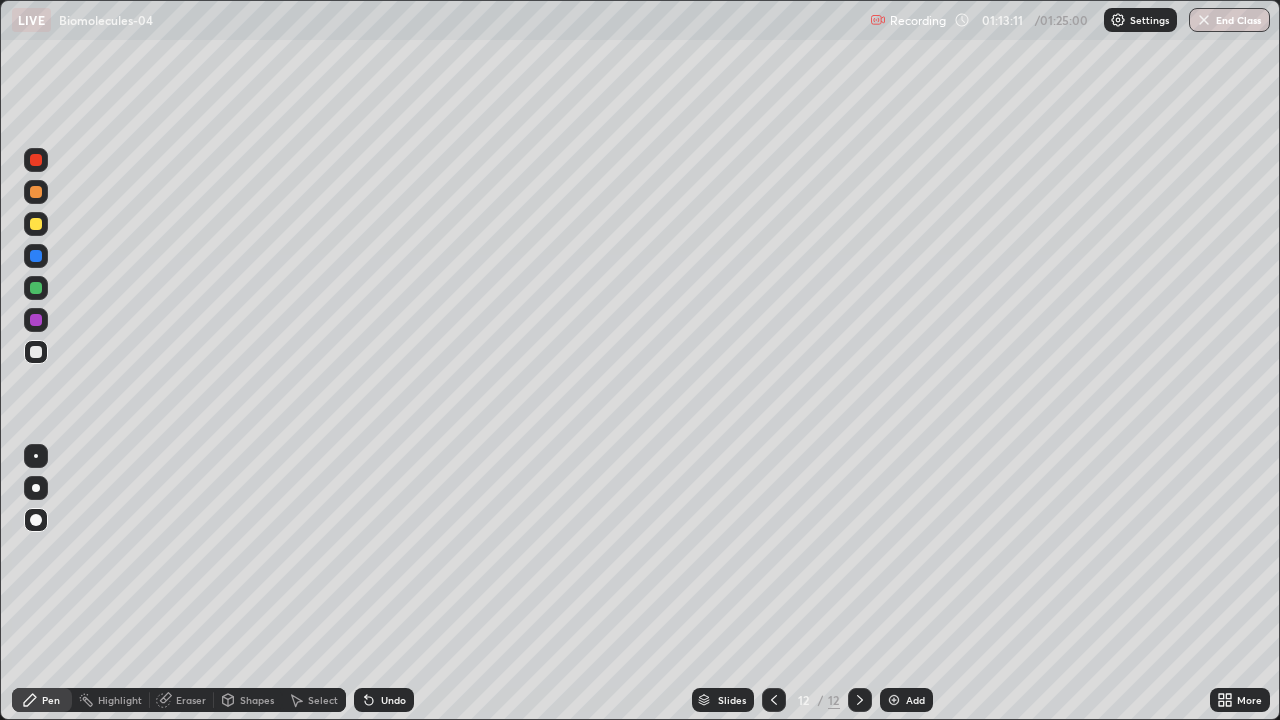 click on "Eraser" at bounding box center (182, 700) 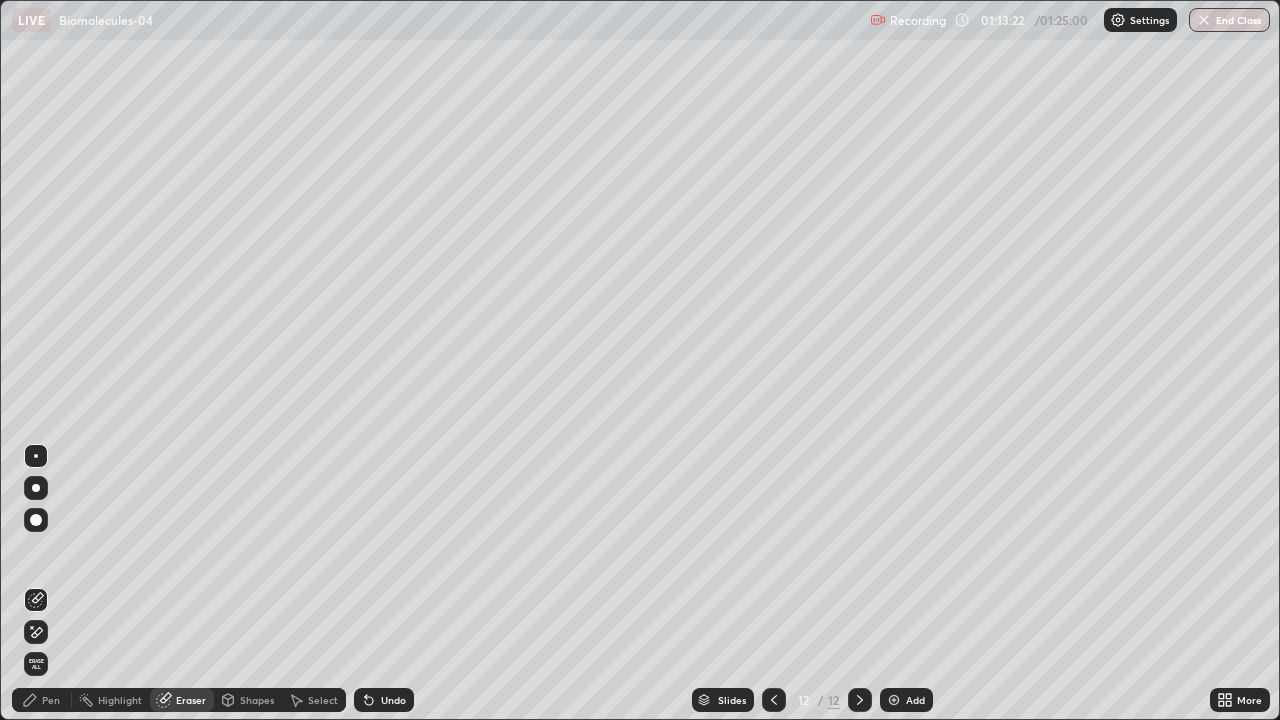 click at bounding box center [894, 700] 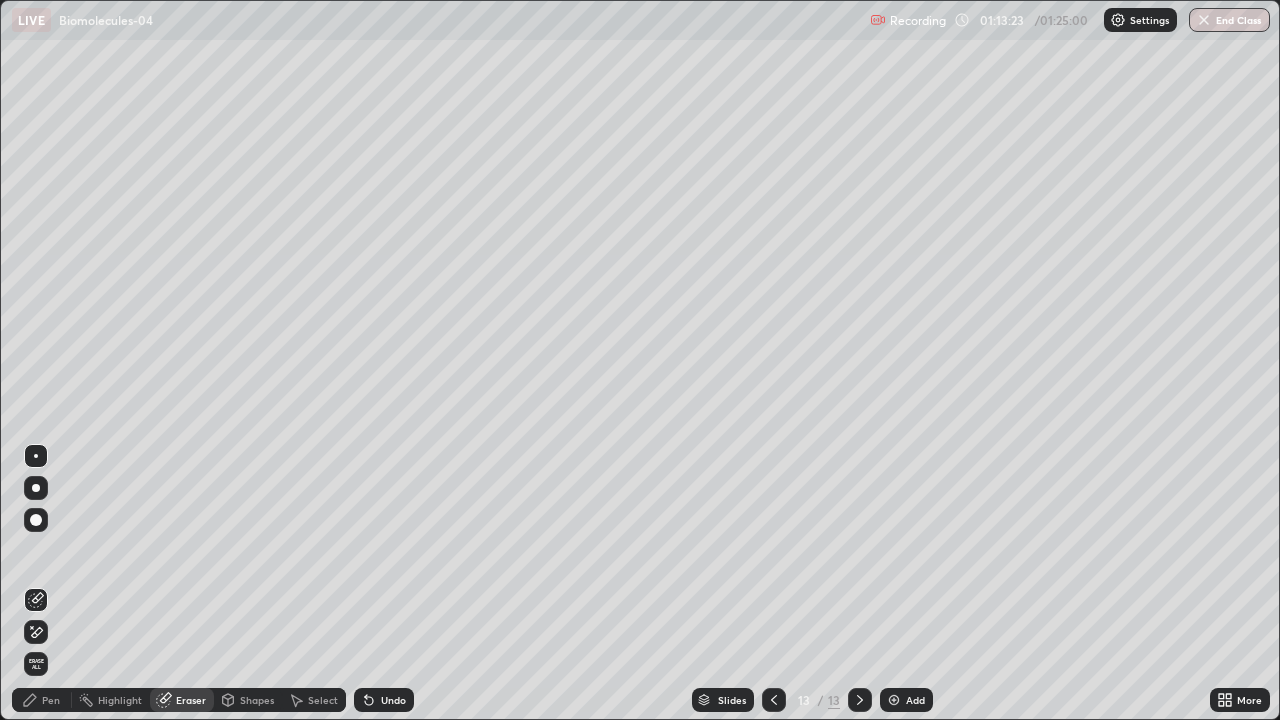 click on "Pen" at bounding box center [42, 700] 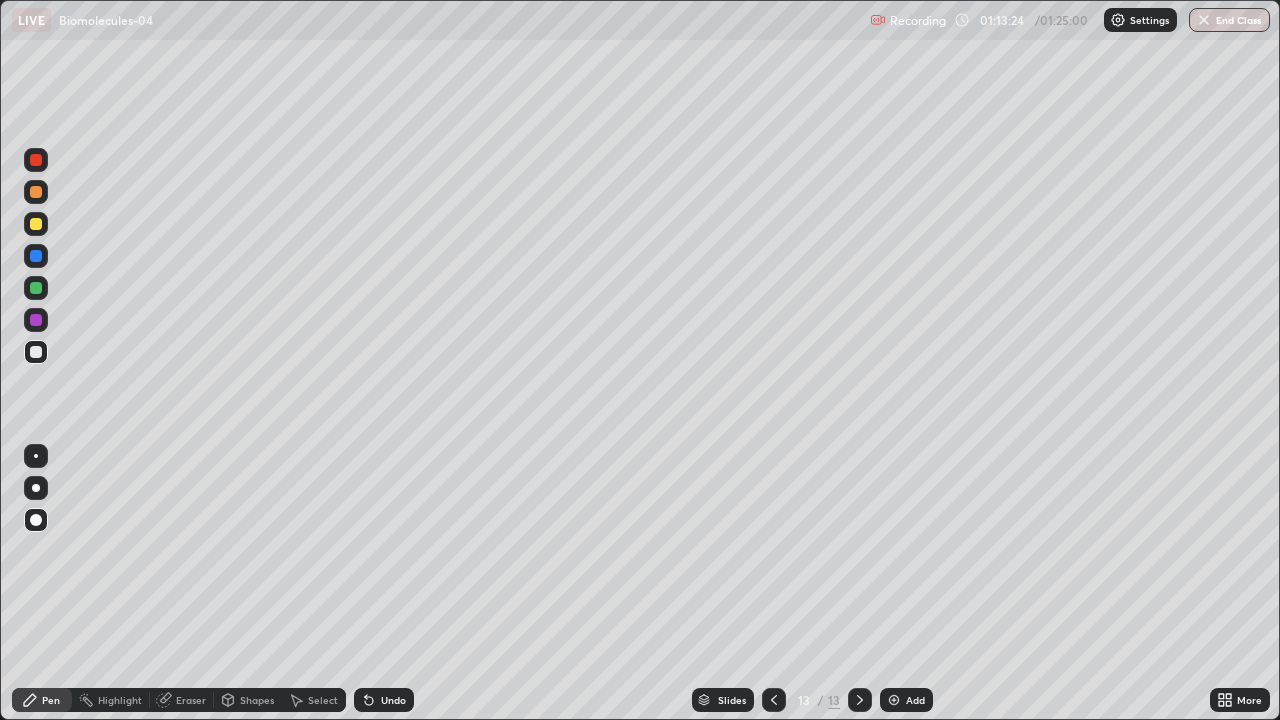 click at bounding box center (36, 320) 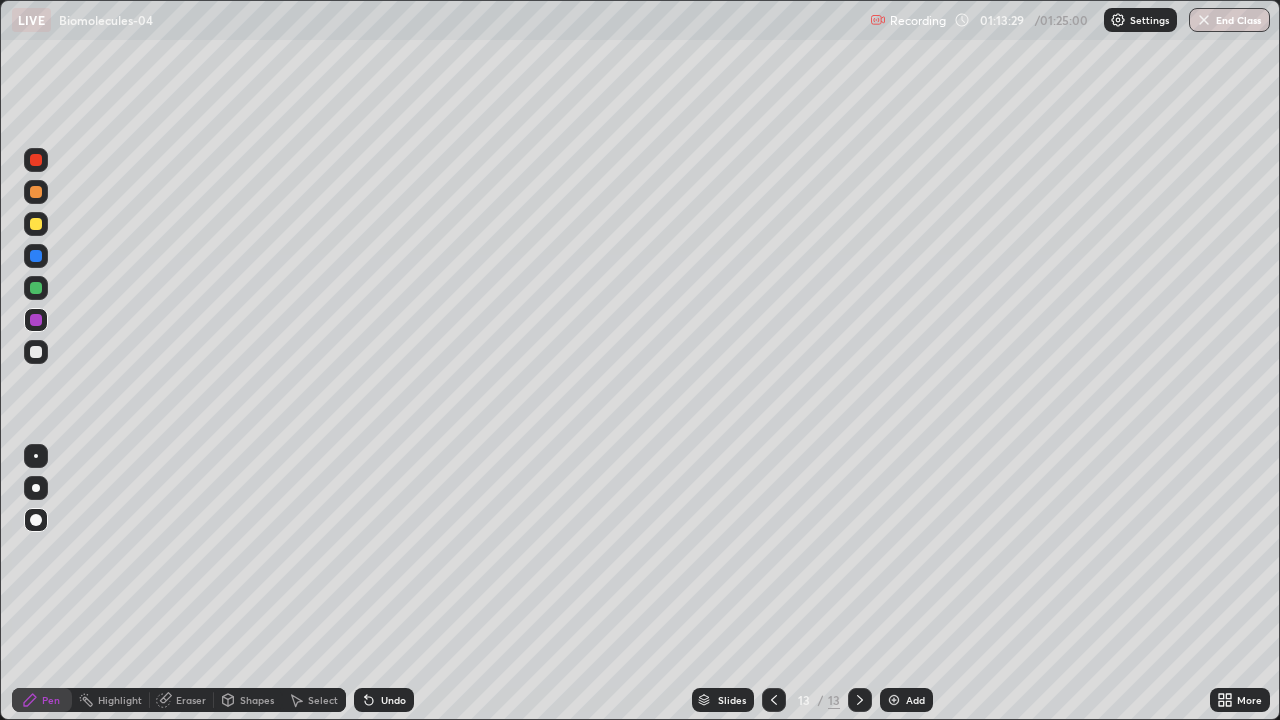 click at bounding box center [36, 288] 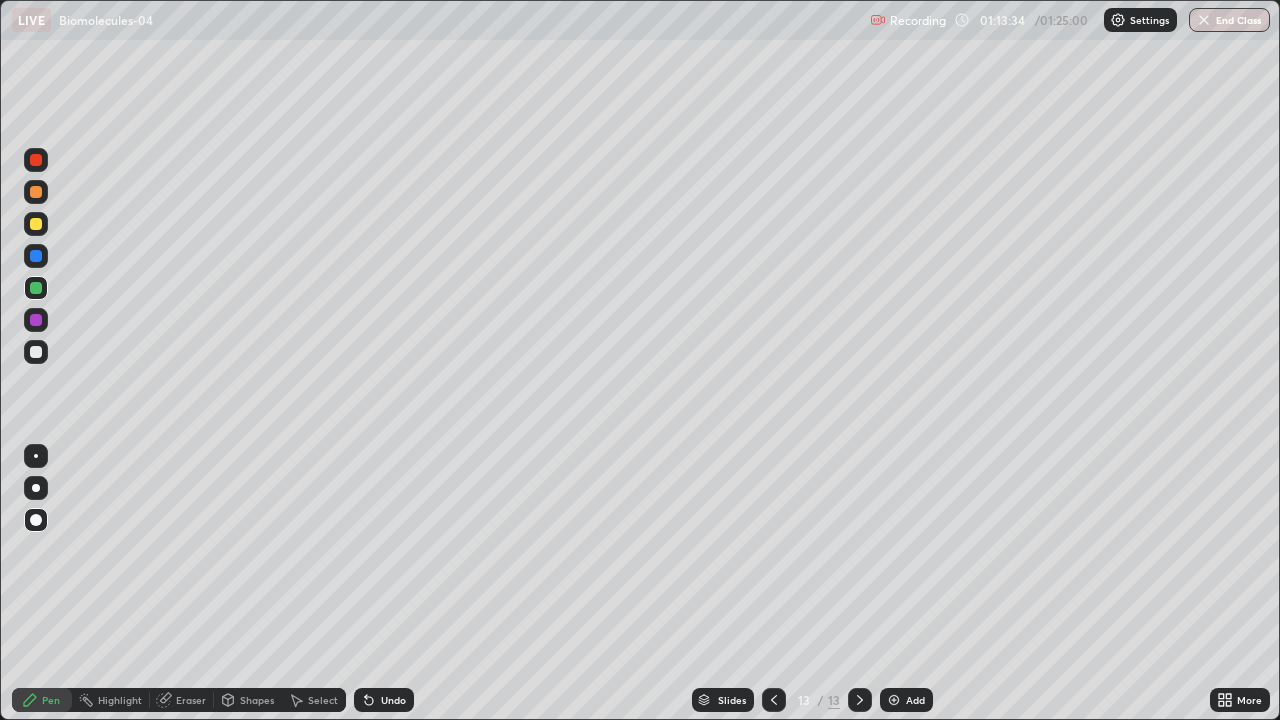 click 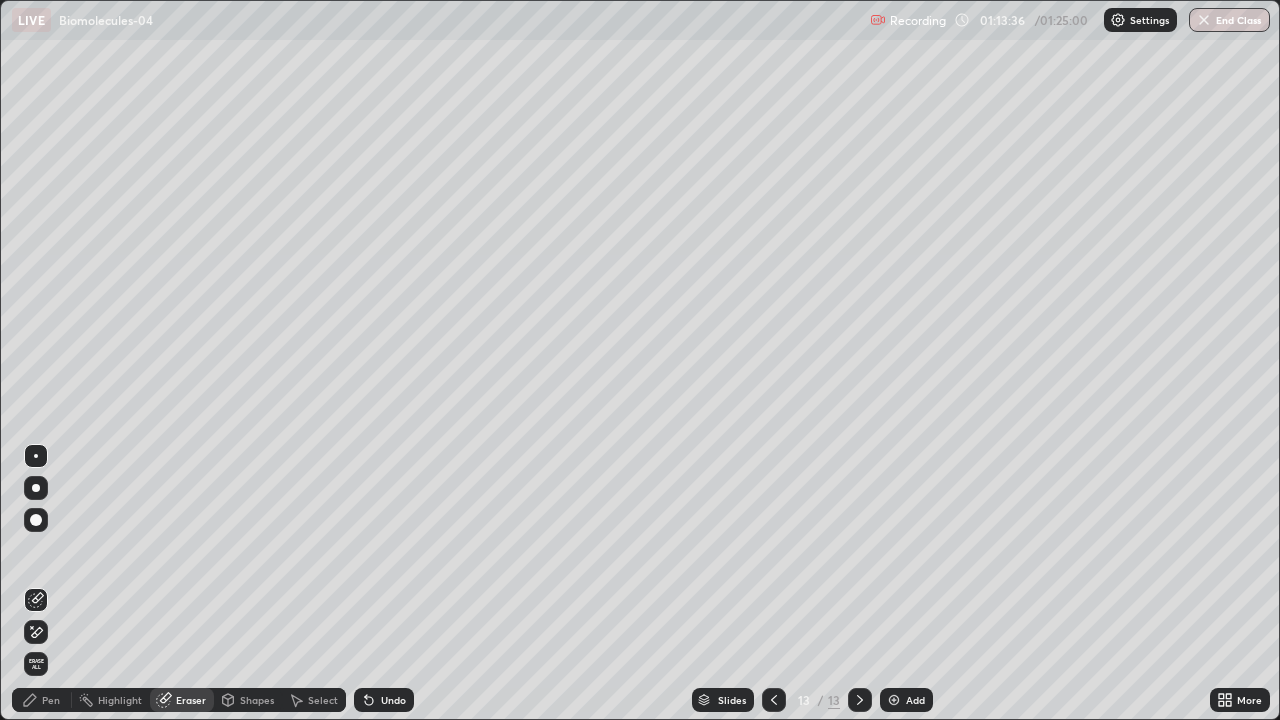 click on "Pen" at bounding box center (42, 700) 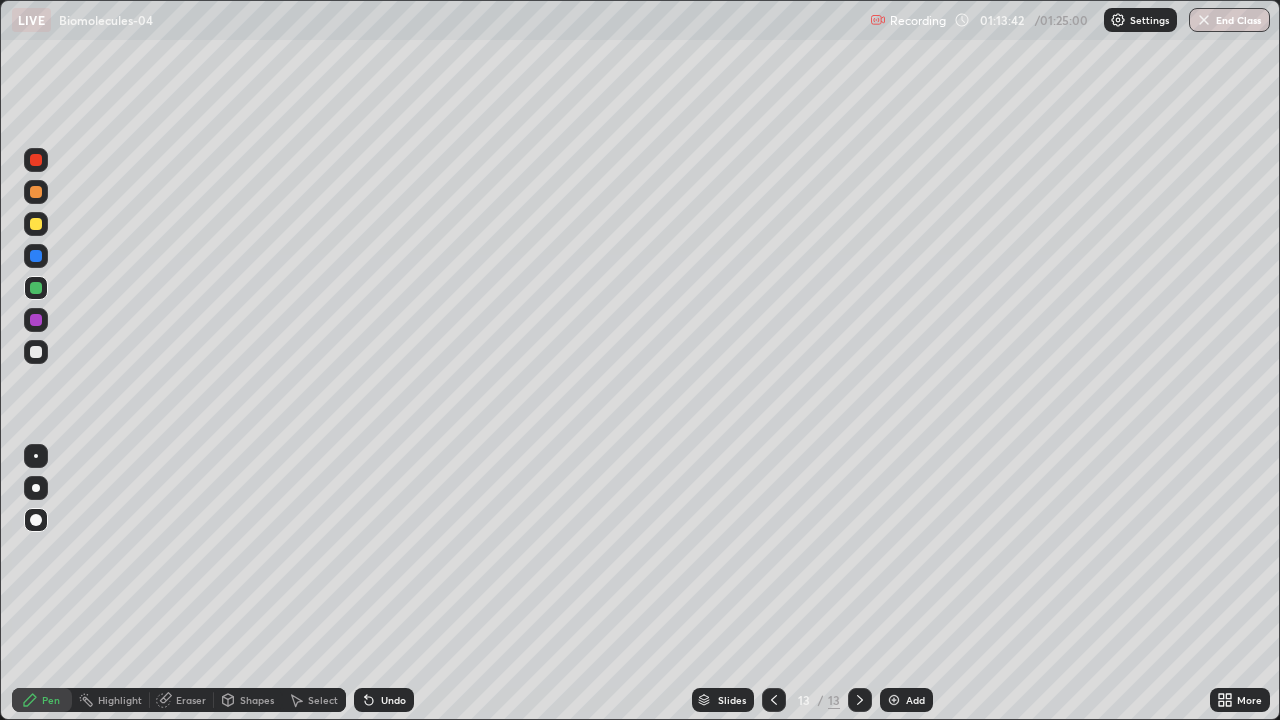 click on "Eraser" at bounding box center [191, 700] 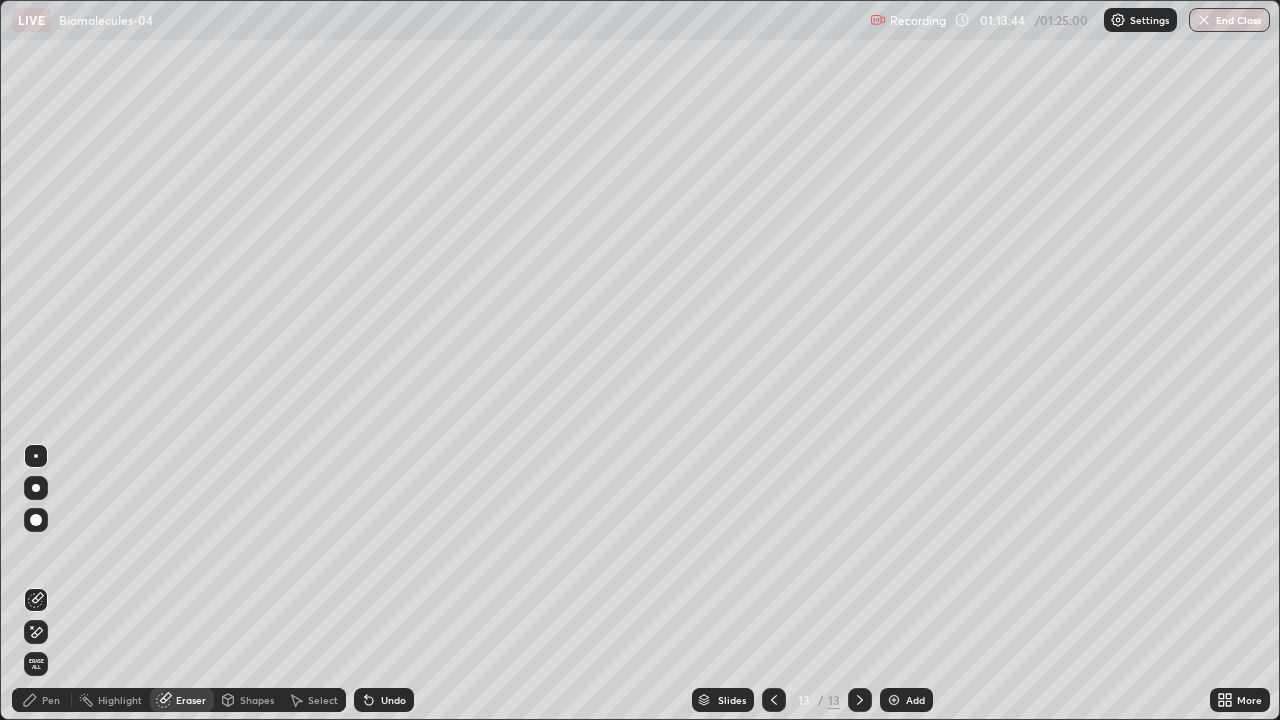 click 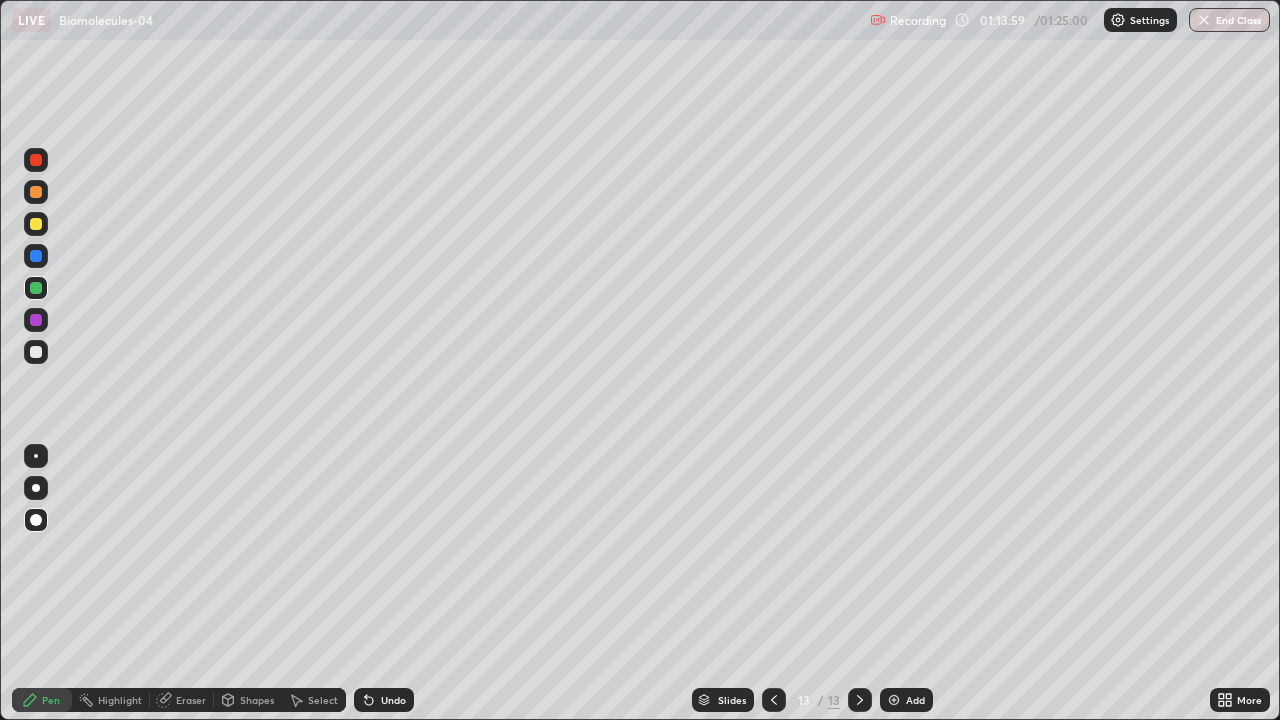 click at bounding box center (36, 320) 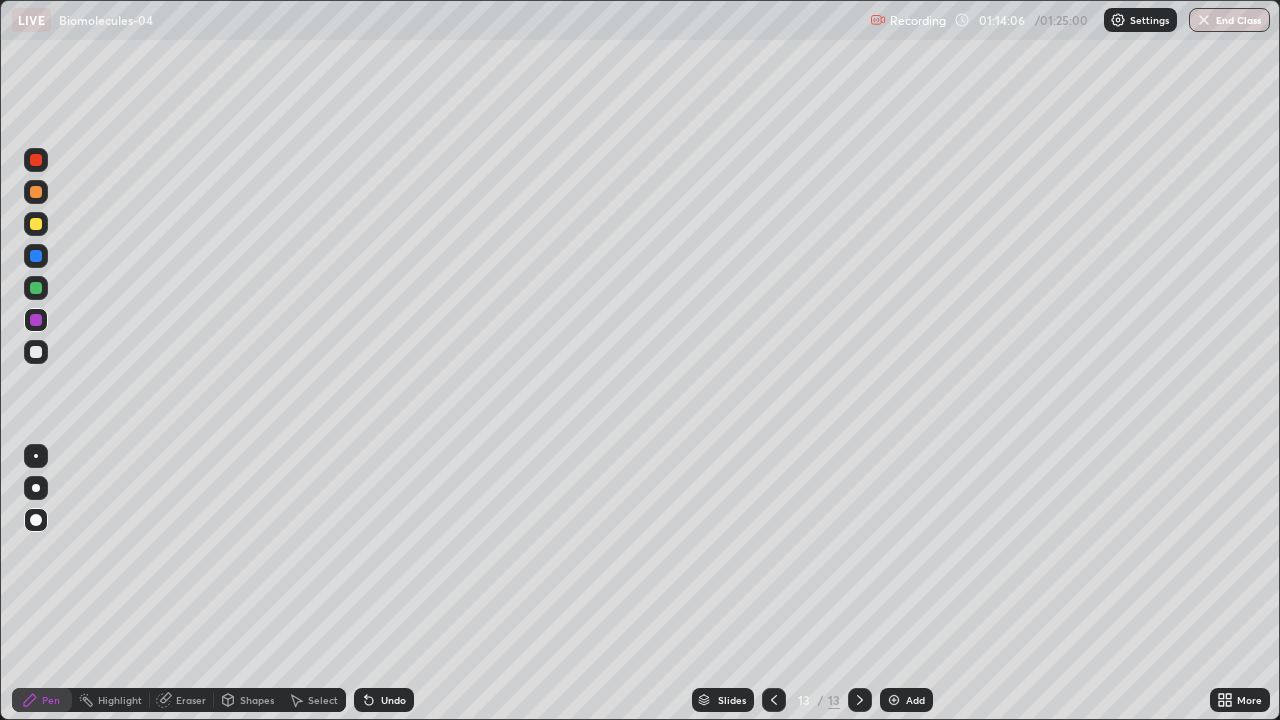 click 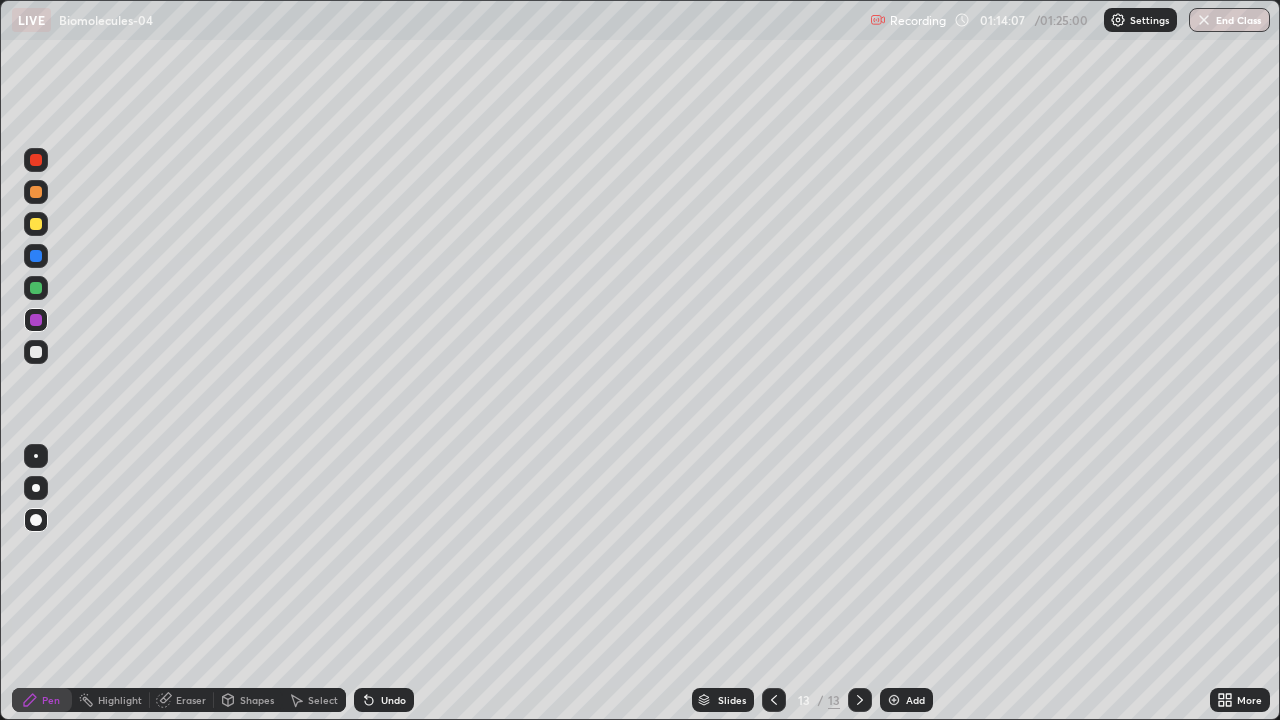 click on "Undo" at bounding box center [384, 700] 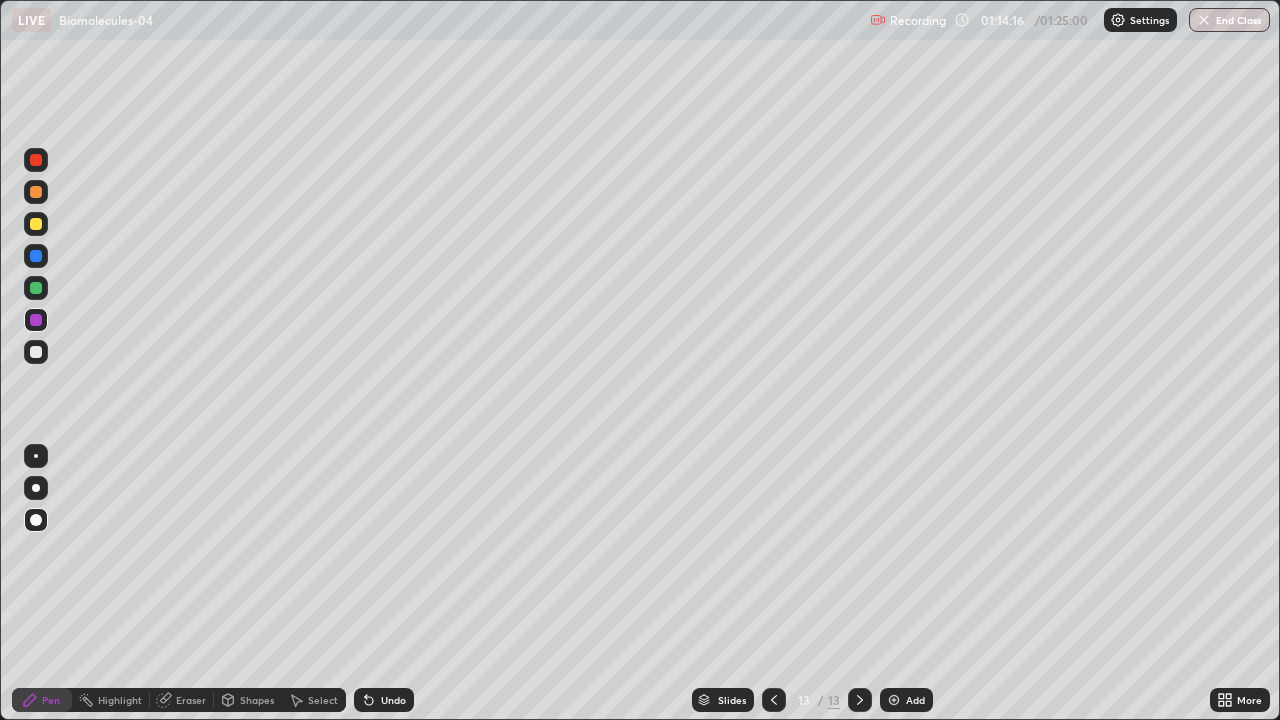 click at bounding box center [36, 256] 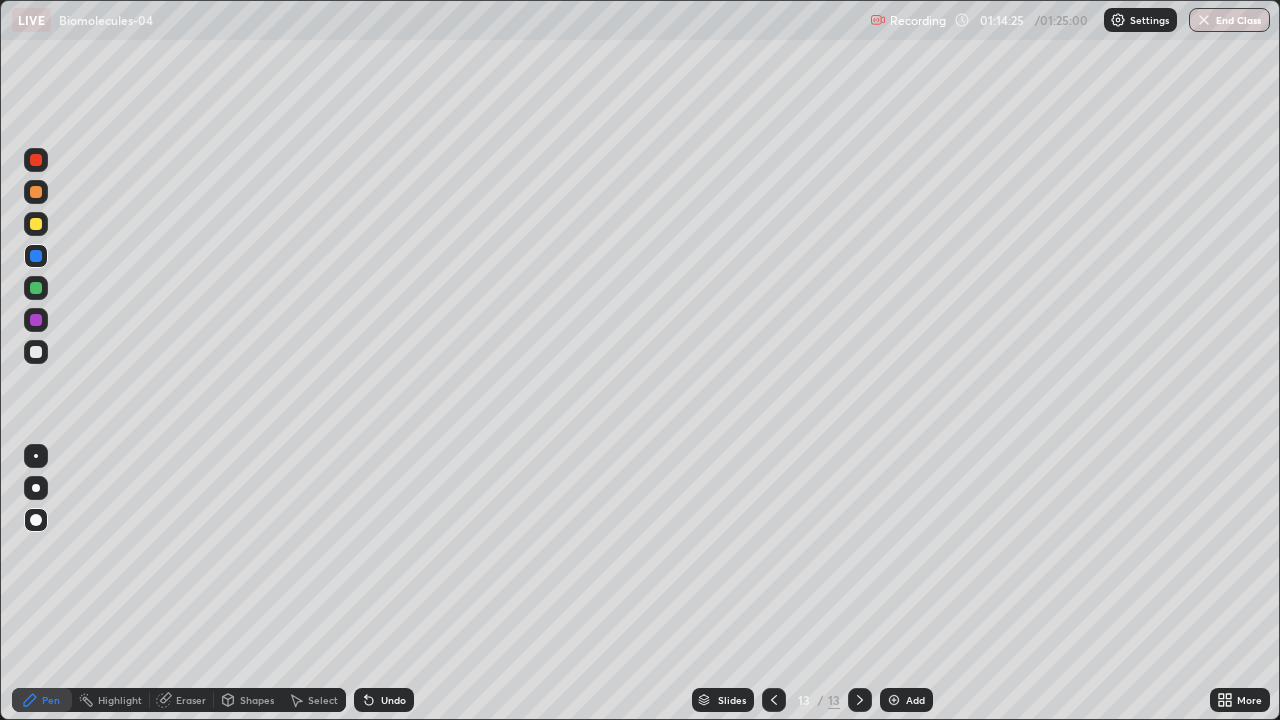 click 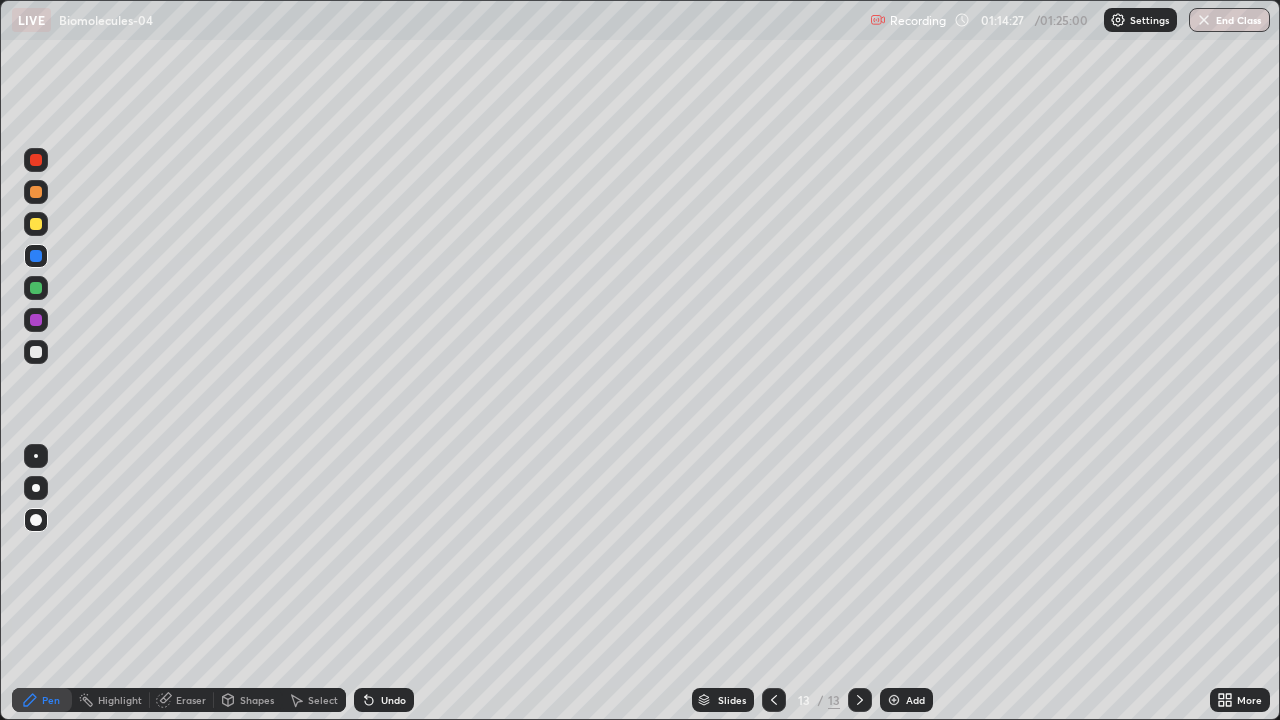 click at bounding box center [36, 288] 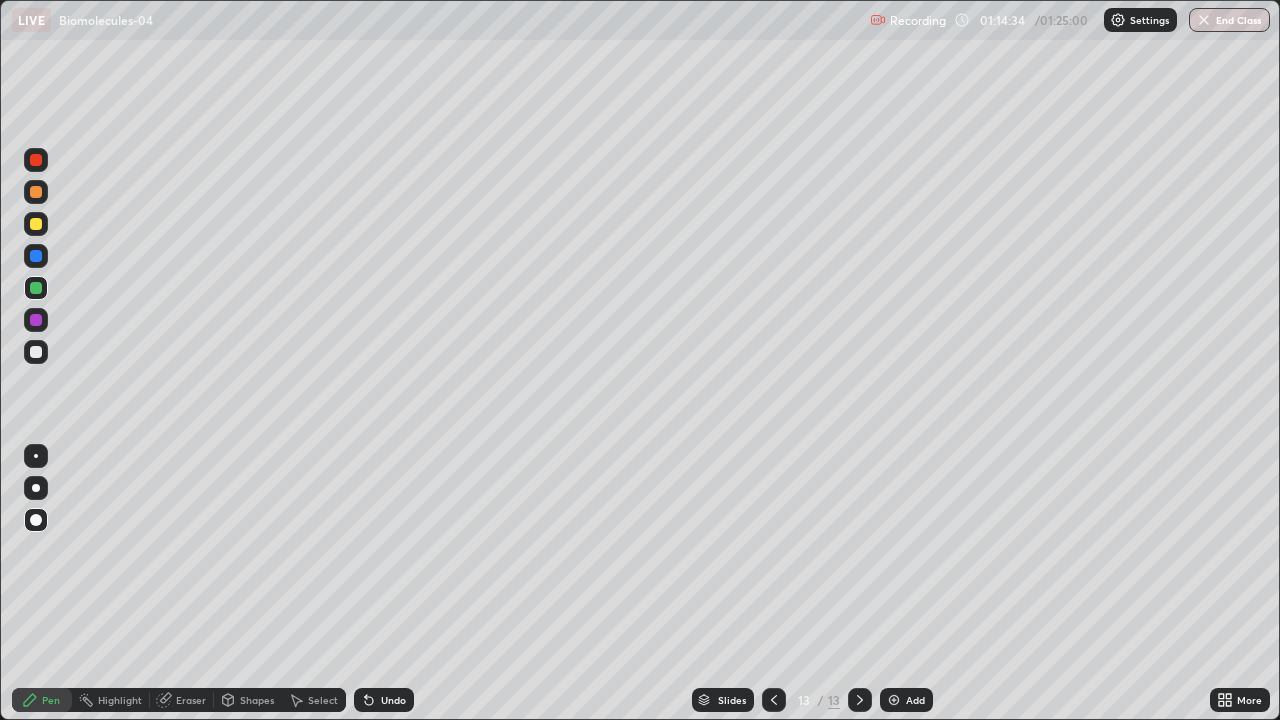 click at bounding box center (36, 256) 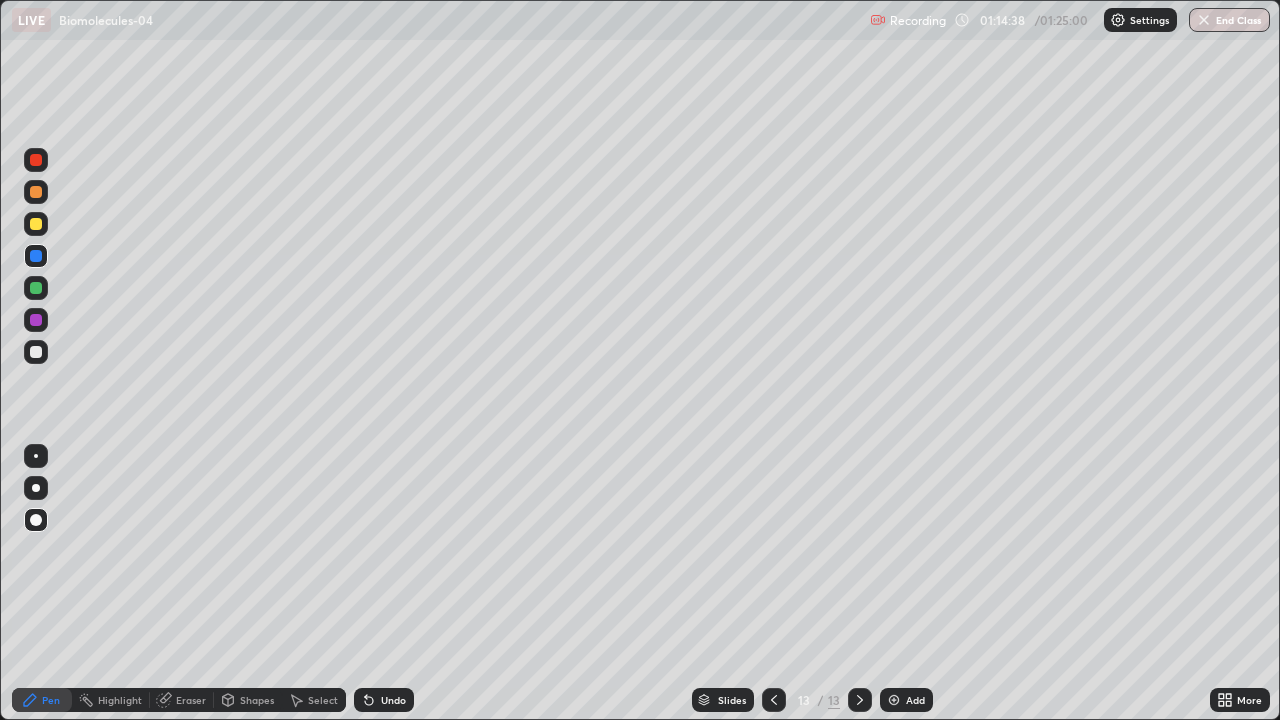 click at bounding box center (36, 288) 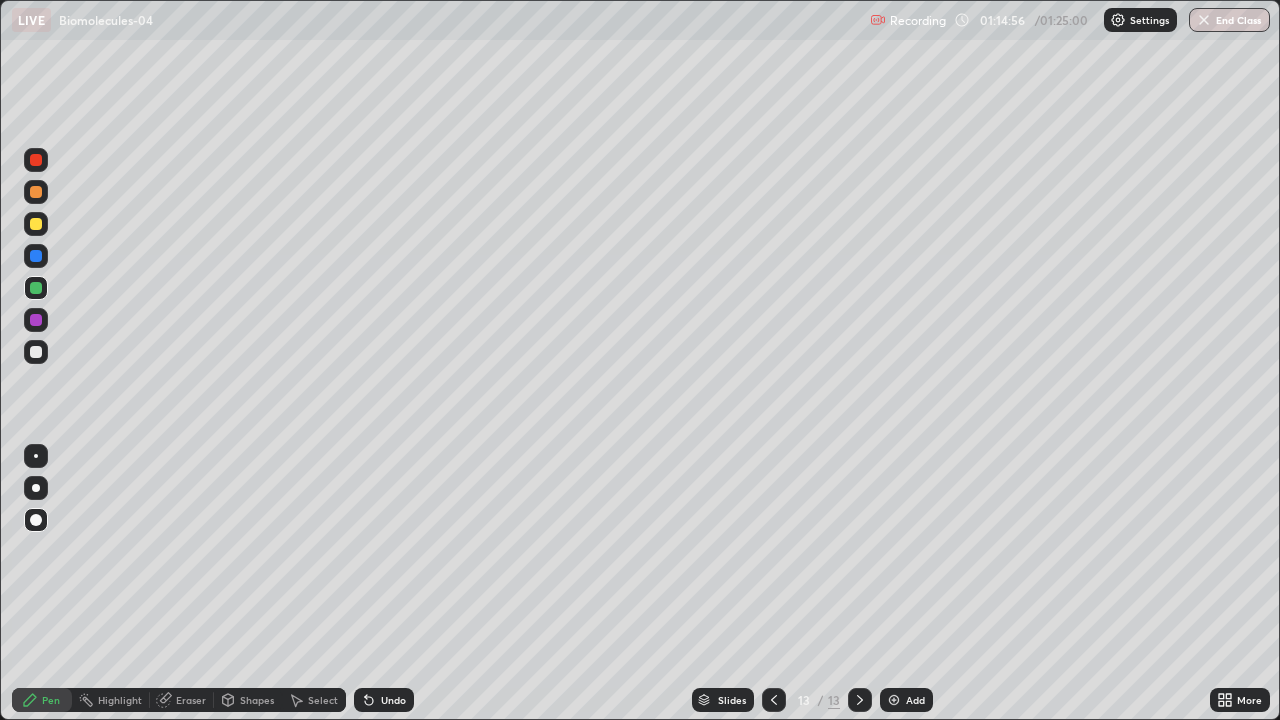 click at bounding box center [36, 256] 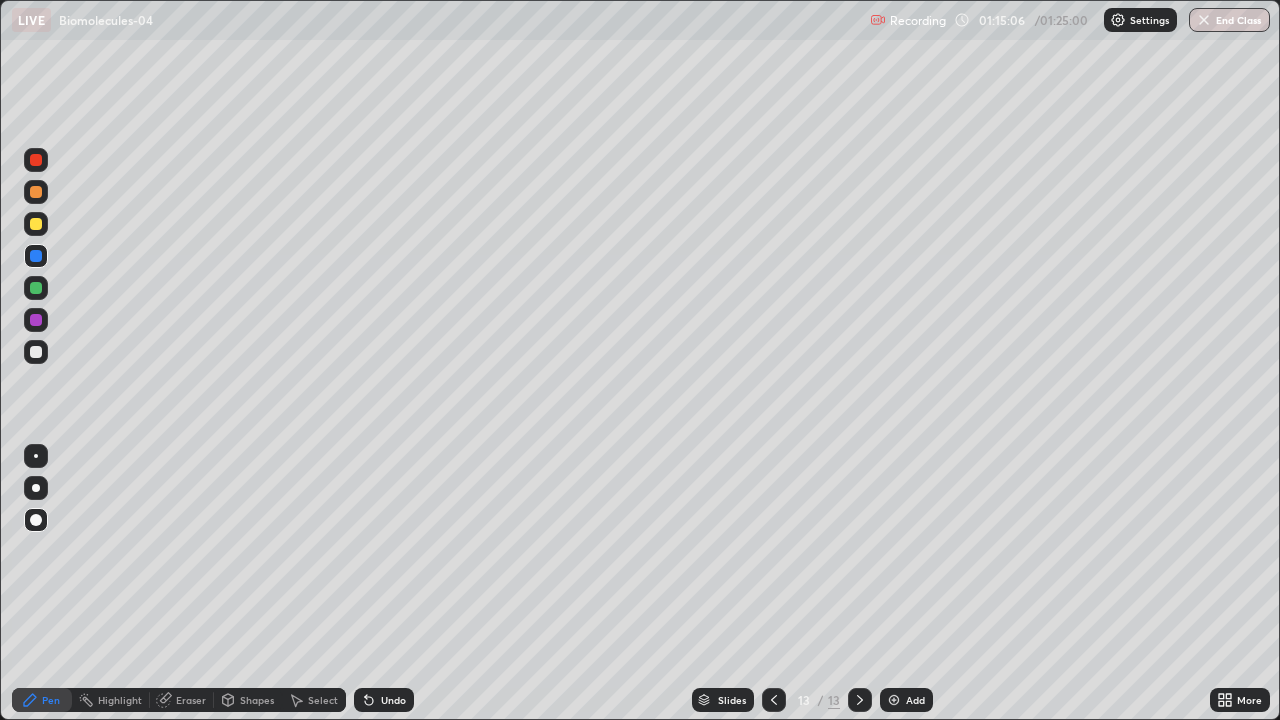 click at bounding box center [36, 288] 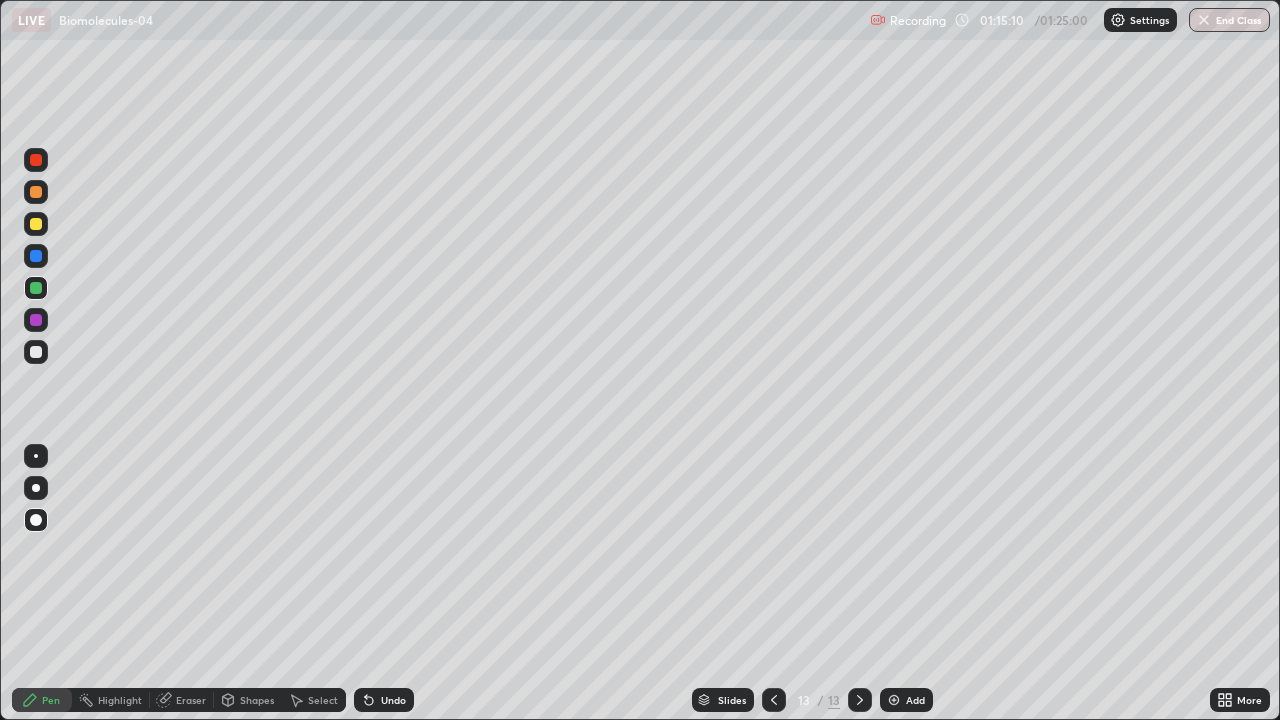 click at bounding box center (36, 256) 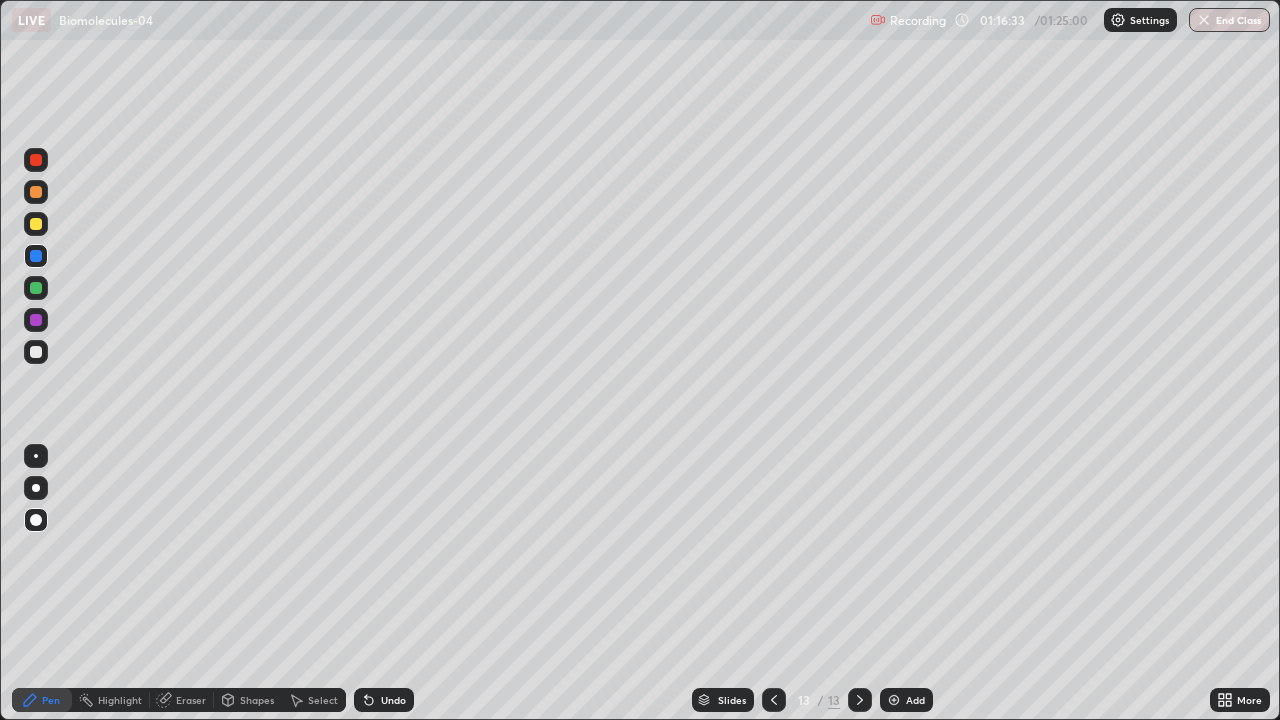 click at bounding box center [36, 224] 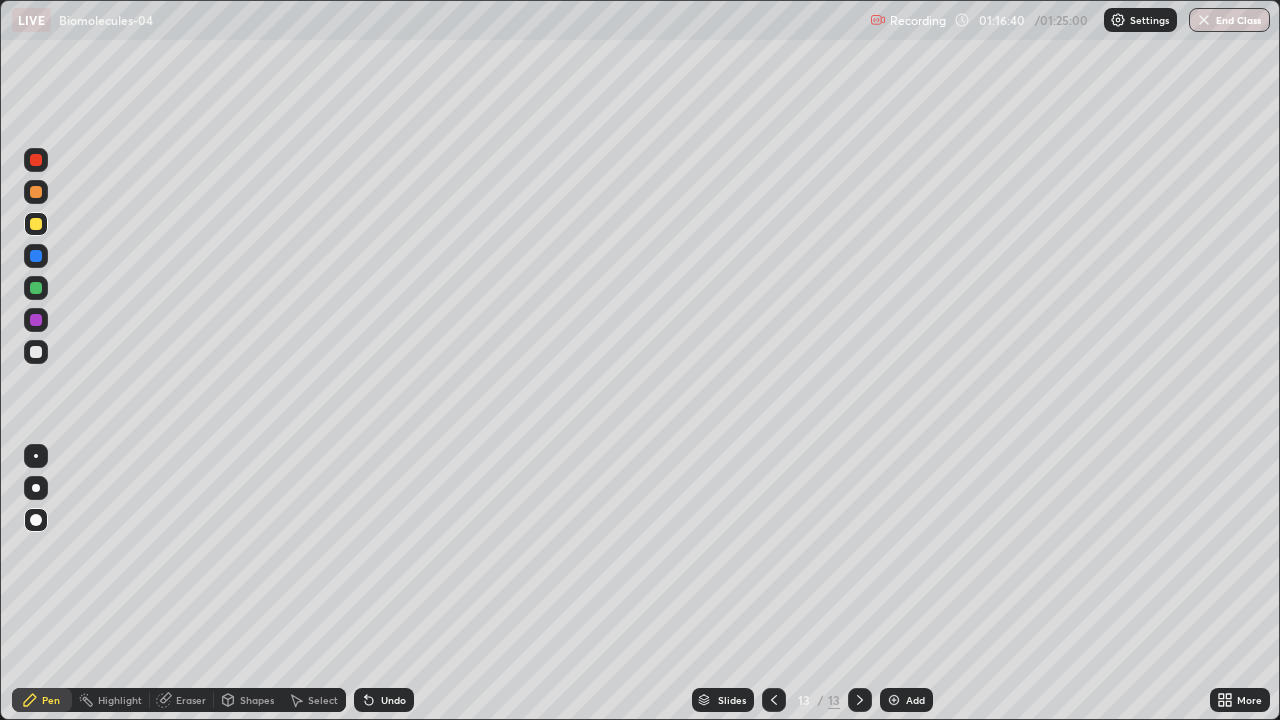 click on "Eraser" at bounding box center [182, 700] 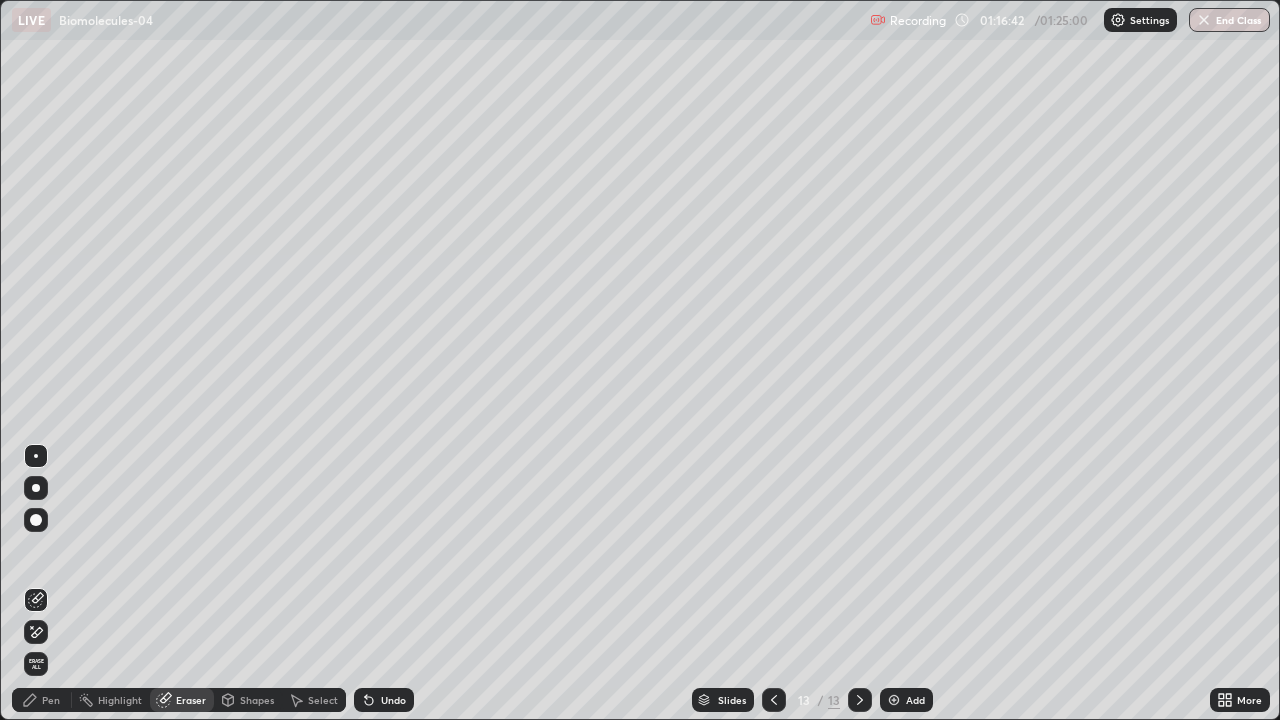click on "Pen" at bounding box center [42, 700] 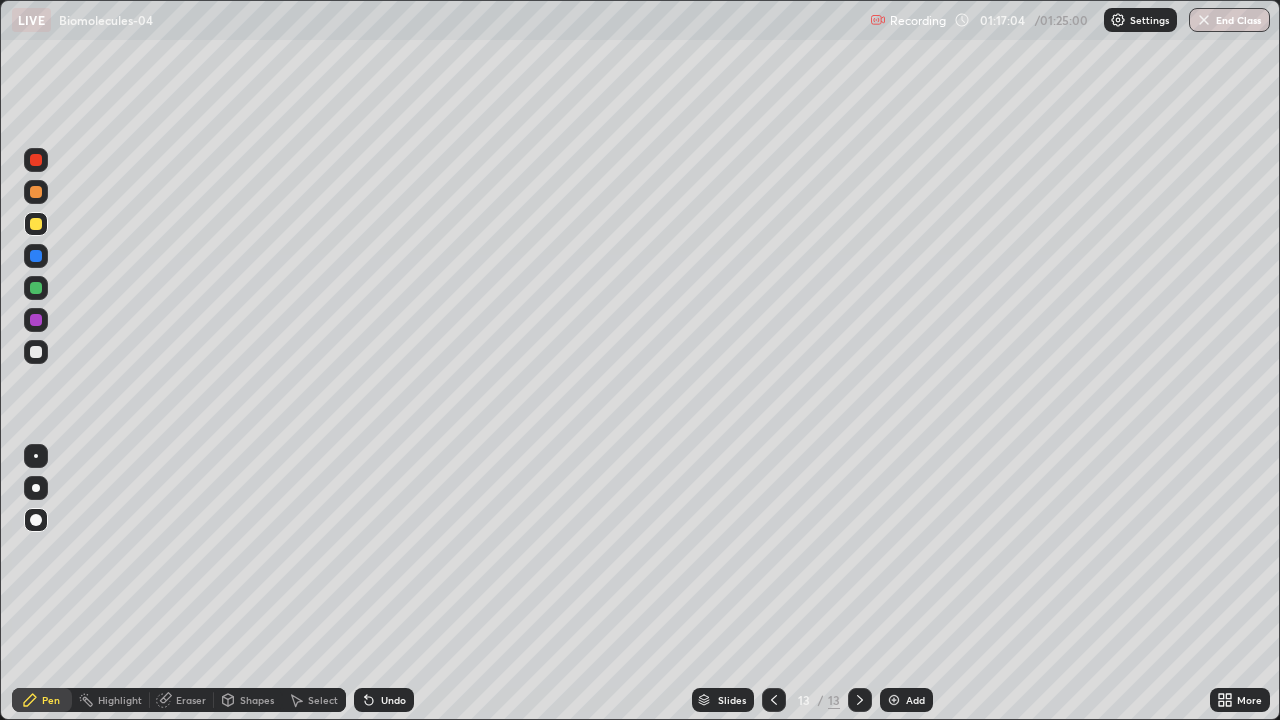 click at bounding box center (36, 256) 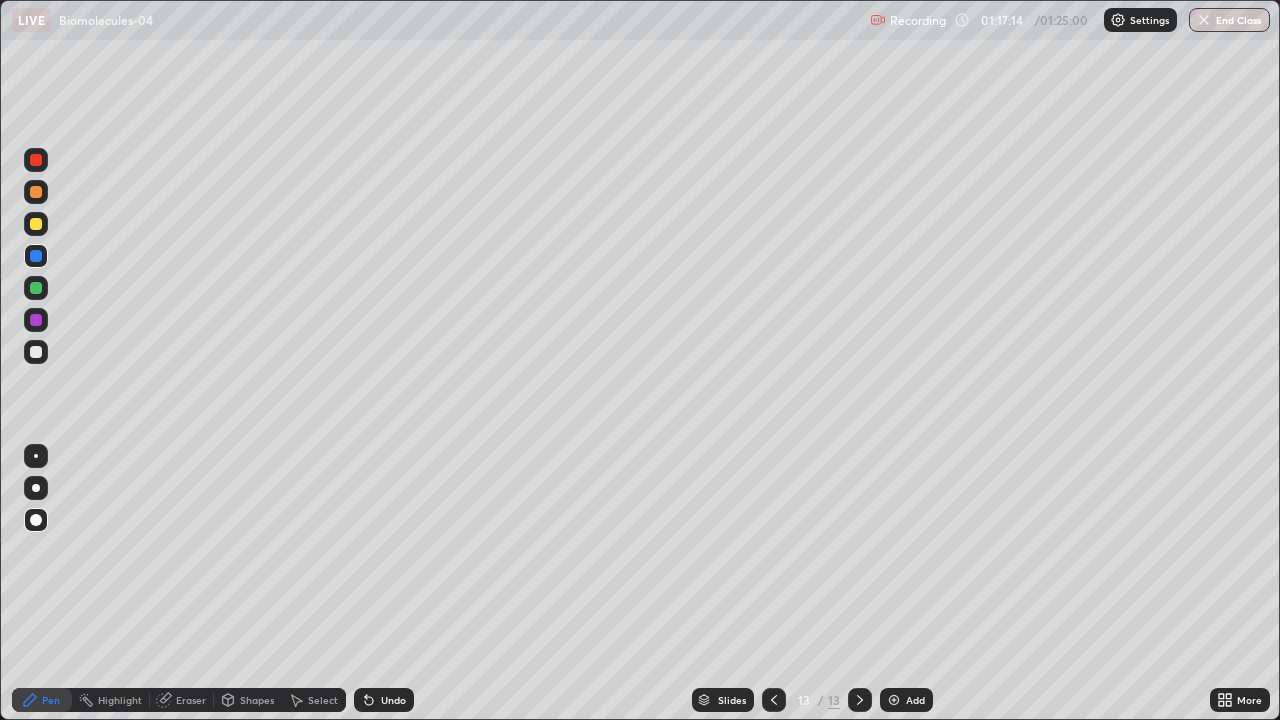 click at bounding box center [36, 320] 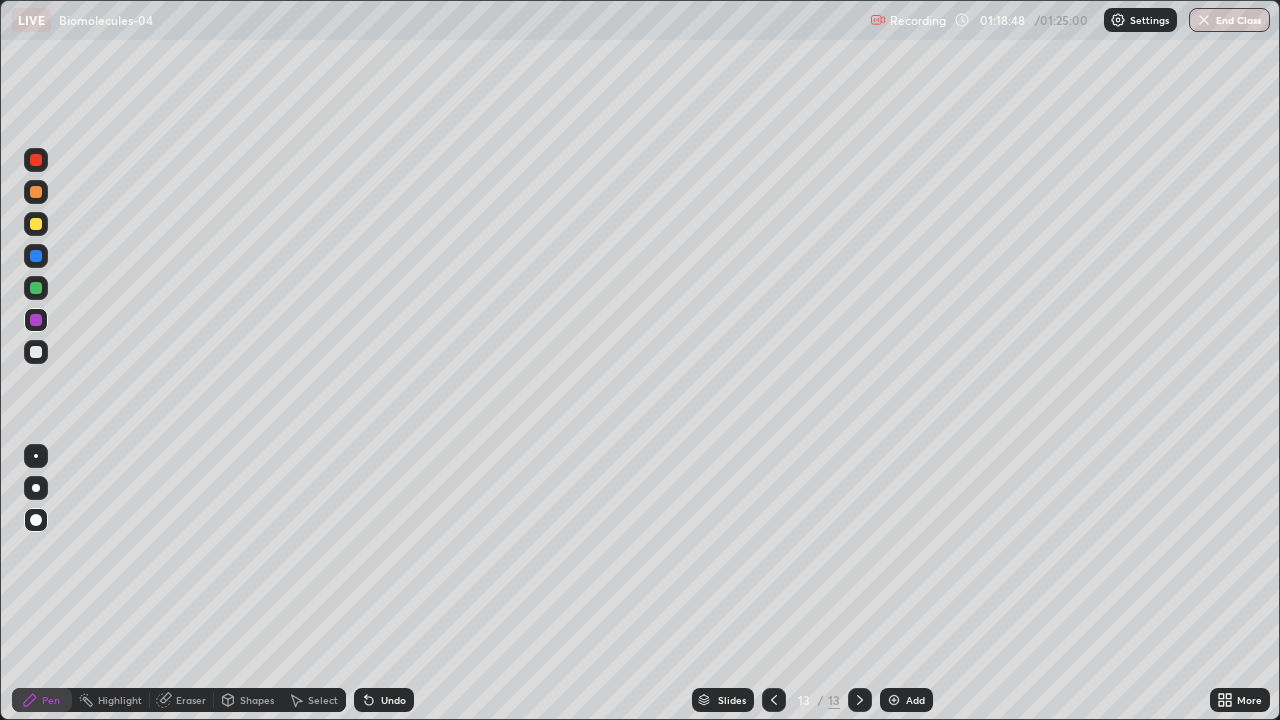 click on "Eraser" at bounding box center [182, 700] 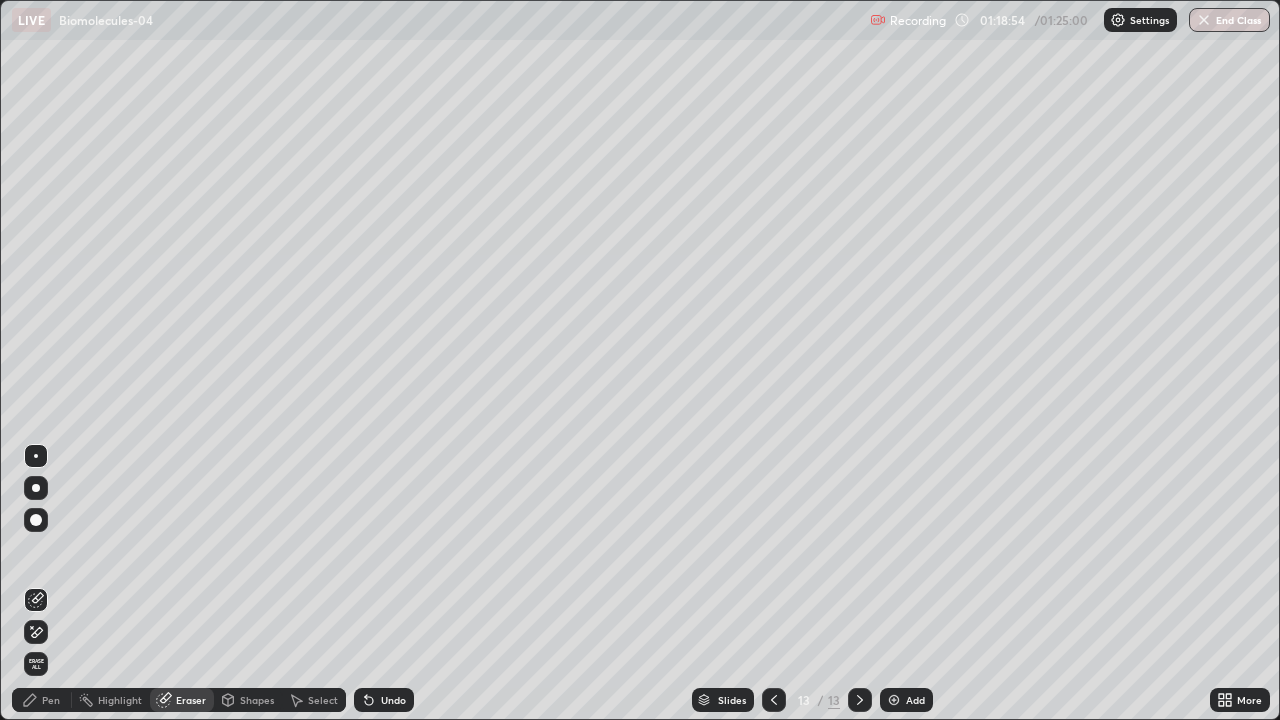 click on "Pen" at bounding box center [51, 700] 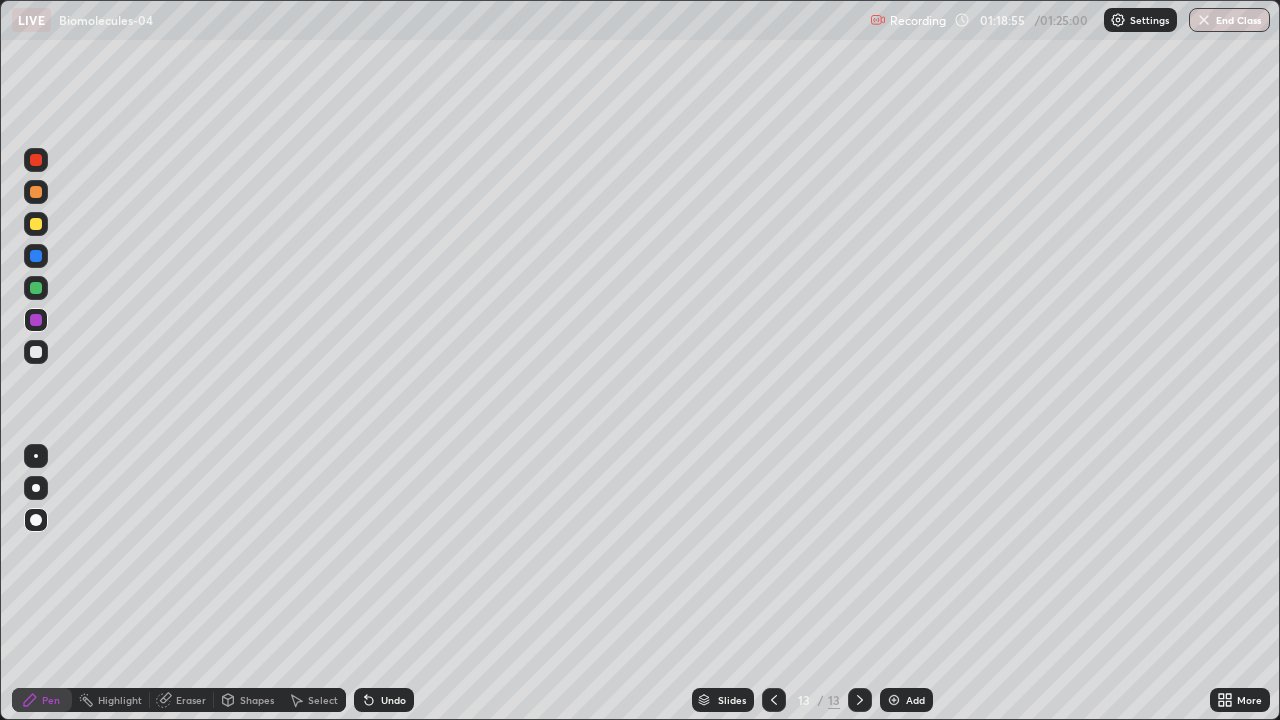 click at bounding box center (36, 256) 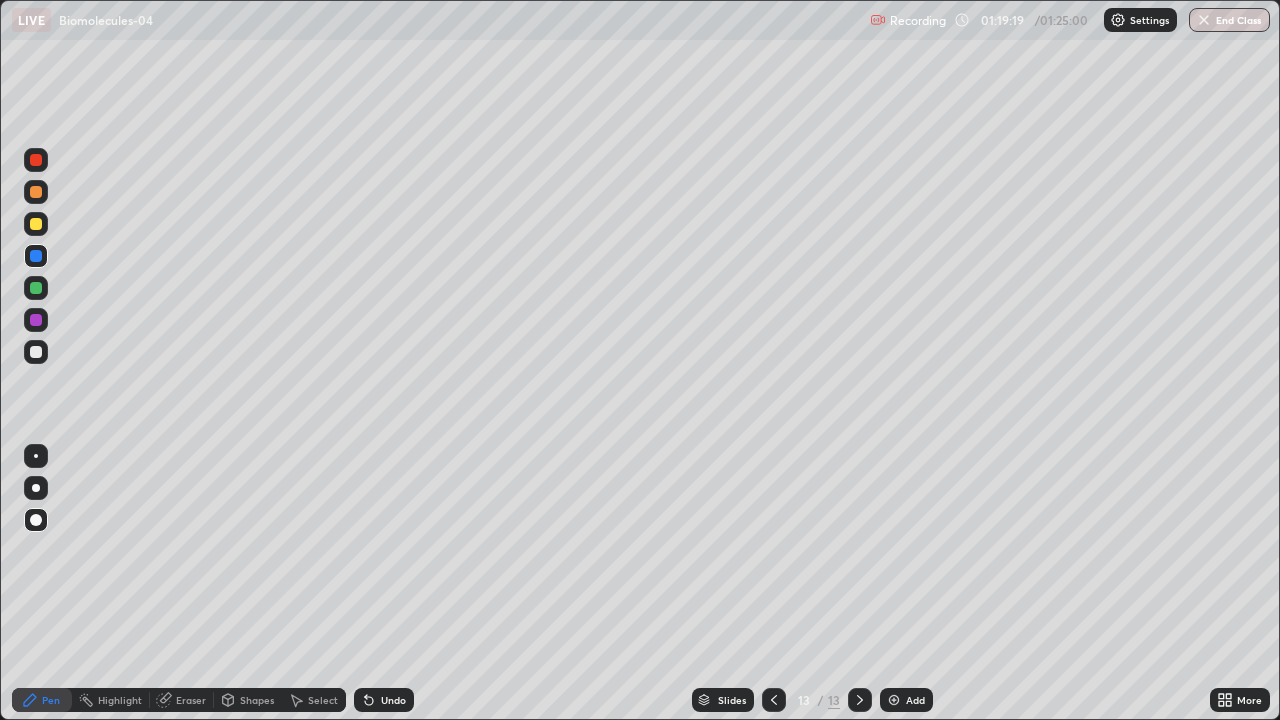 click on "Eraser" at bounding box center [182, 700] 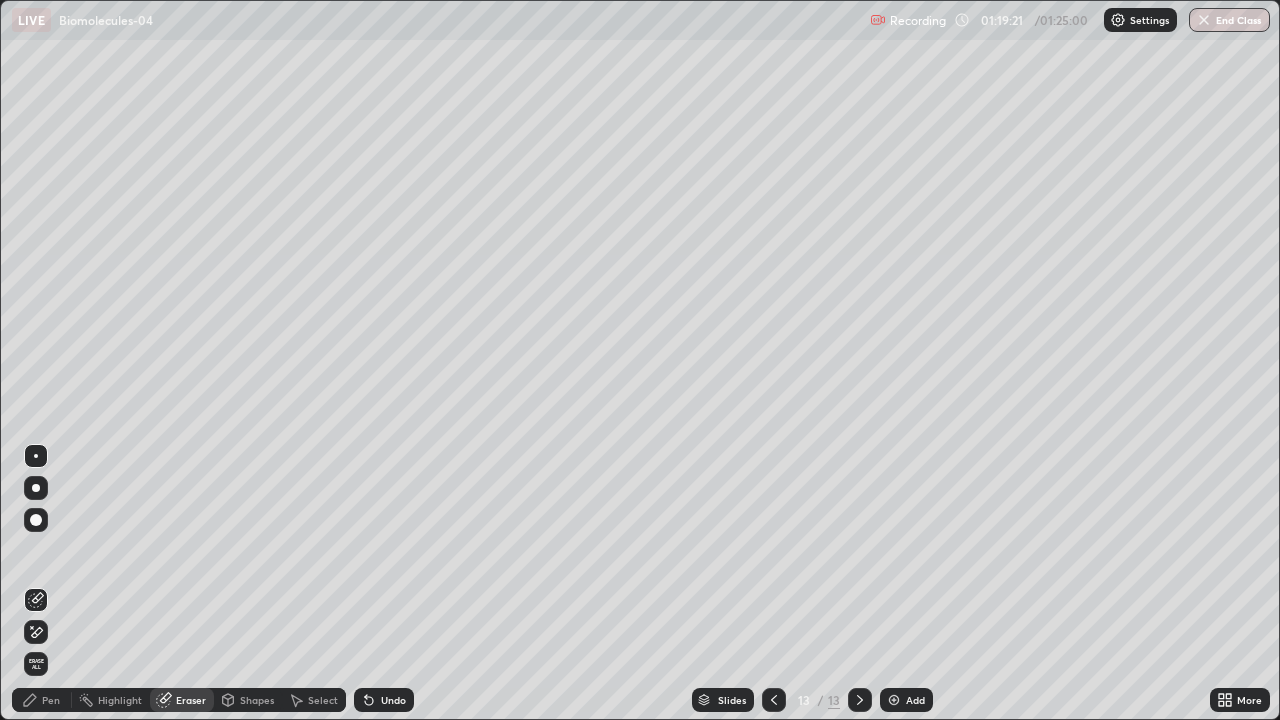 click on "Pen" at bounding box center [42, 700] 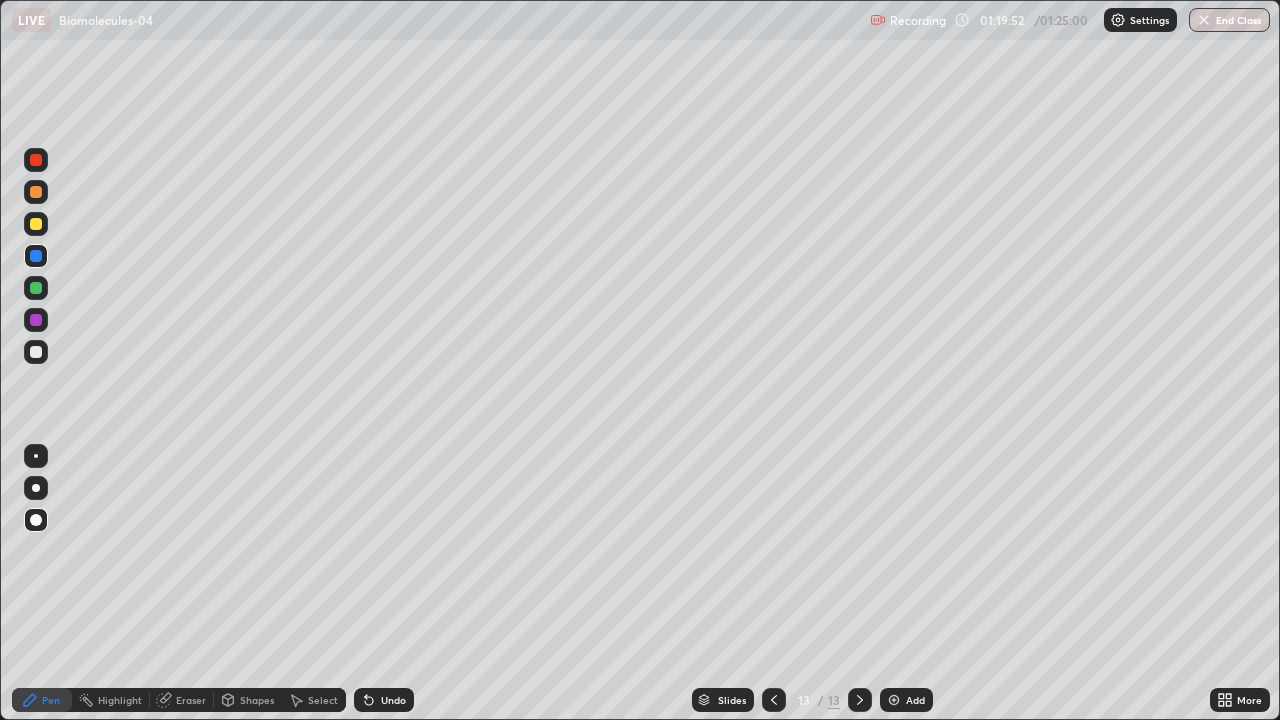 click at bounding box center [36, 352] 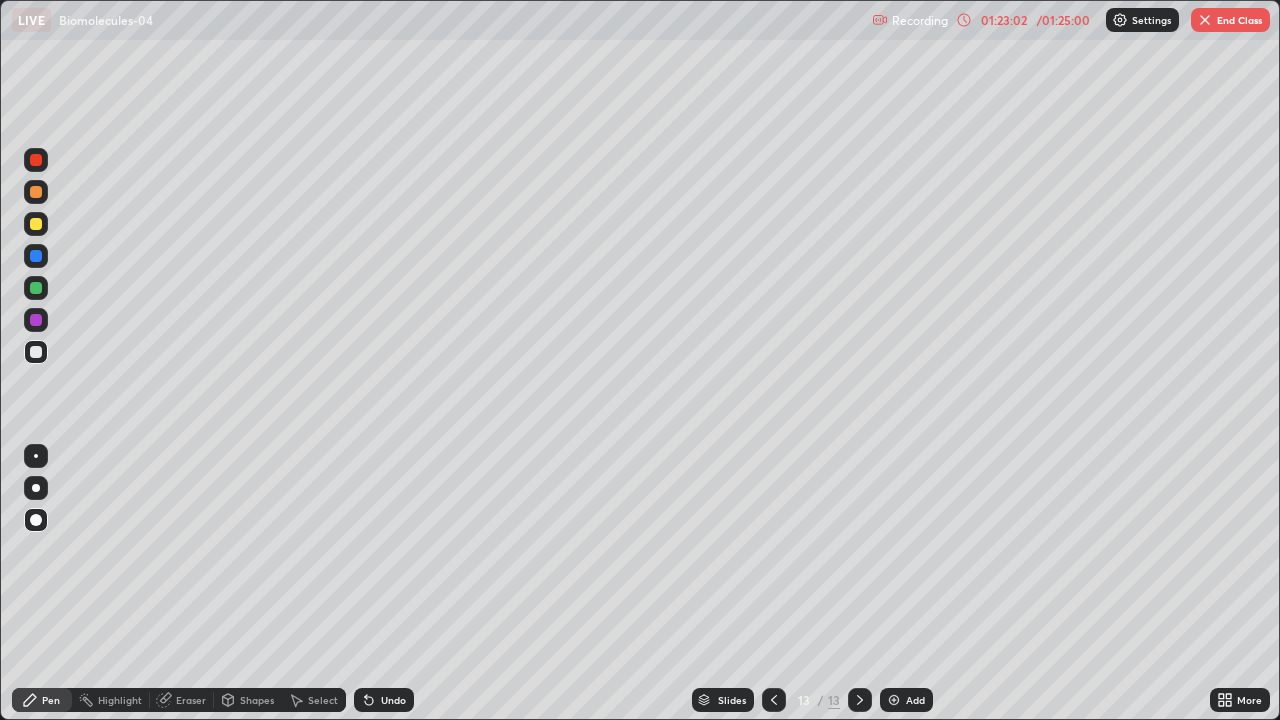 click 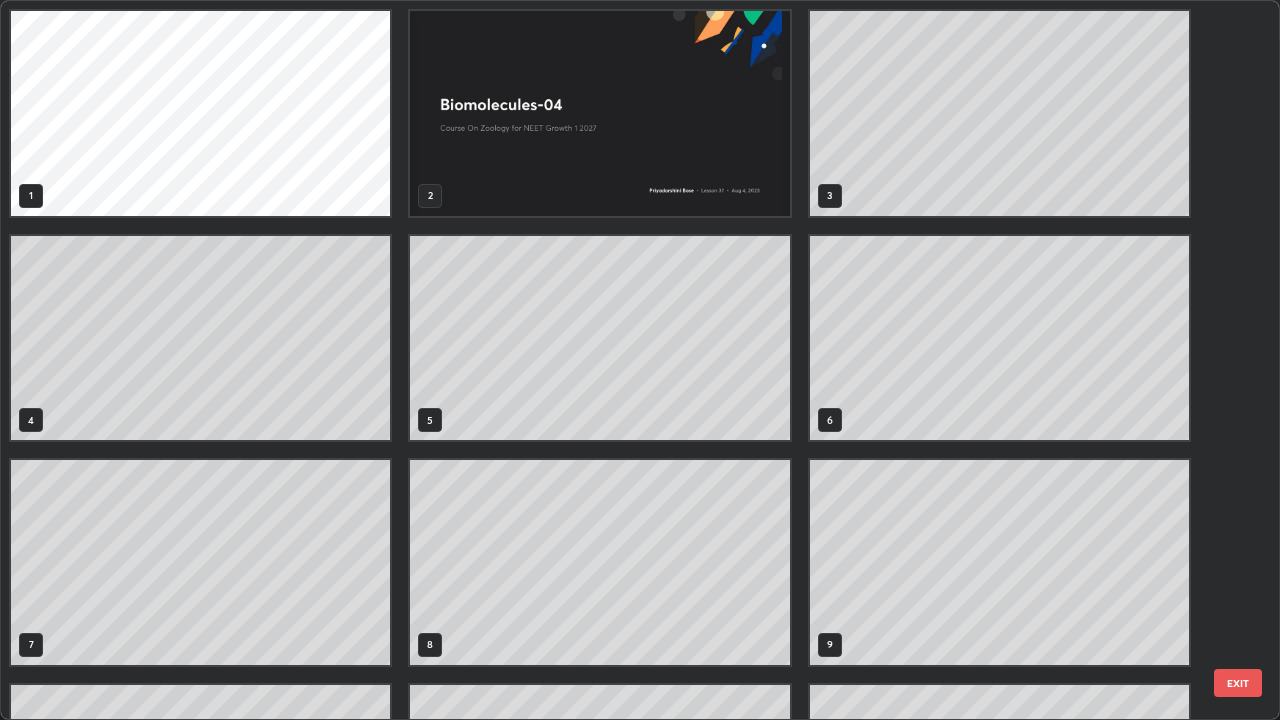 scroll, scrollTop: 405, scrollLeft: 0, axis: vertical 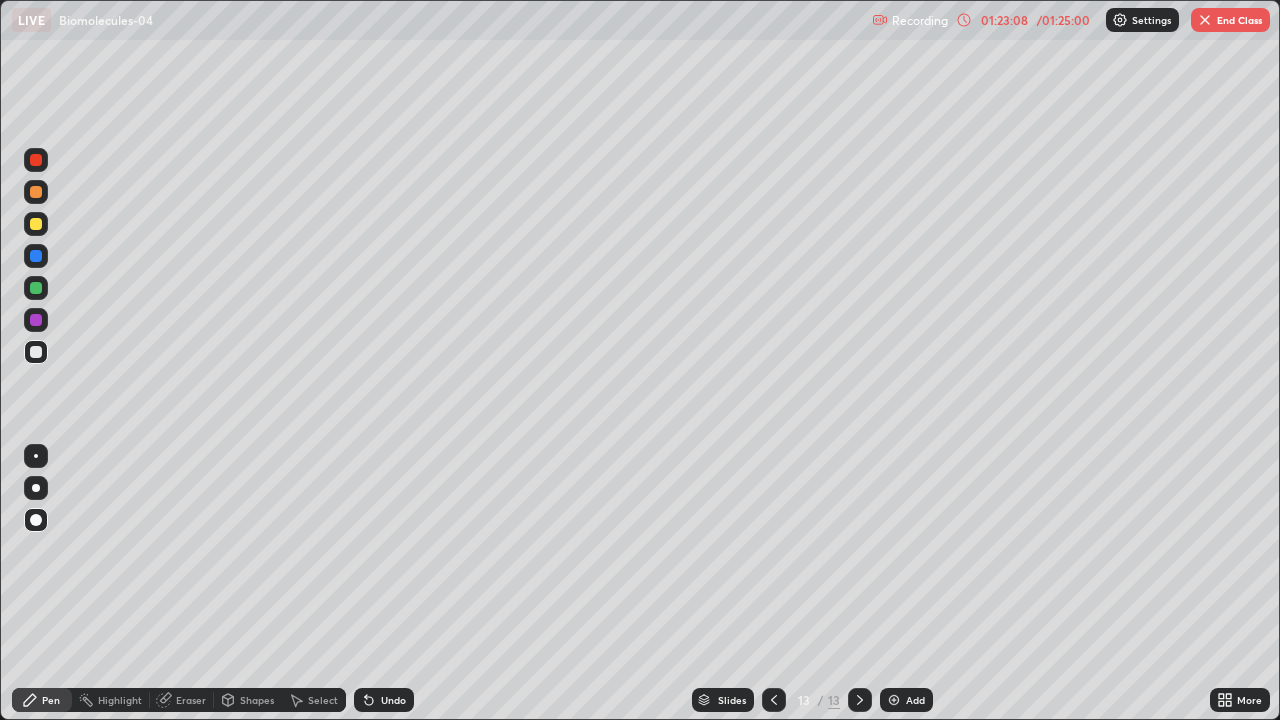 click on "End Class" at bounding box center (1230, 20) 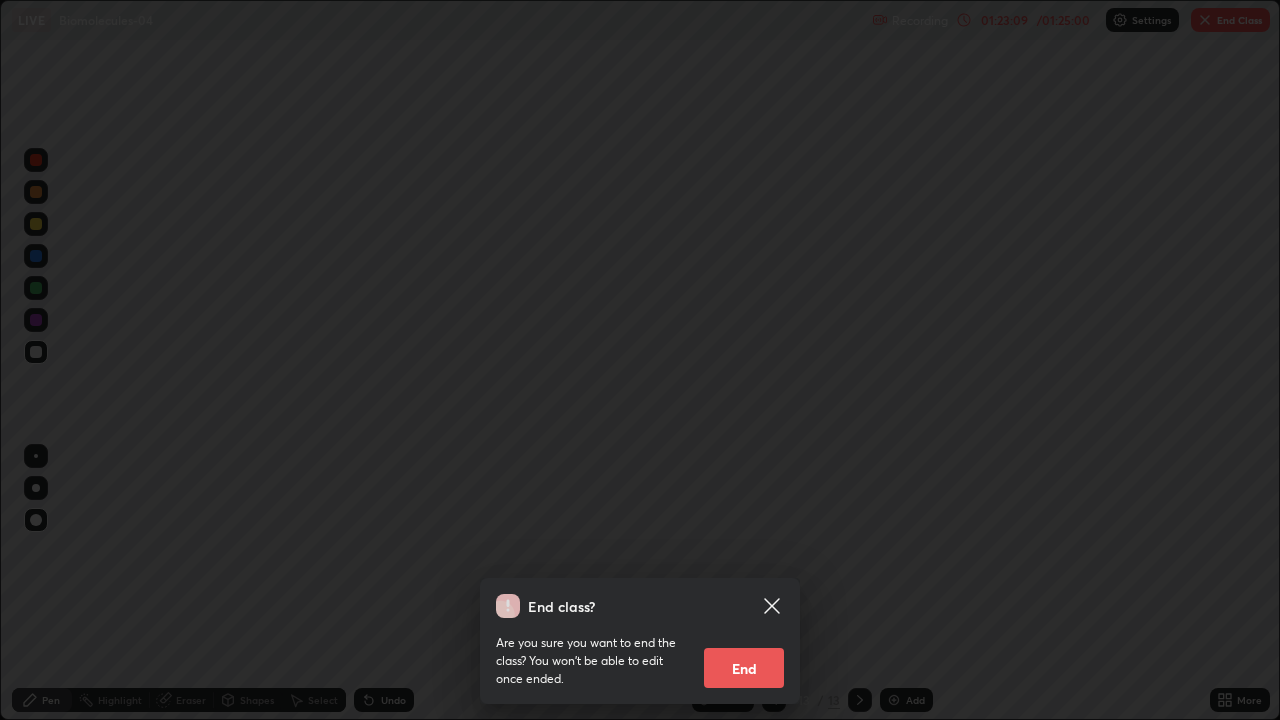 click on "End" at bounding box center [744, 668] 